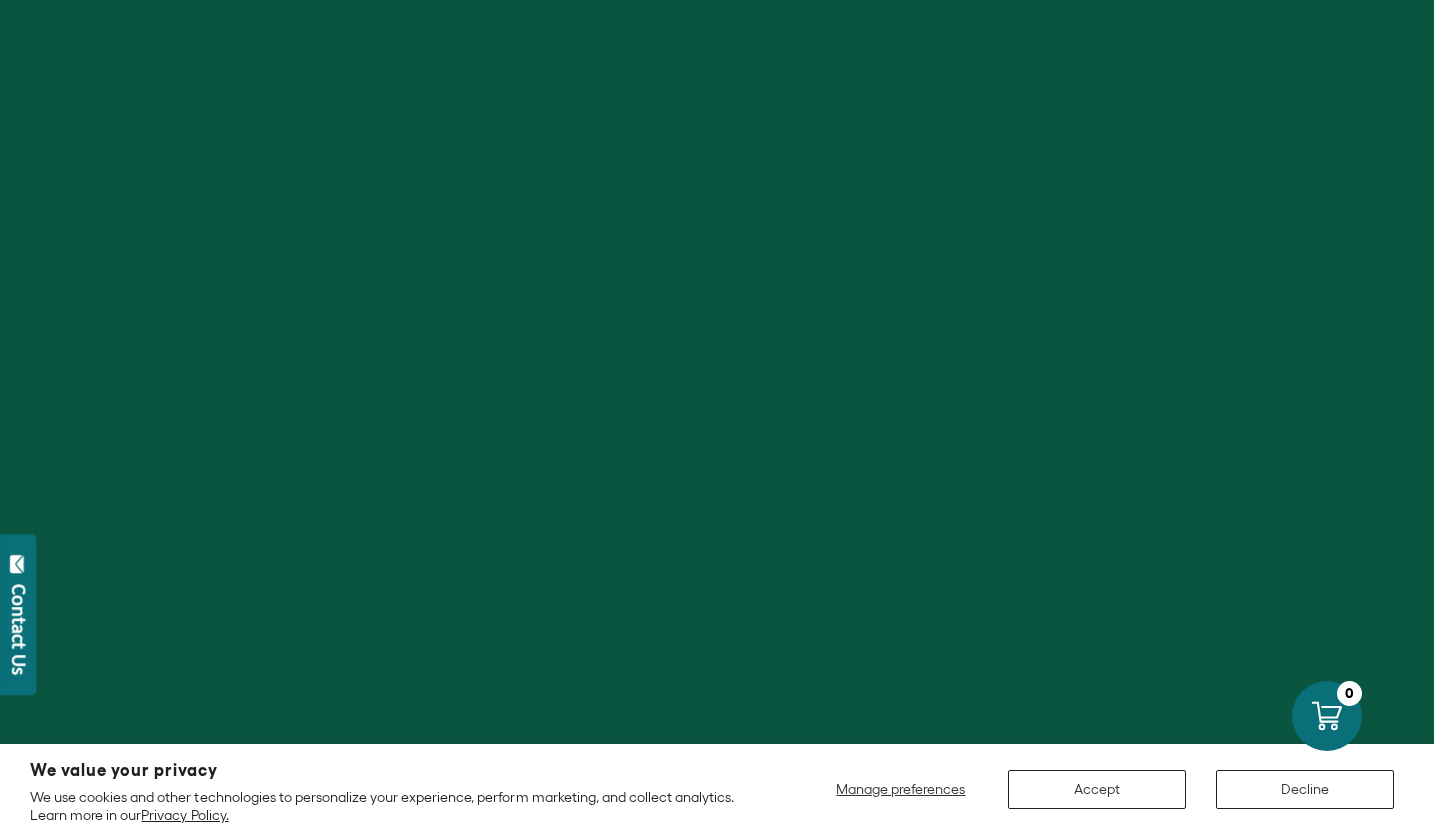 scroll, scrollTop: 0, scrollLeft: 0, axis: both 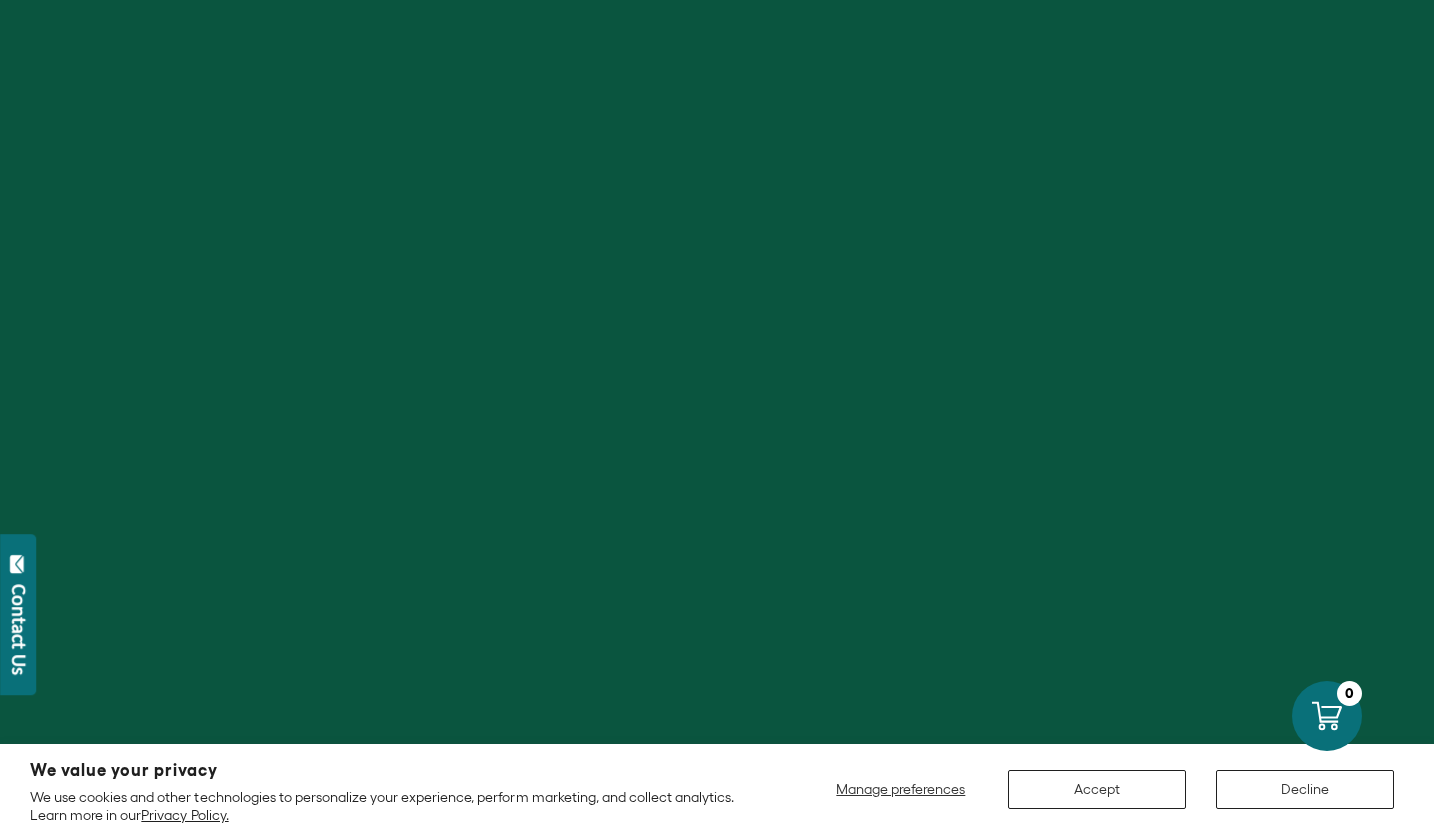 click on "Accept" at bounding box center [1097, 789] 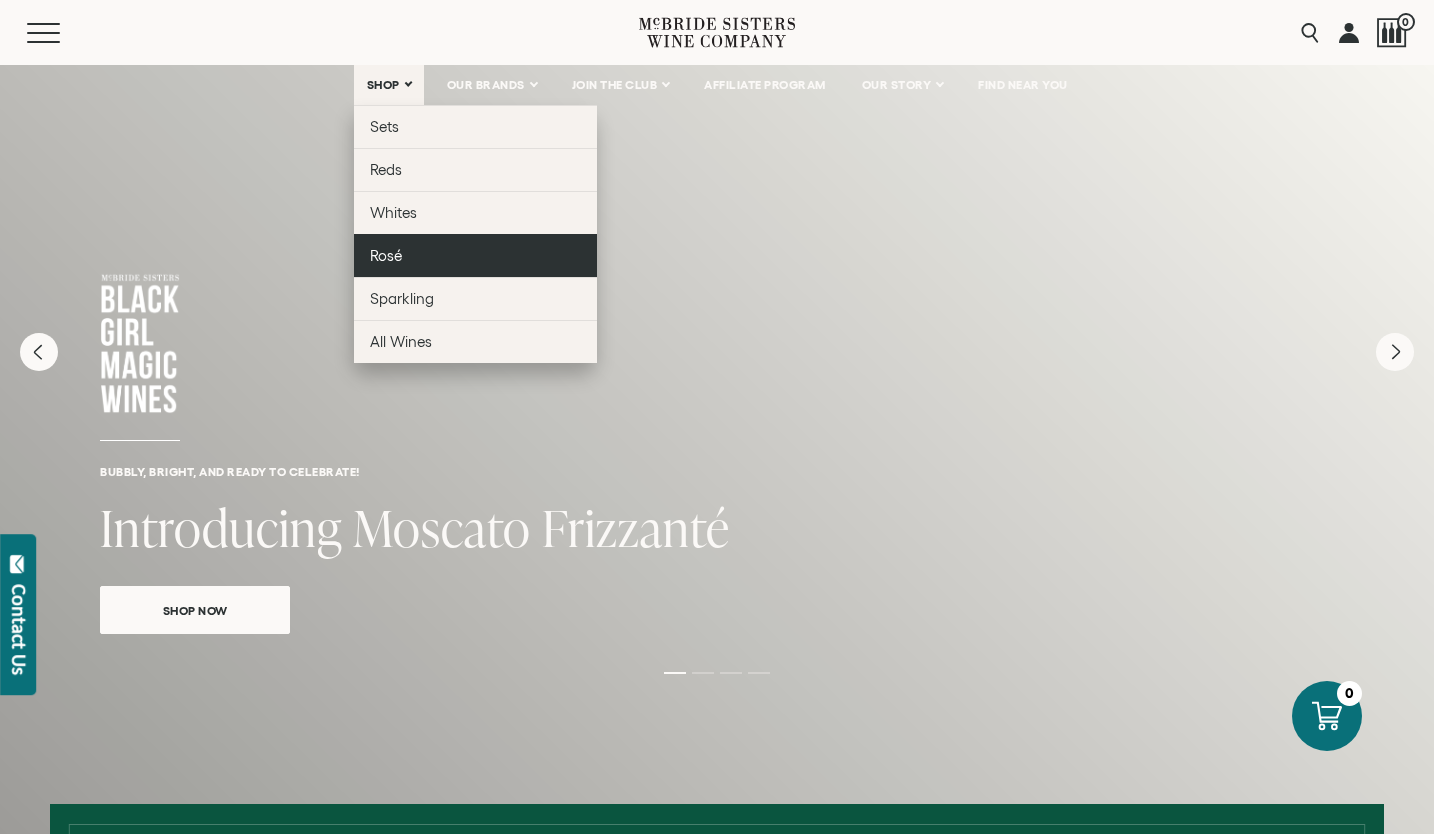 click on "Rosé" at bounding box center [386, 255] 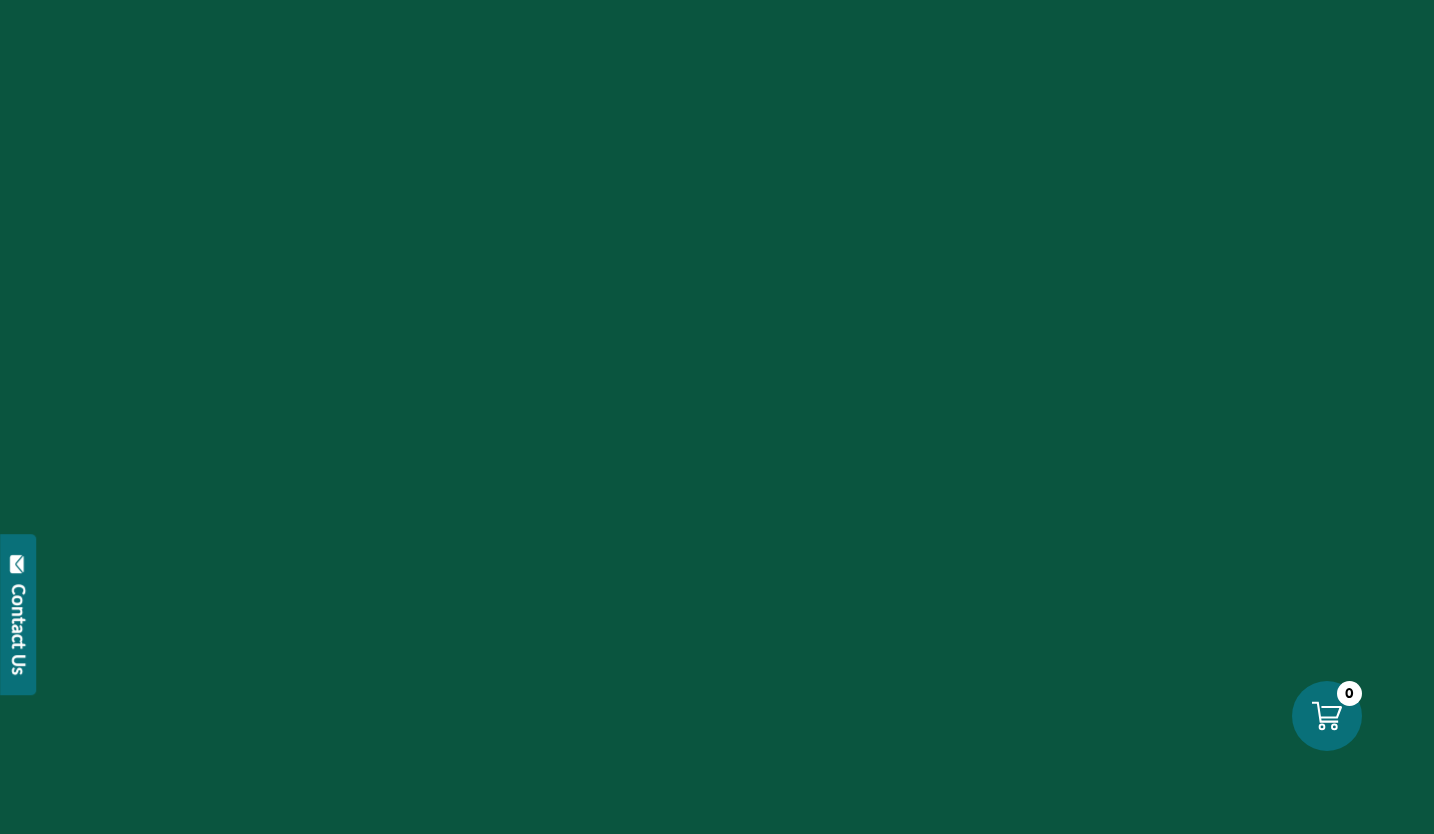 scroll, scrollTop: 0, scrollLeft: 0, axis: both 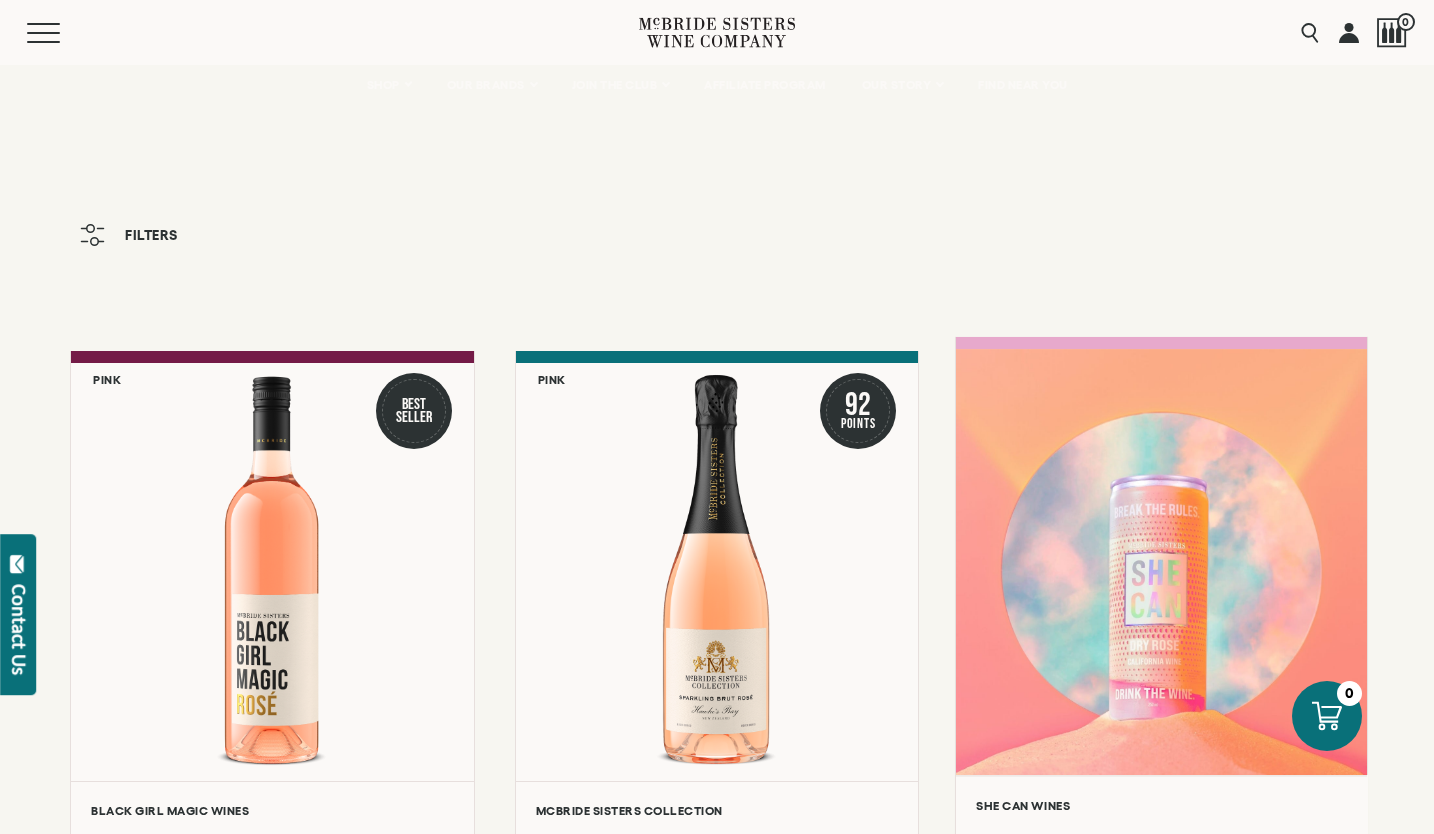 click at bounding box center (1161, 562) 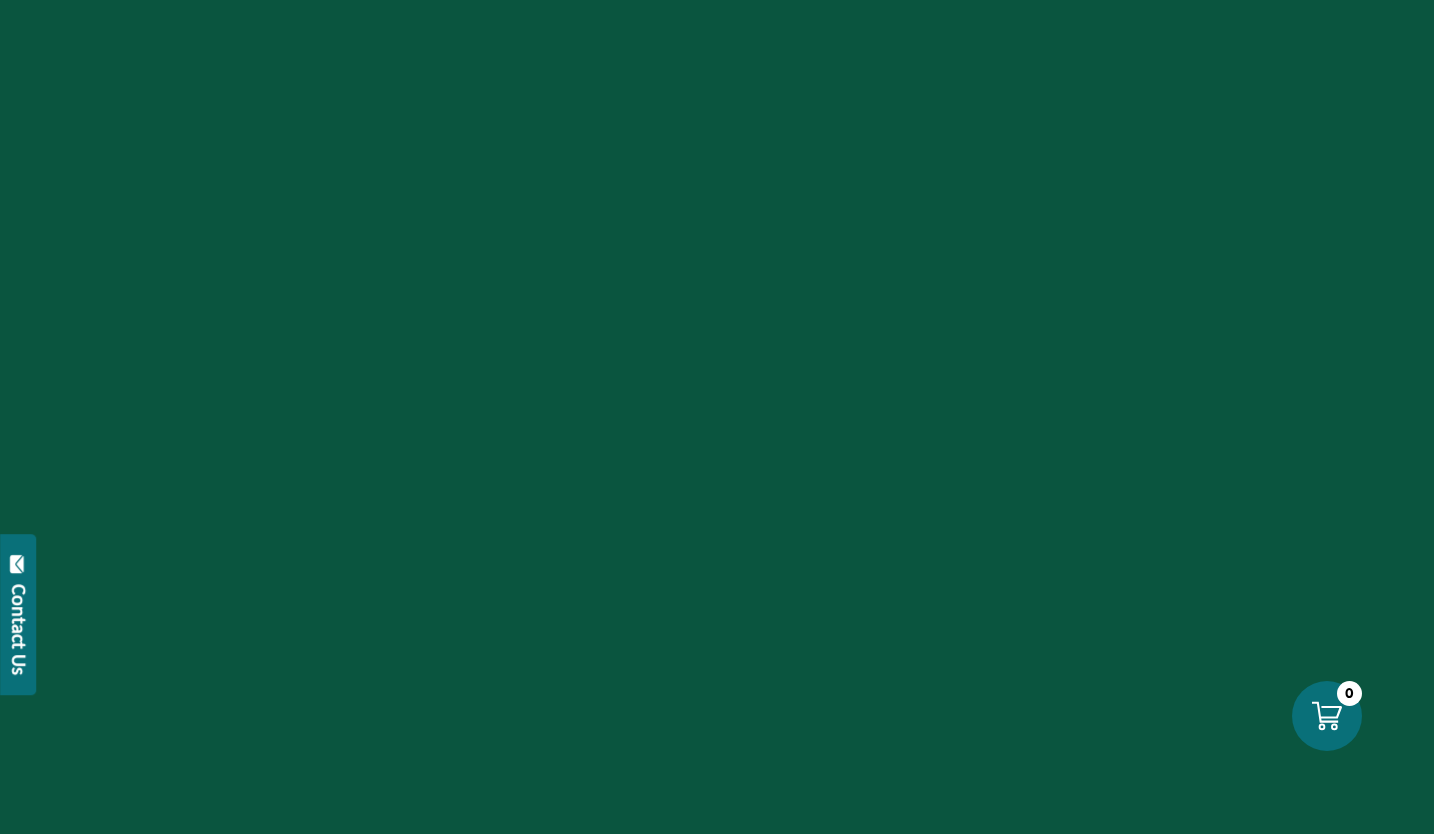 scroll, scrollTop: 0, scrollLeft: 0, axis: both 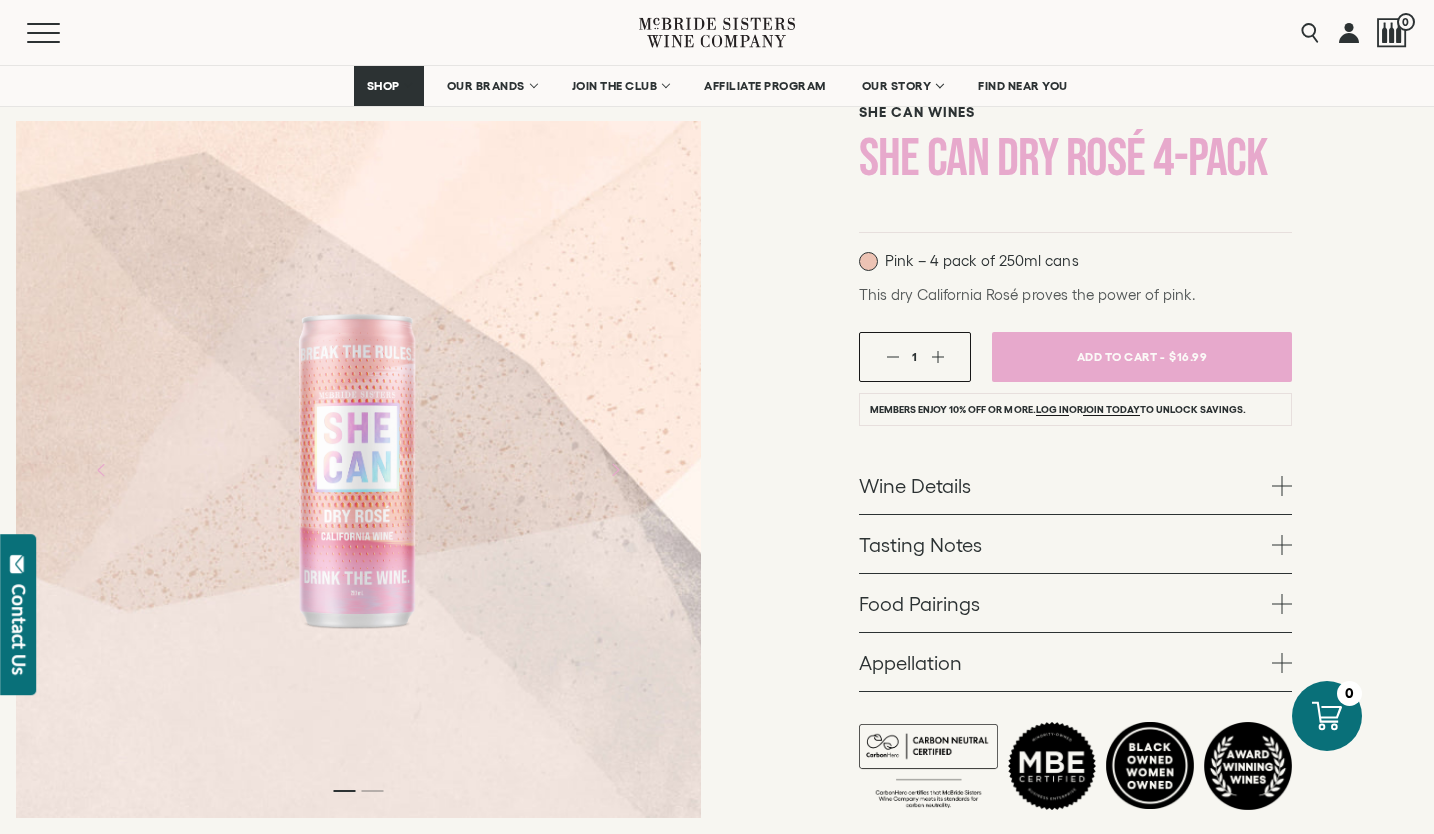click at bounding box center (937, 356) 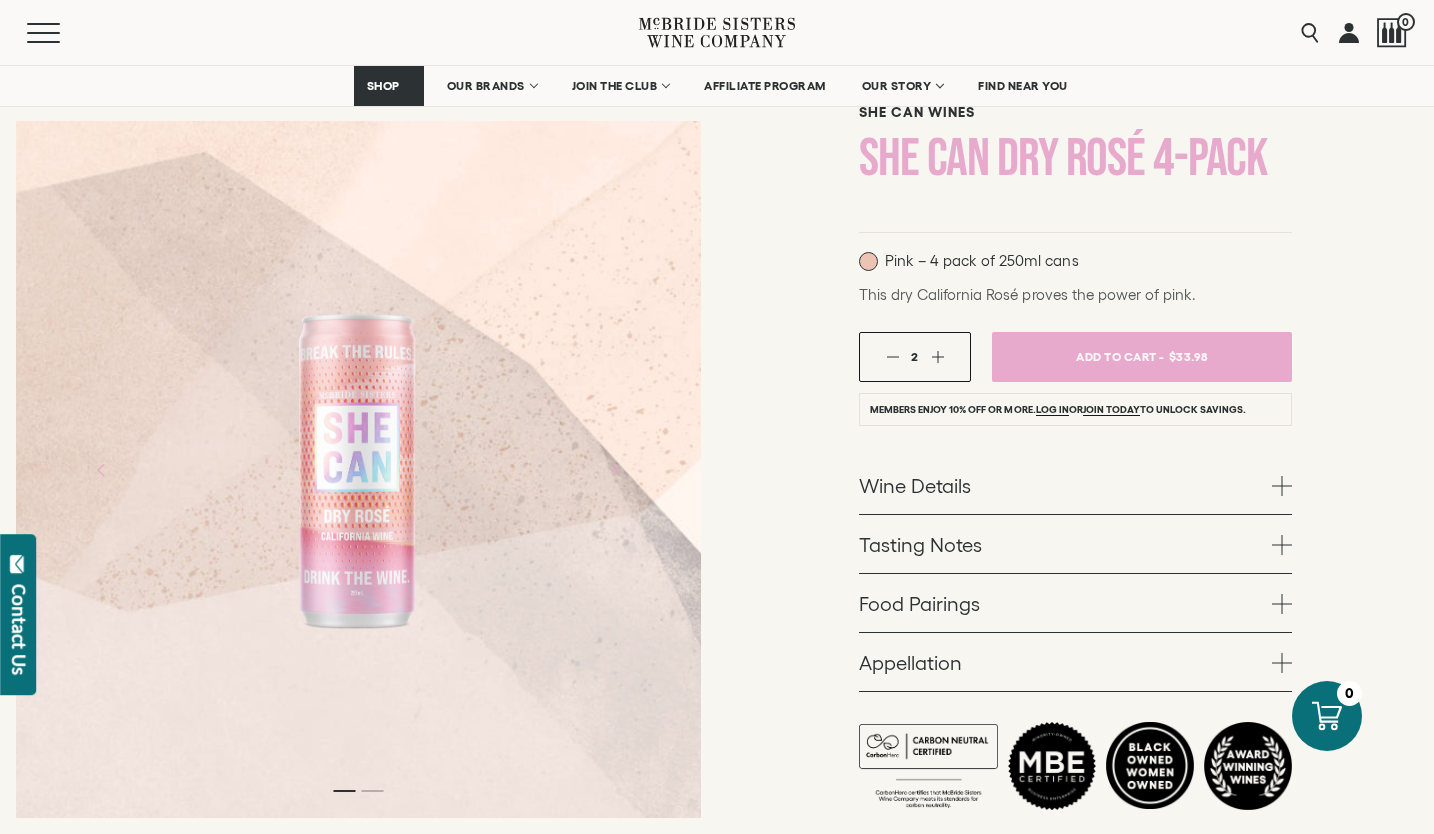 click at bounding box center [1349, 32] 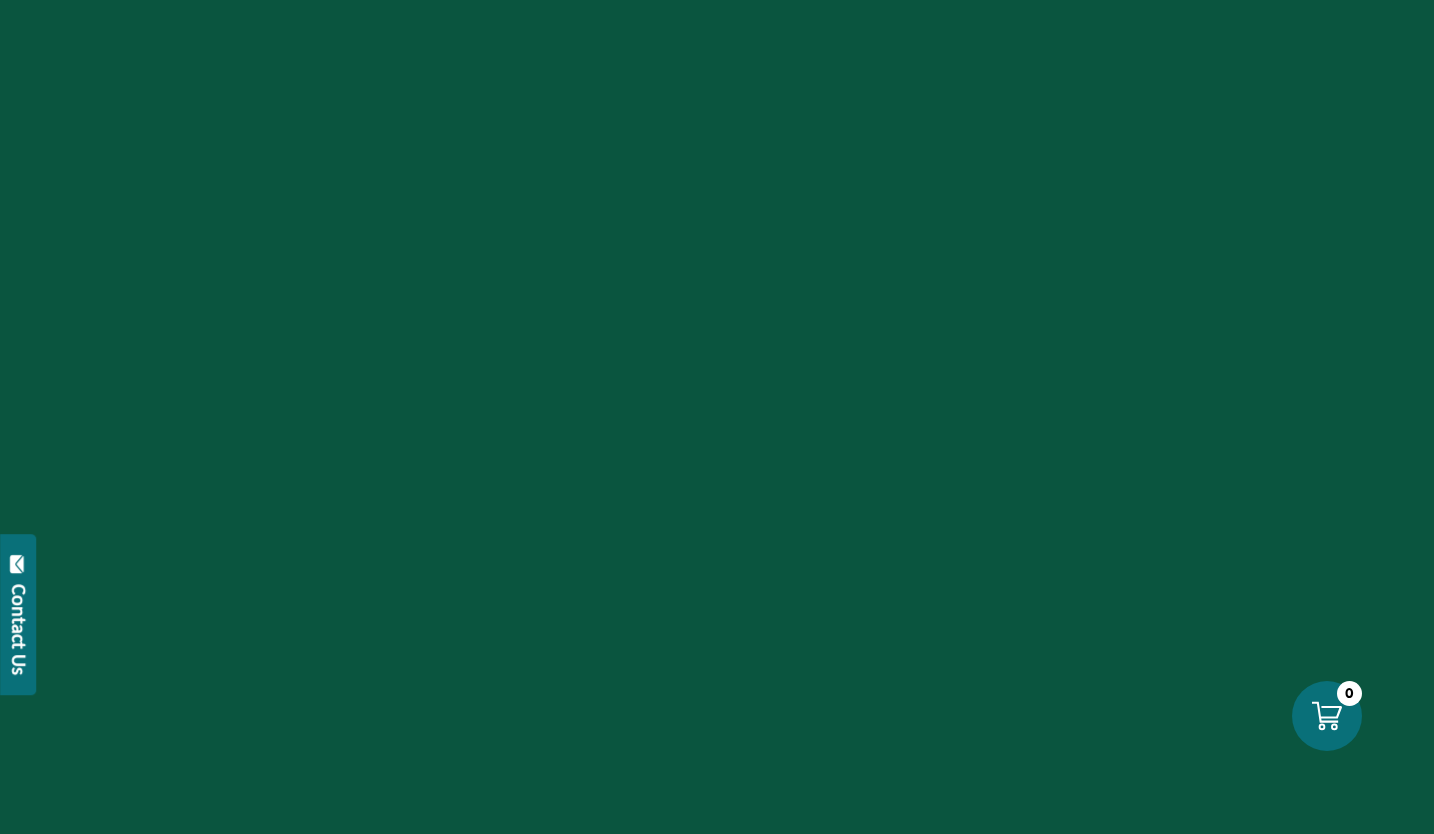 scroll, scrollTop: 0, scrollLeft: 0, axis: both 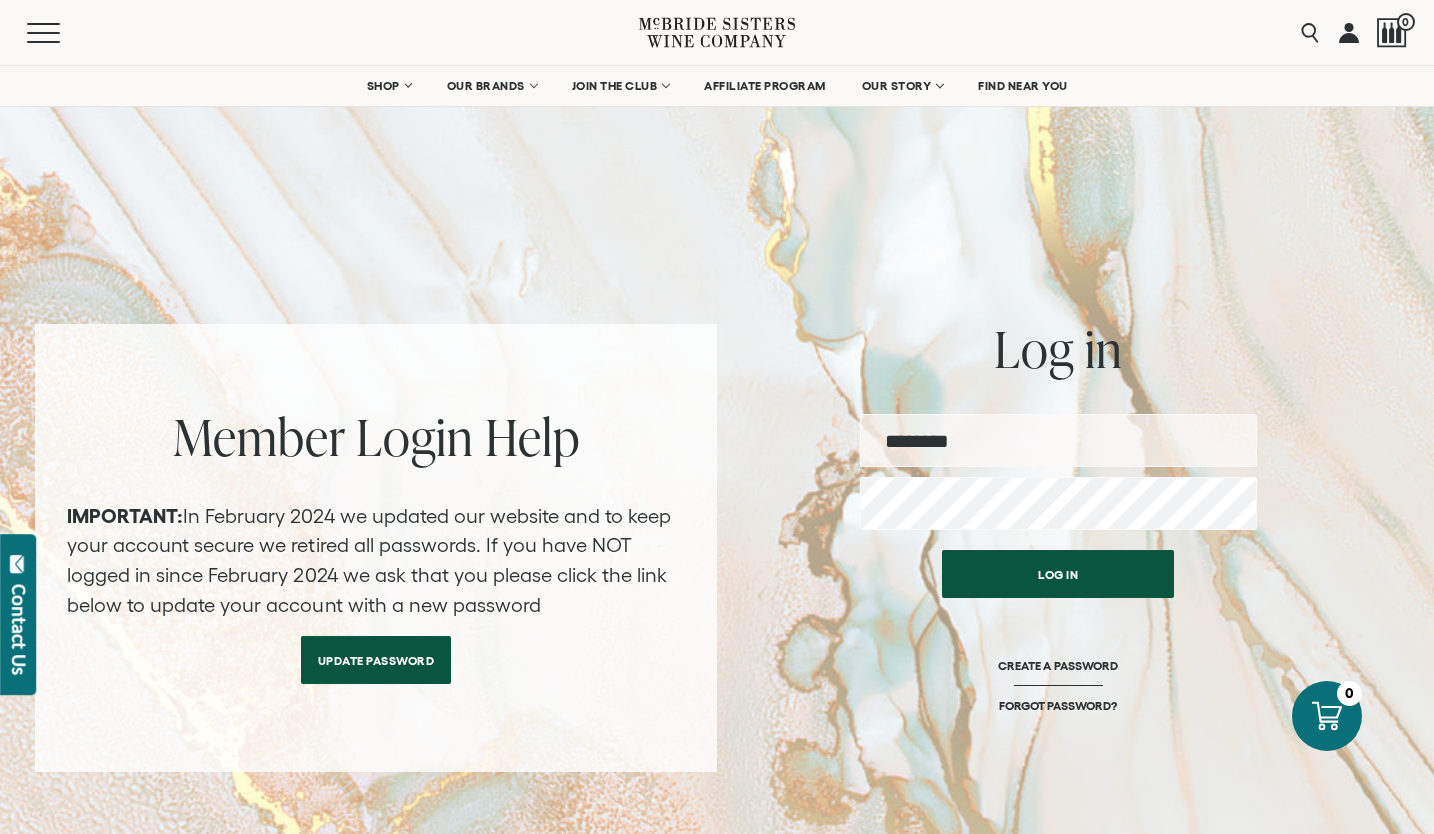 click on "Update Password" at bounding box center (376, 660) 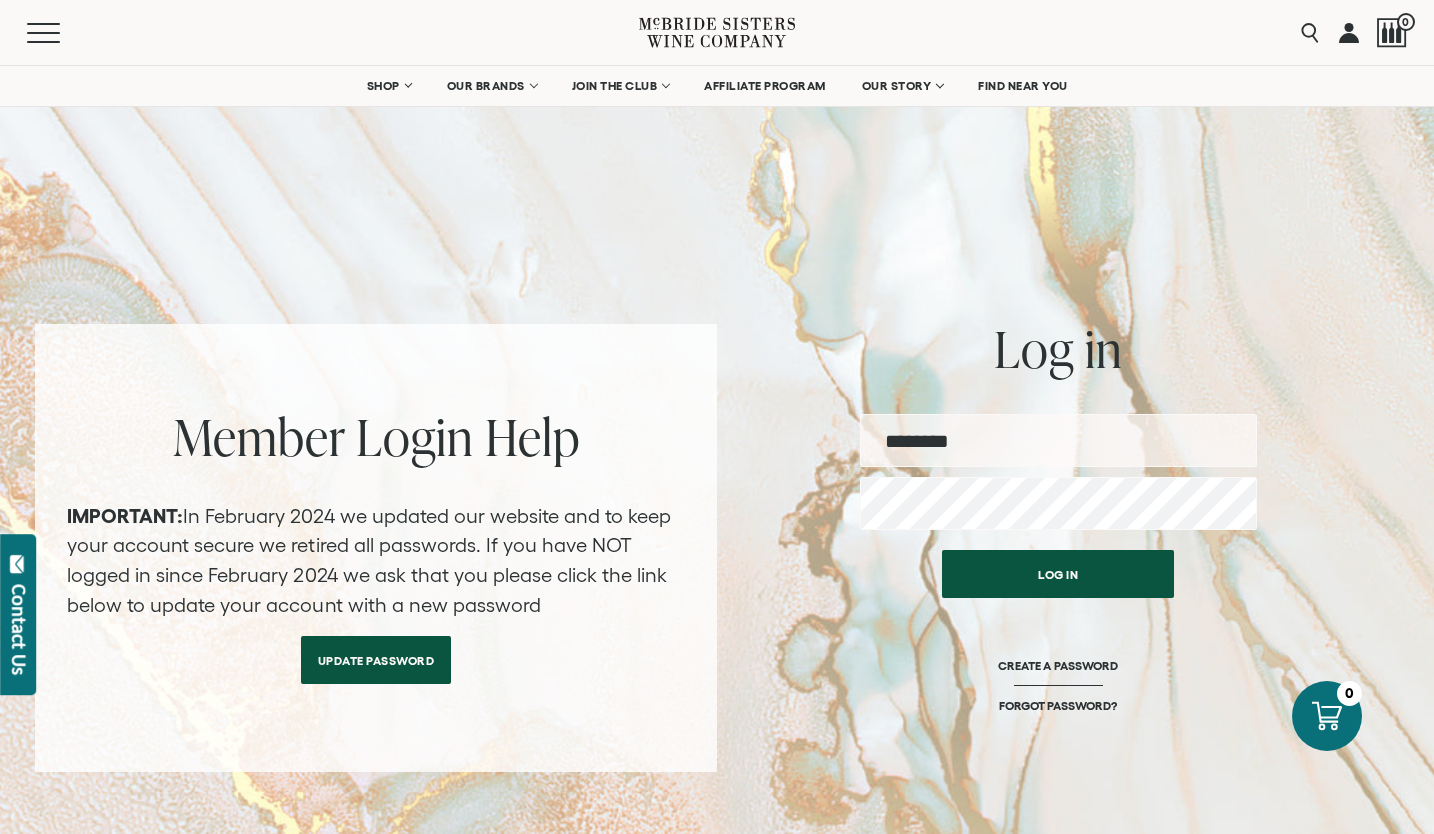 type on "**********" 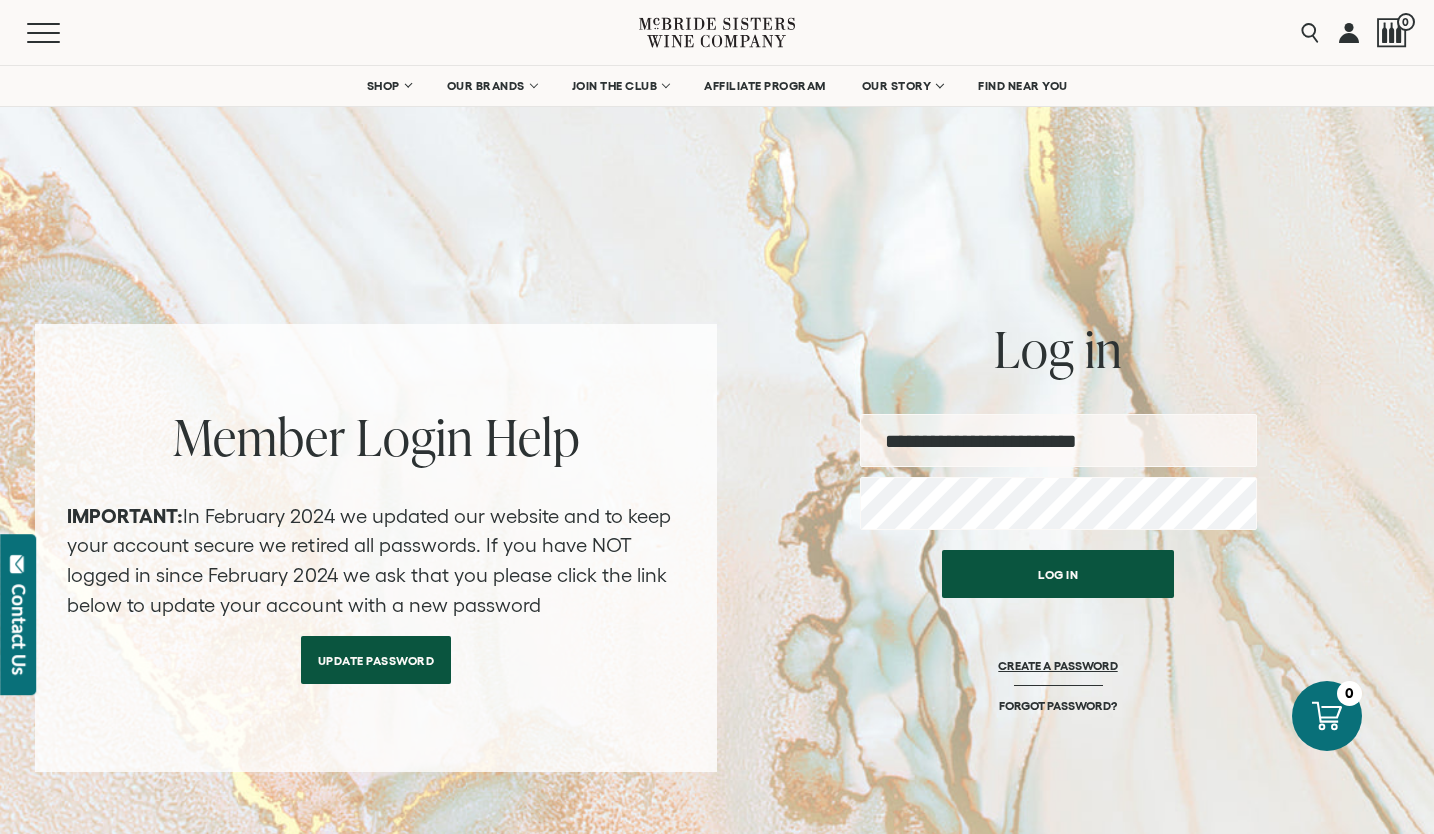 click on "CREATE A PASSWORD" at bounding box center (1057, 678) 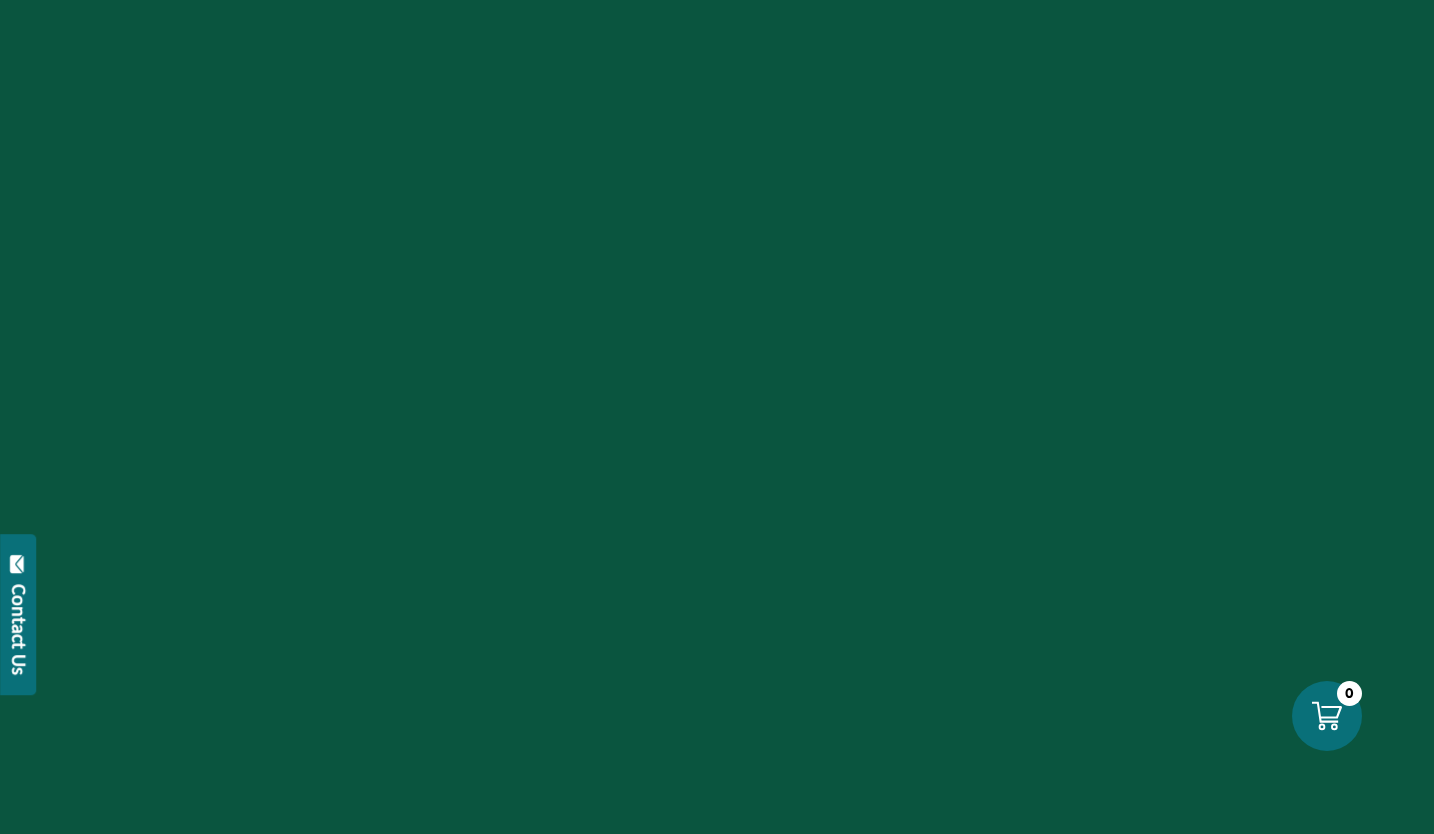 scroll, scrollTop: 0, scrollLeft: 0, axis: both 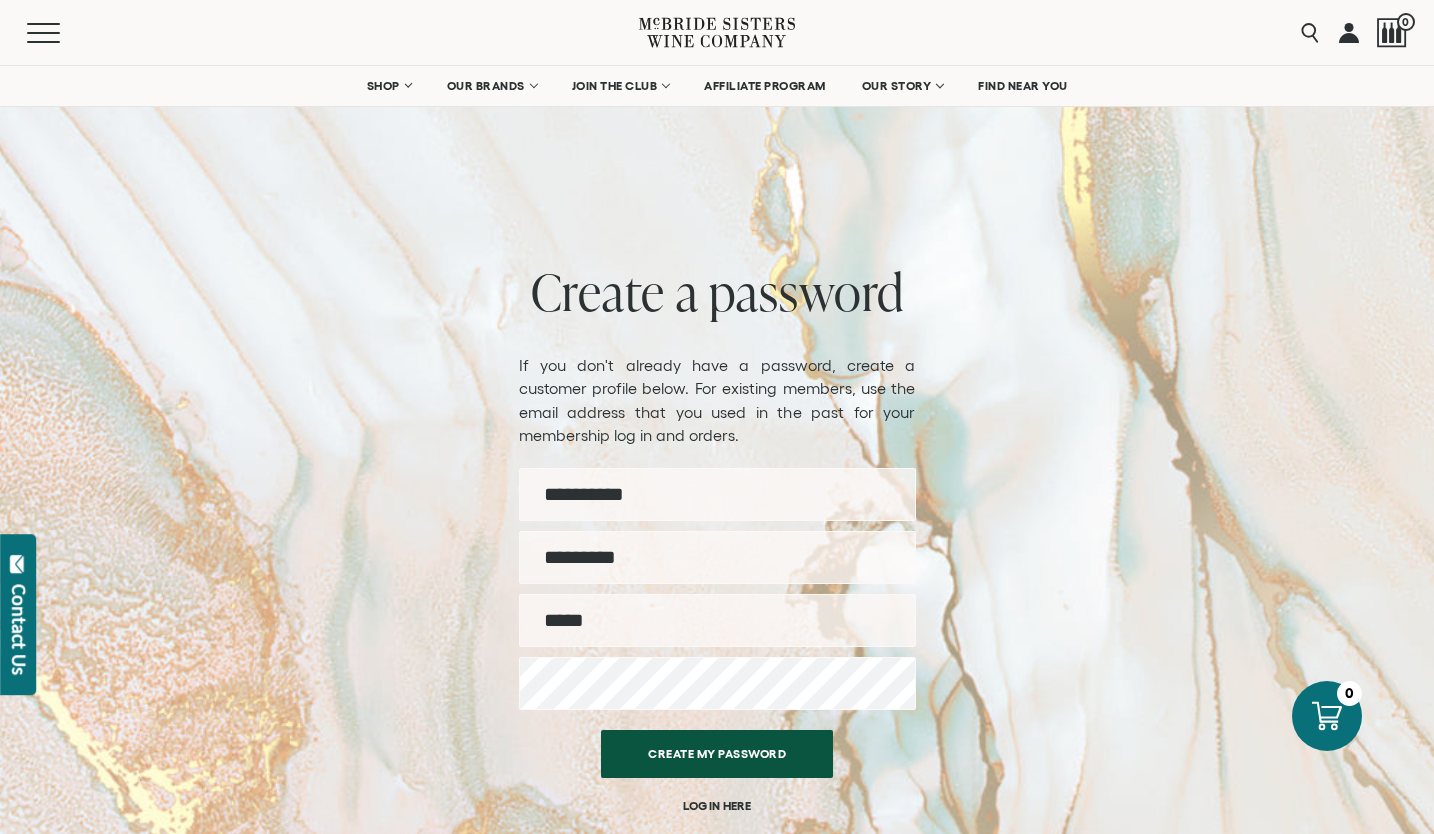 type on "*********" 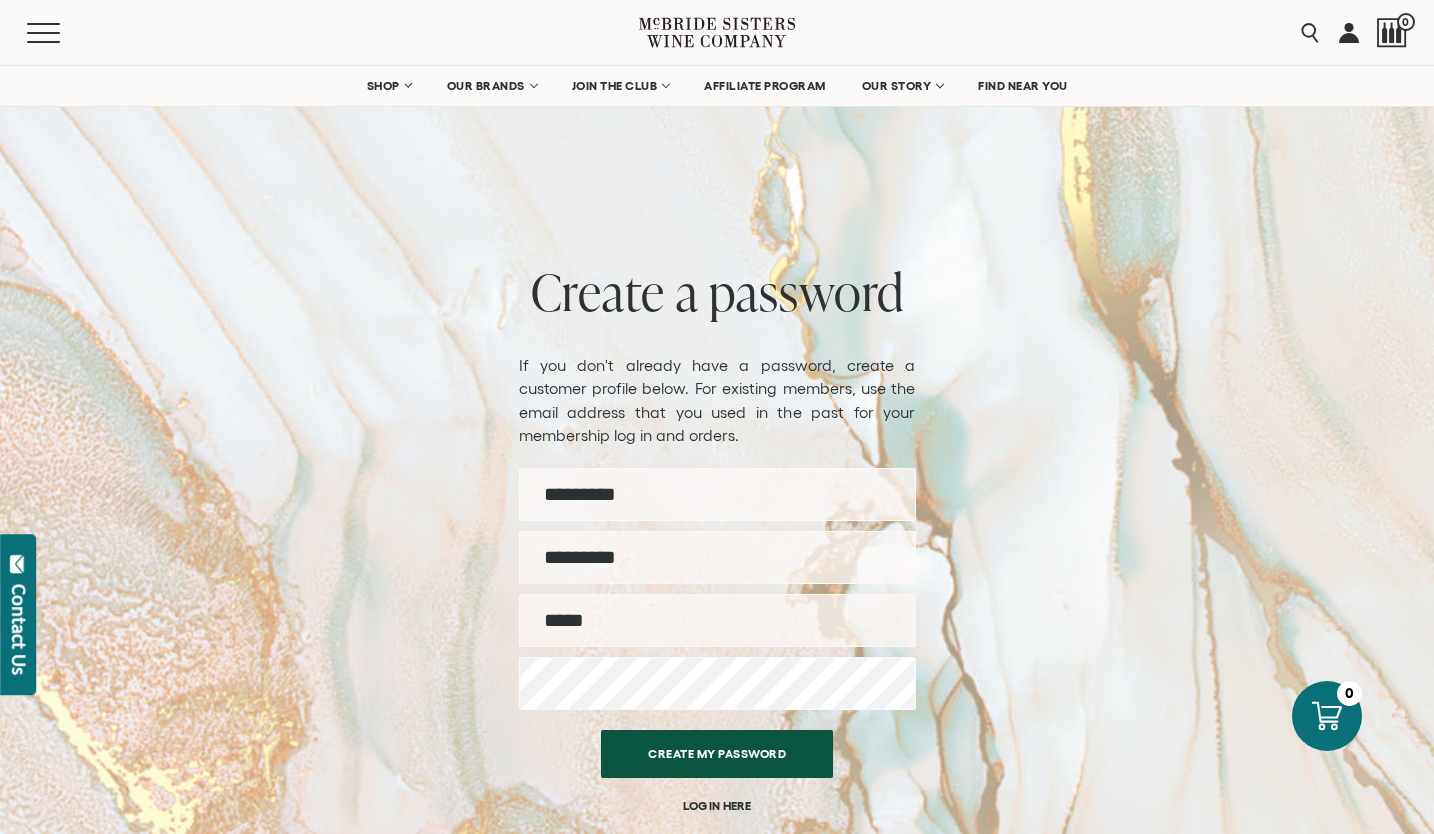 type on "****" 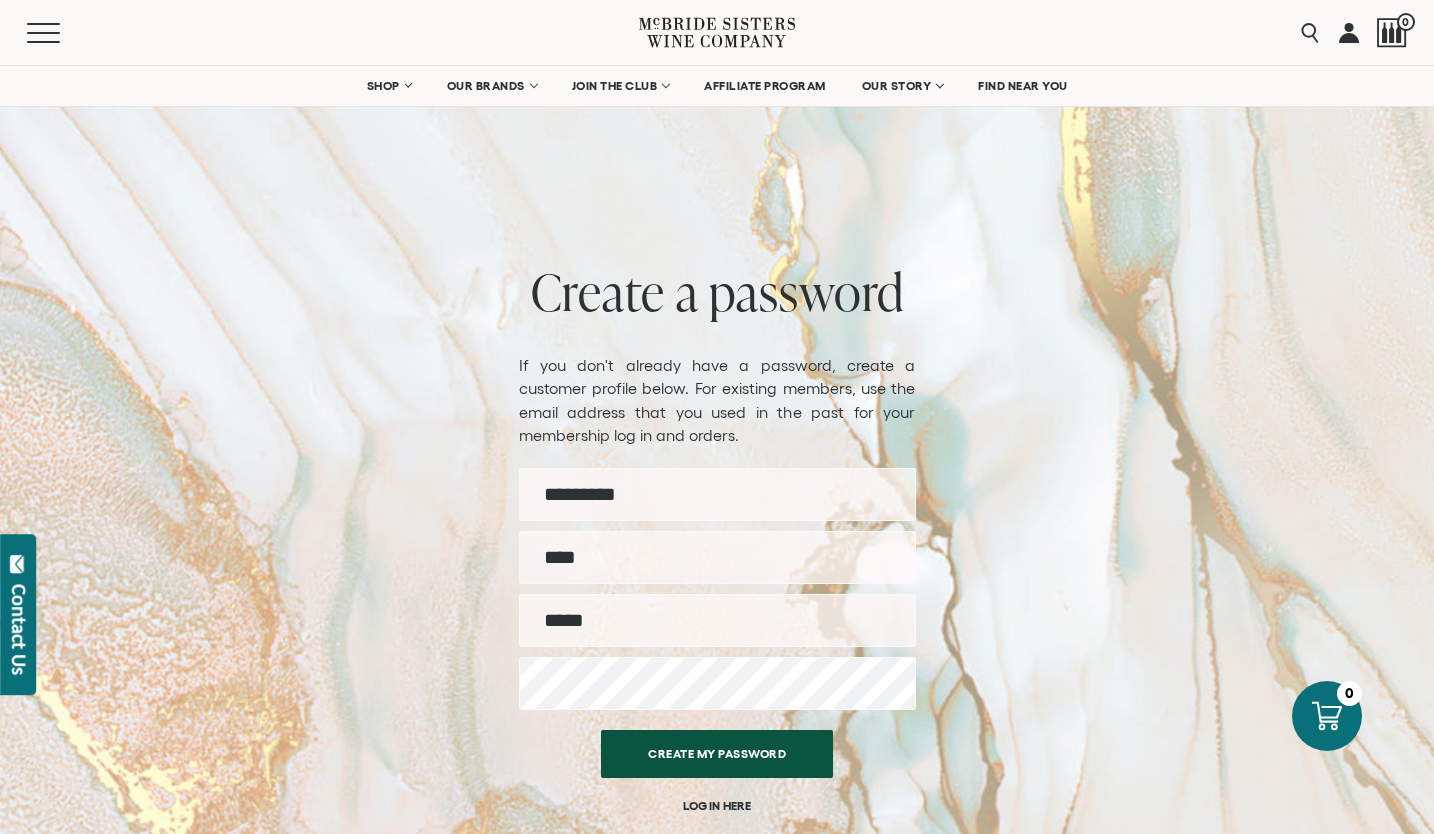 type on "**********" 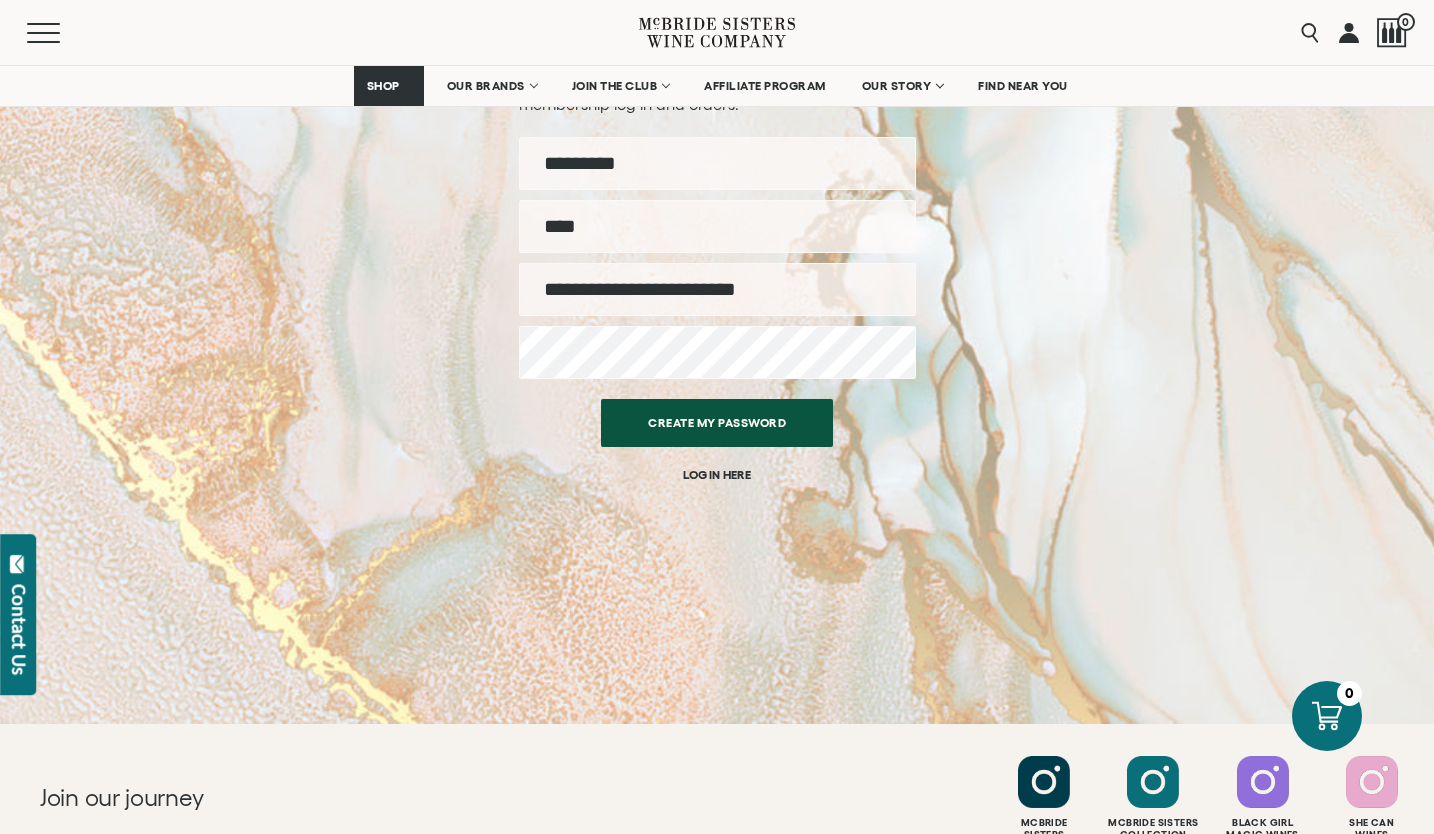 scroll, scrollTop: 336, scrollLeft: 0, axis: vertical 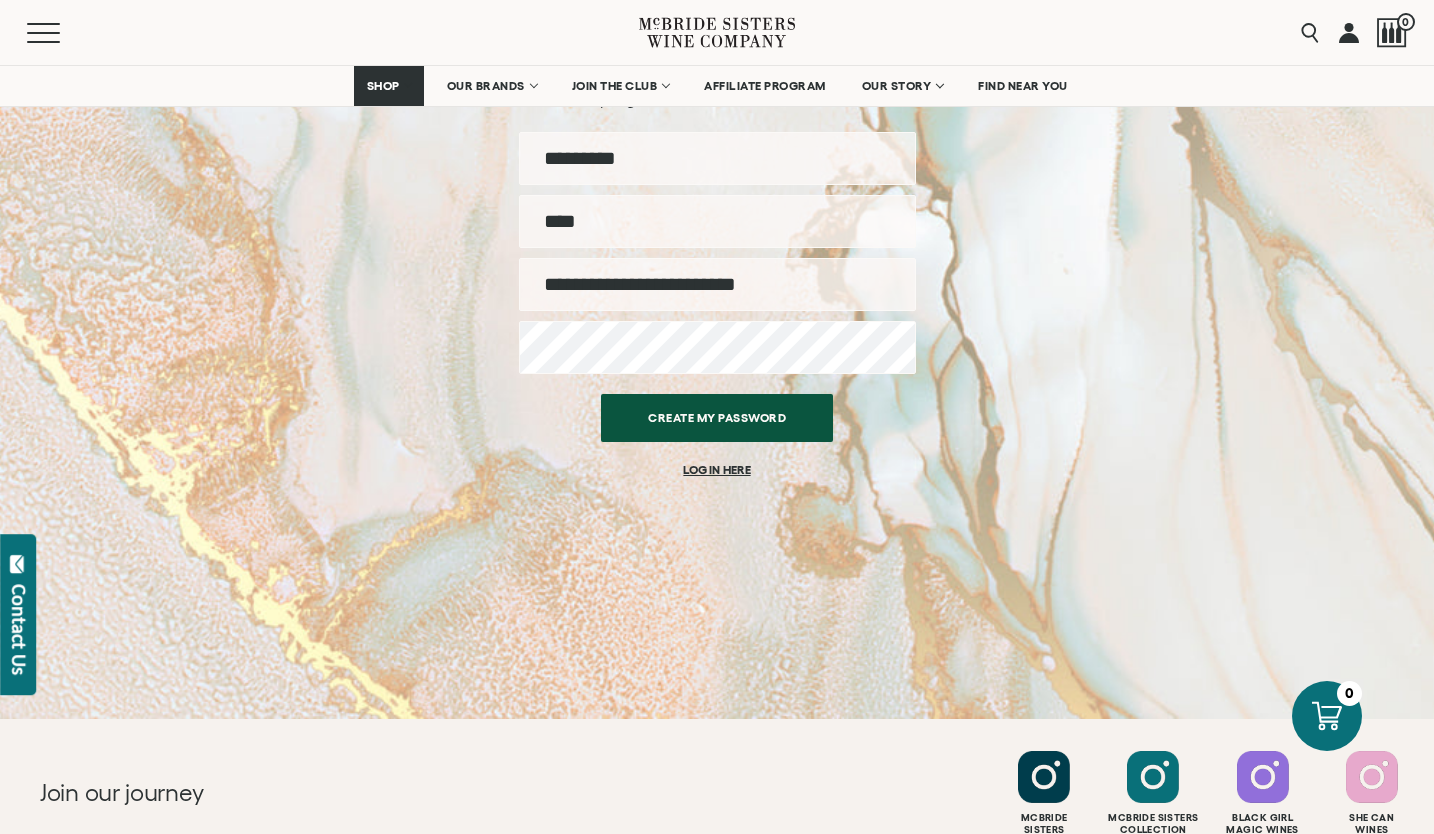 click on "LOG IN HERE" at bounding box center [716, 469] 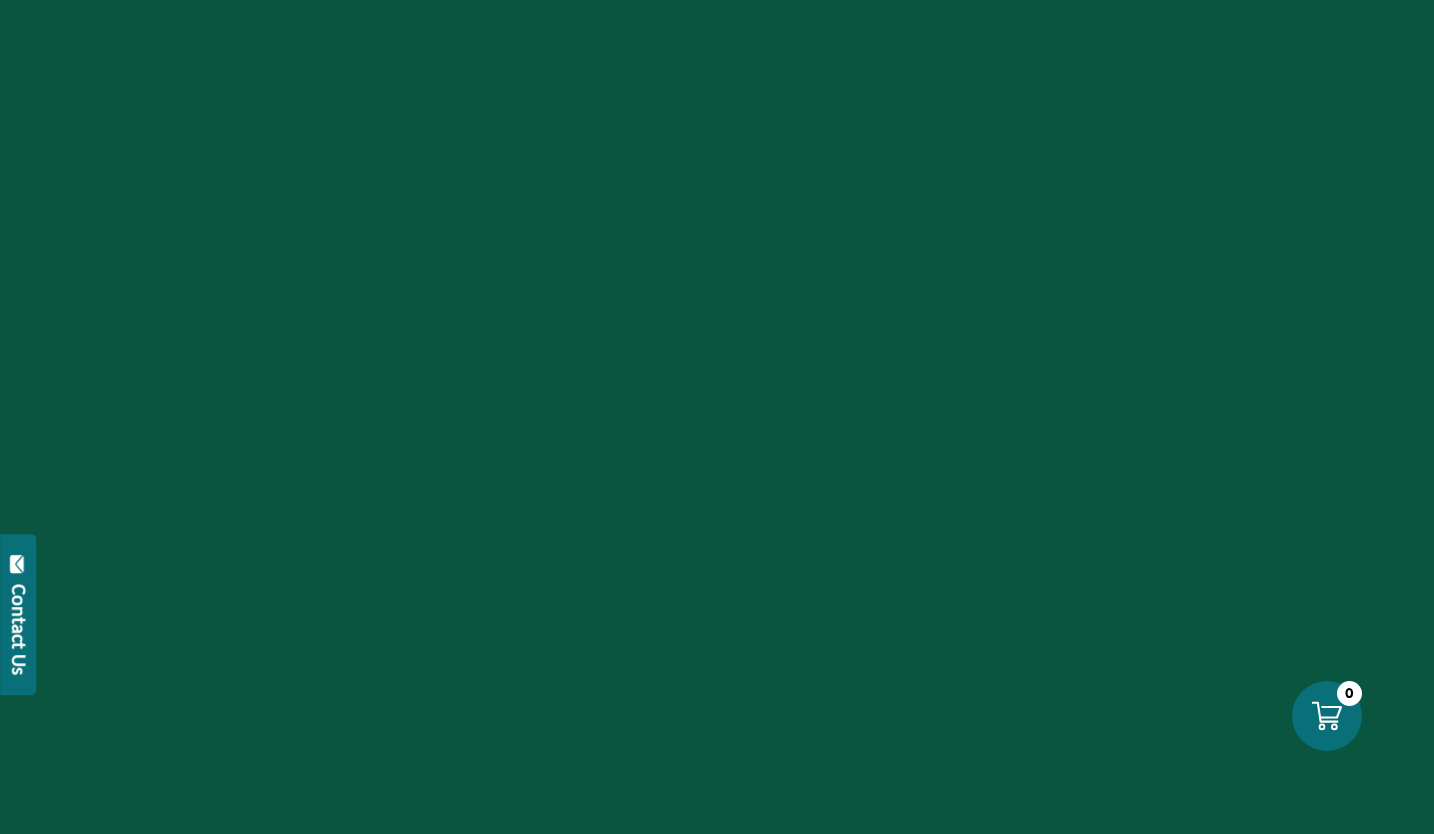 scroll, scrollTop: 0, scrollLeft: 0, axis: both 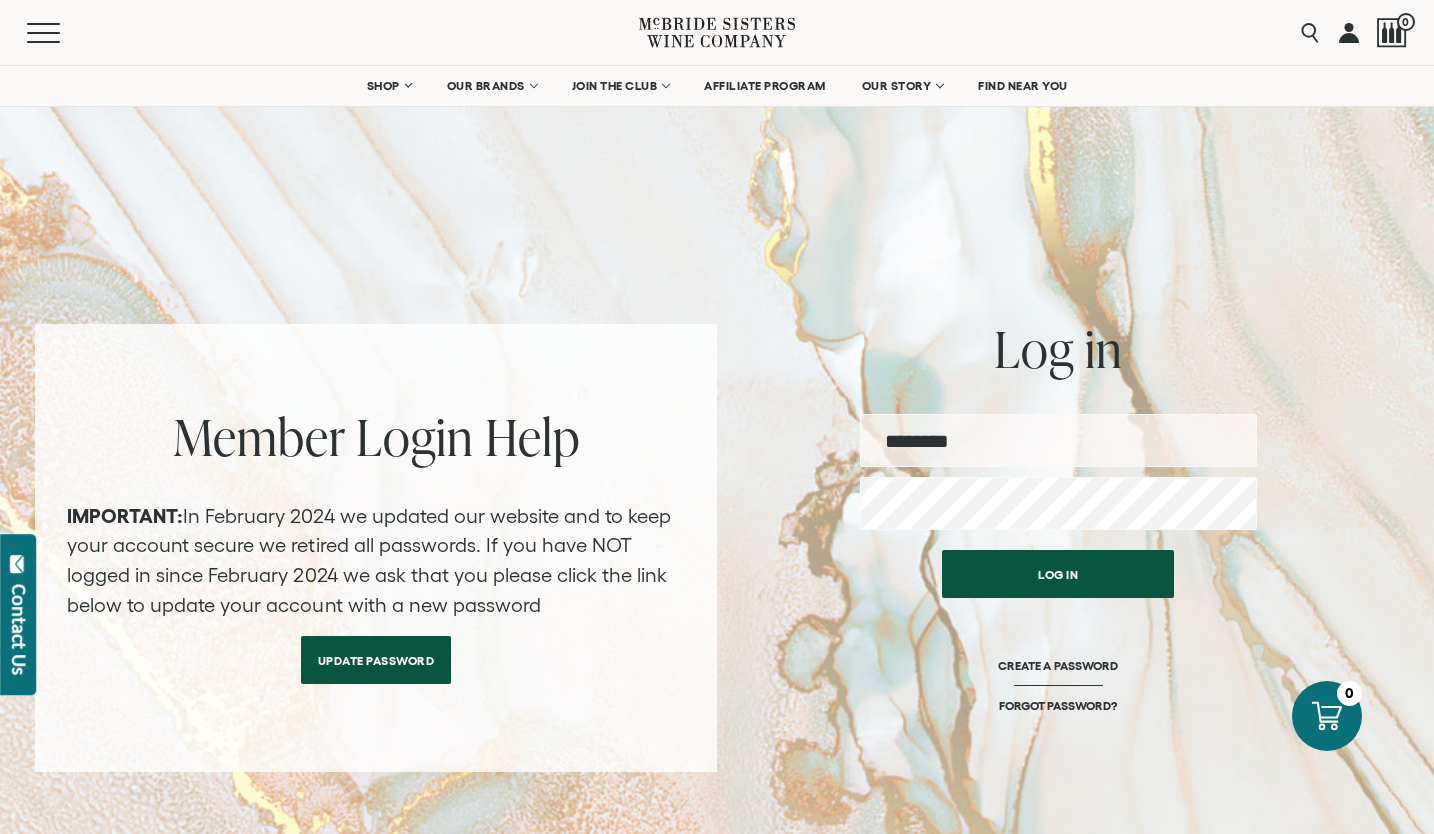 type on "**********" 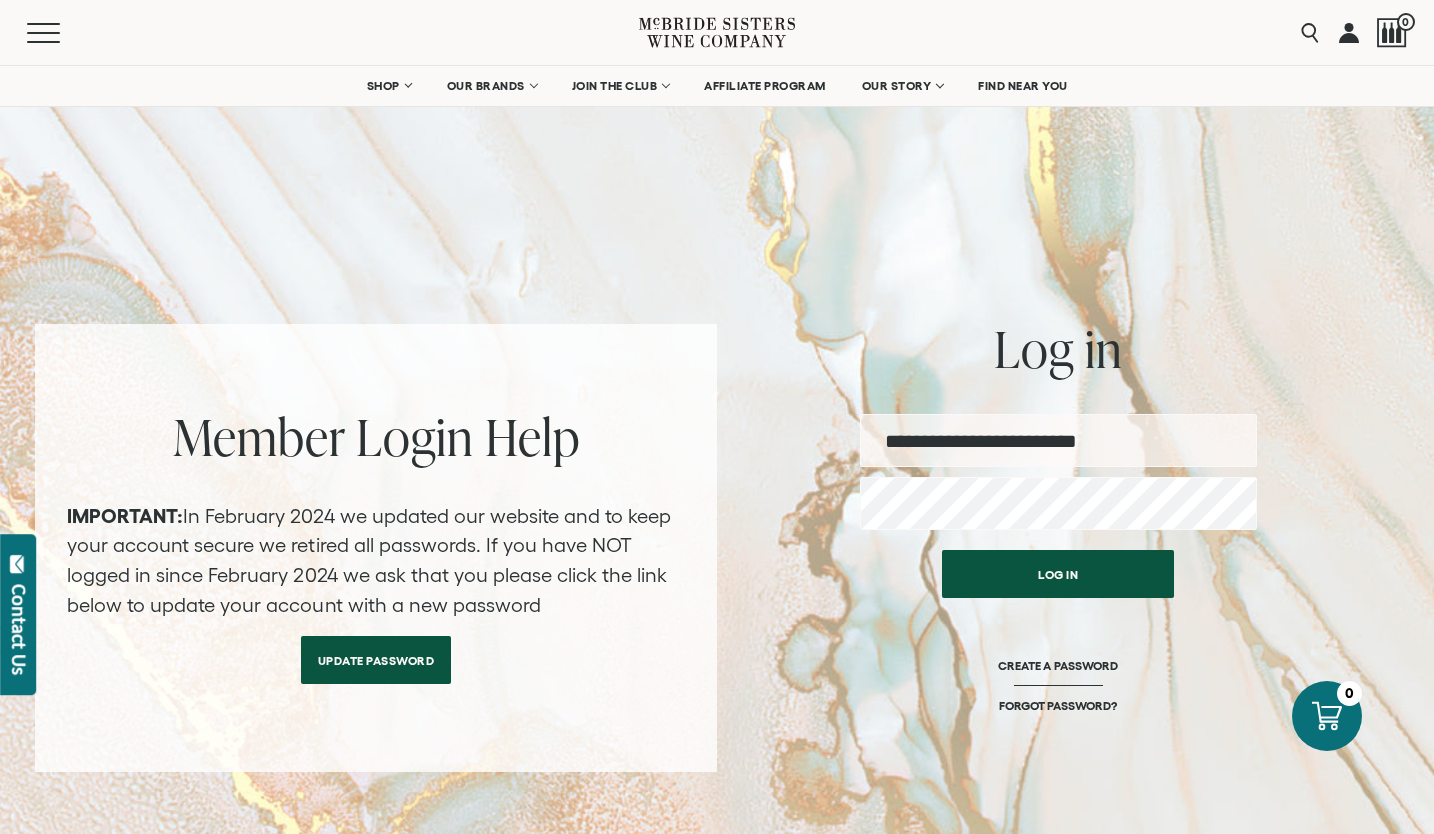 click on "Log in" at bounding box center (1058, 574) 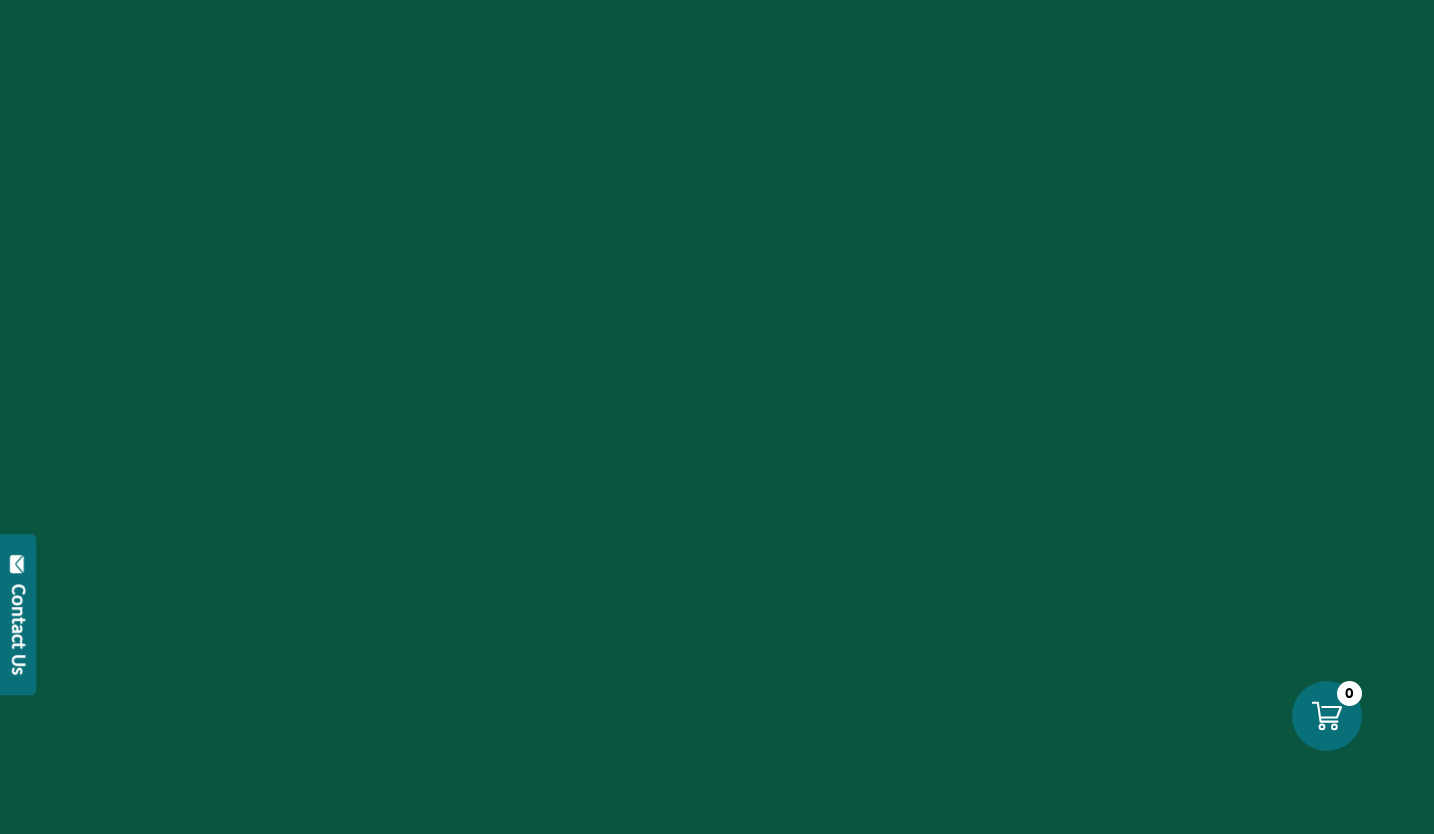 scroll, scrollTop: 0, scrollLeft: 0, axis: both 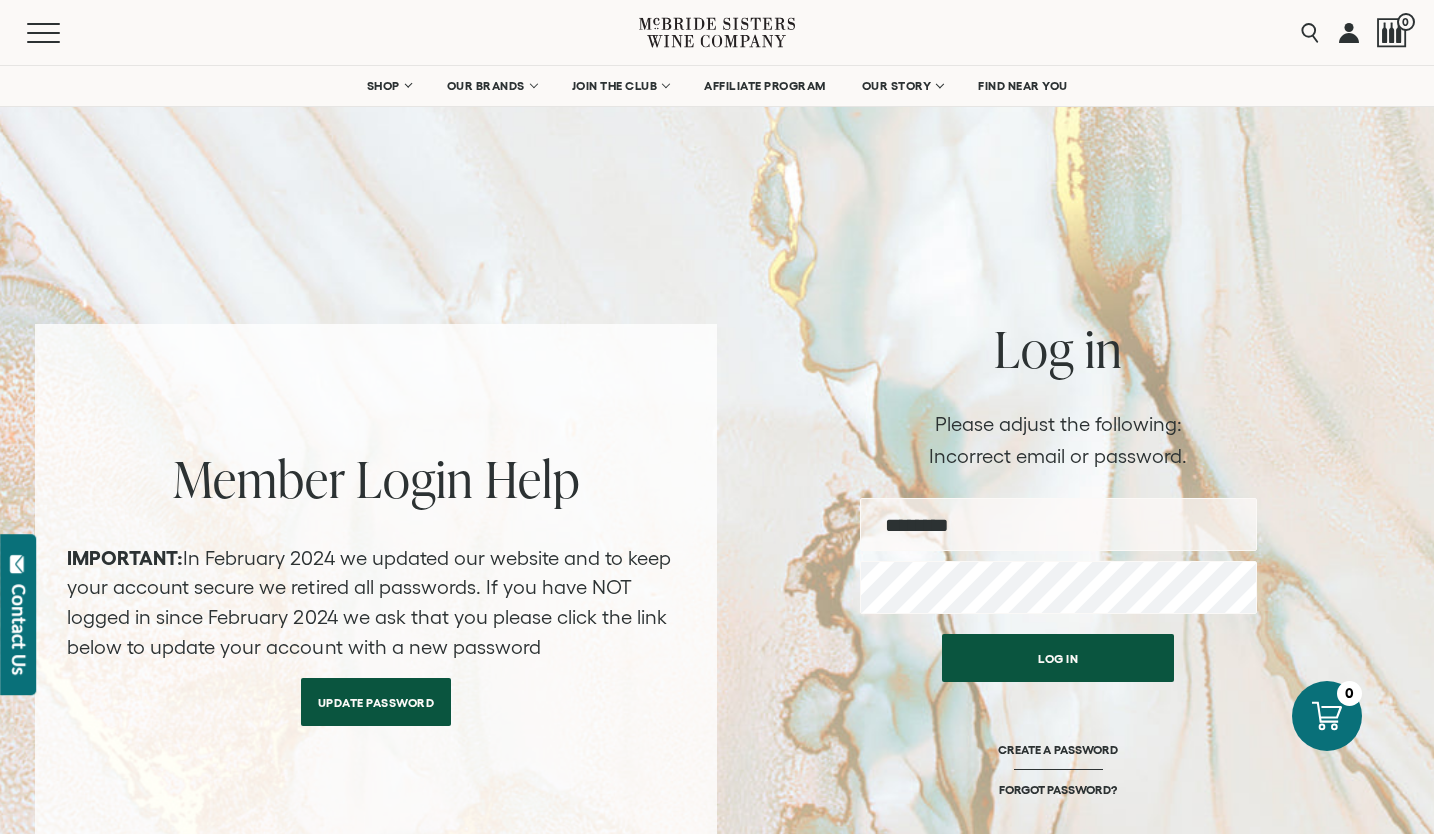 type on "**********" 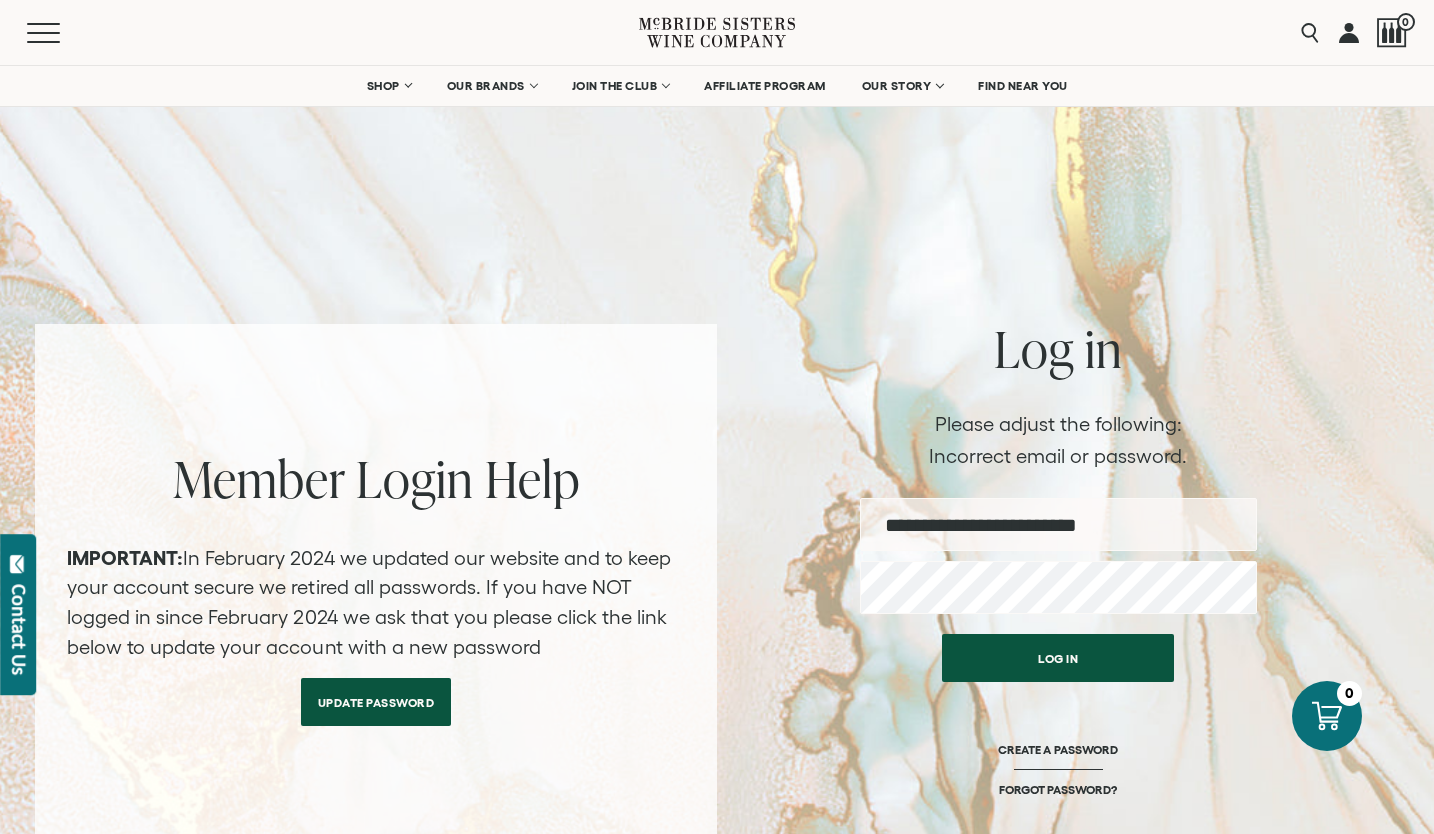 click on "Log in" at bounding box center (1058, 658) 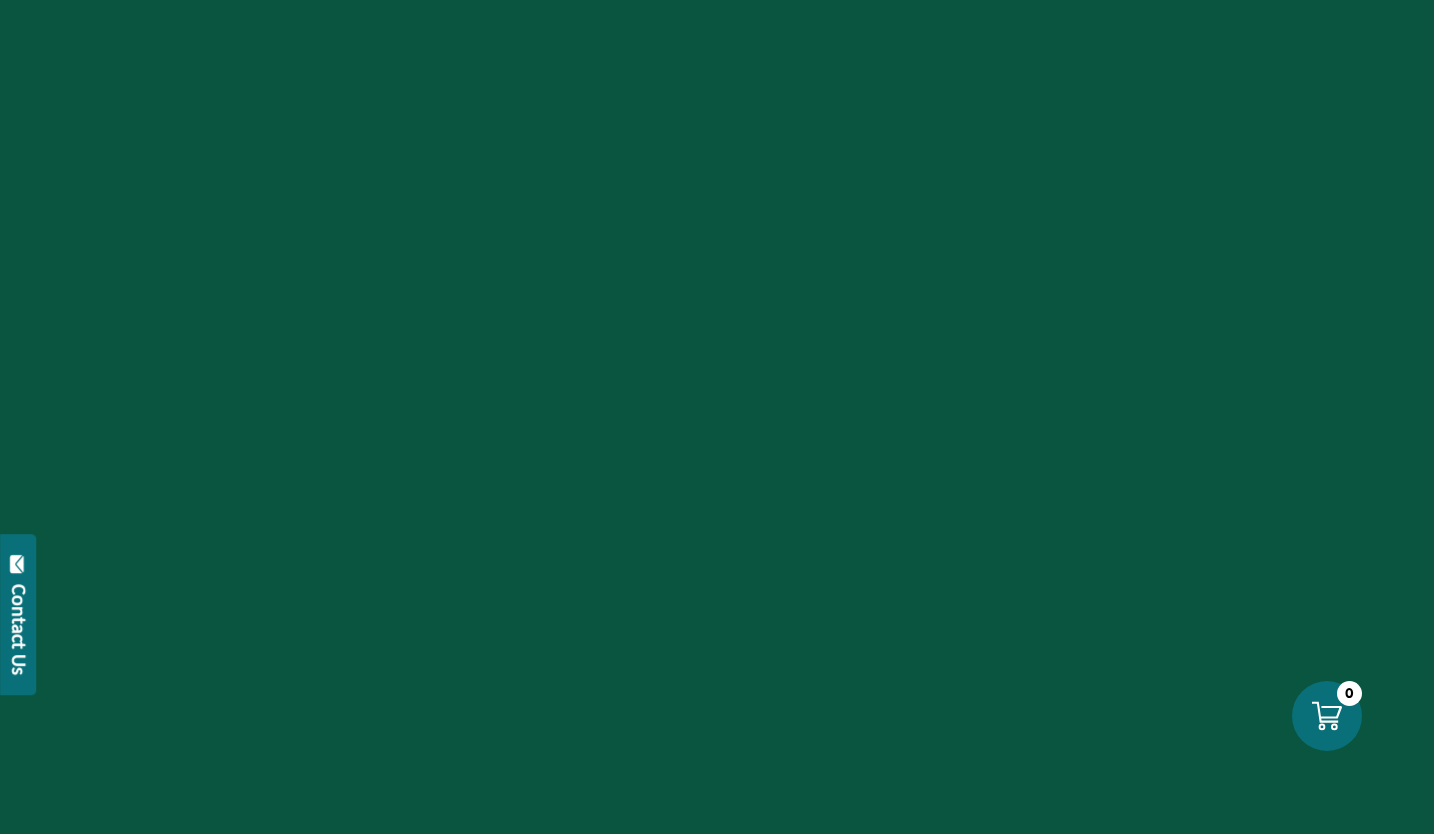 scroll, scrollTop: 0, scrollLeft: 0, axis: both 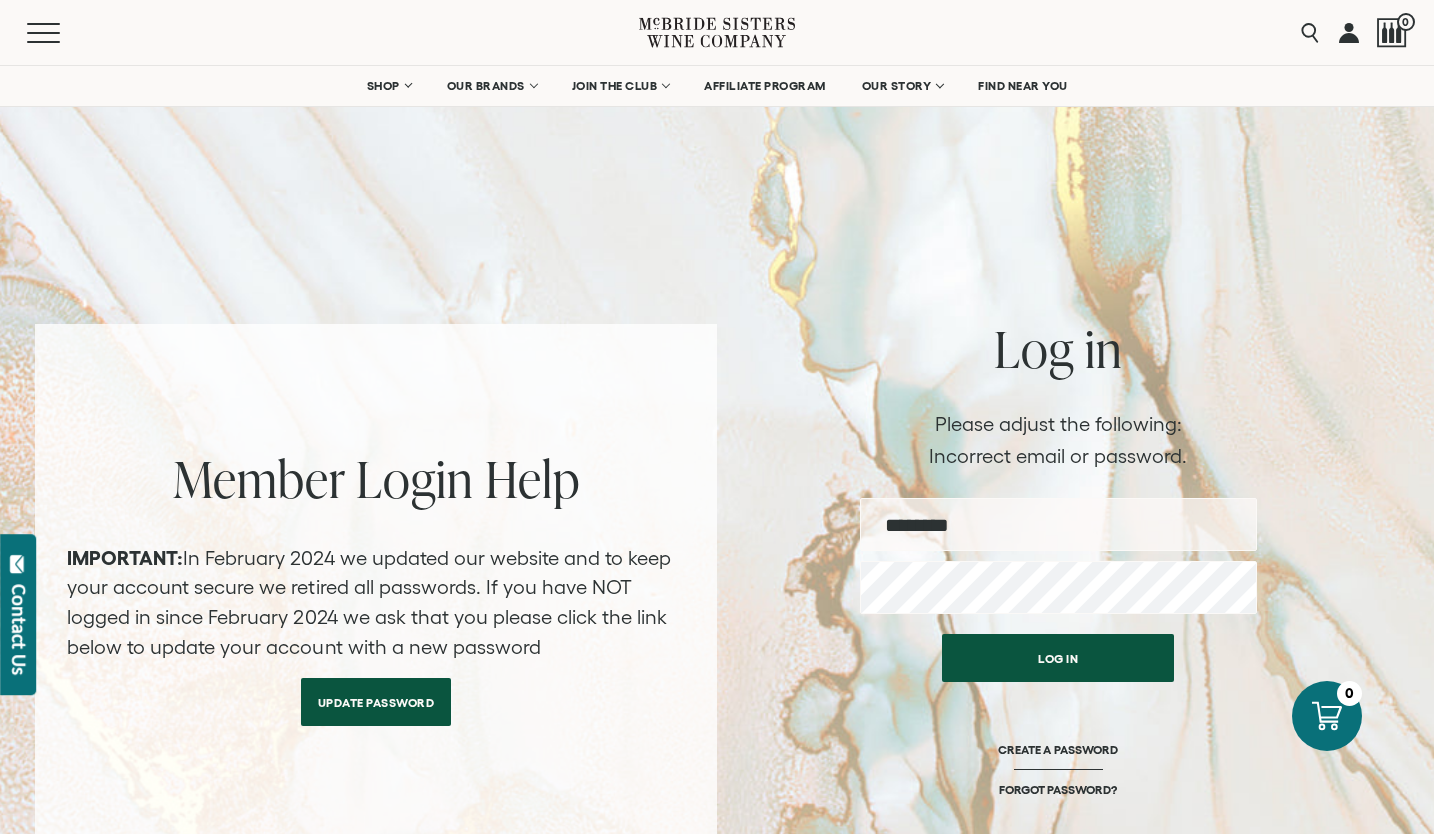 click on "Update Password" at bounding box center [376, 702] 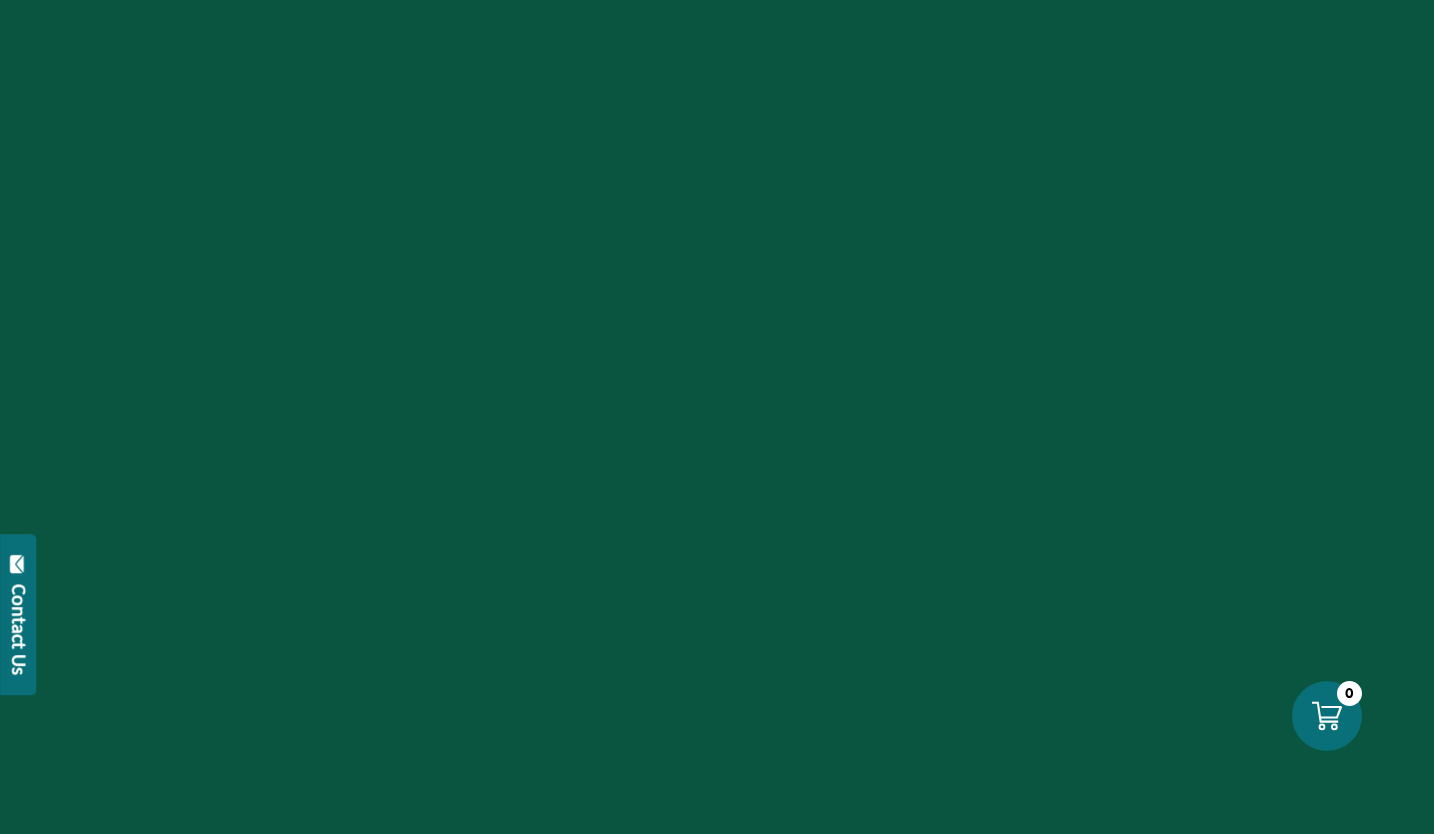 scroll, scrollTop: 0, scrollLeft: 0, axis: both 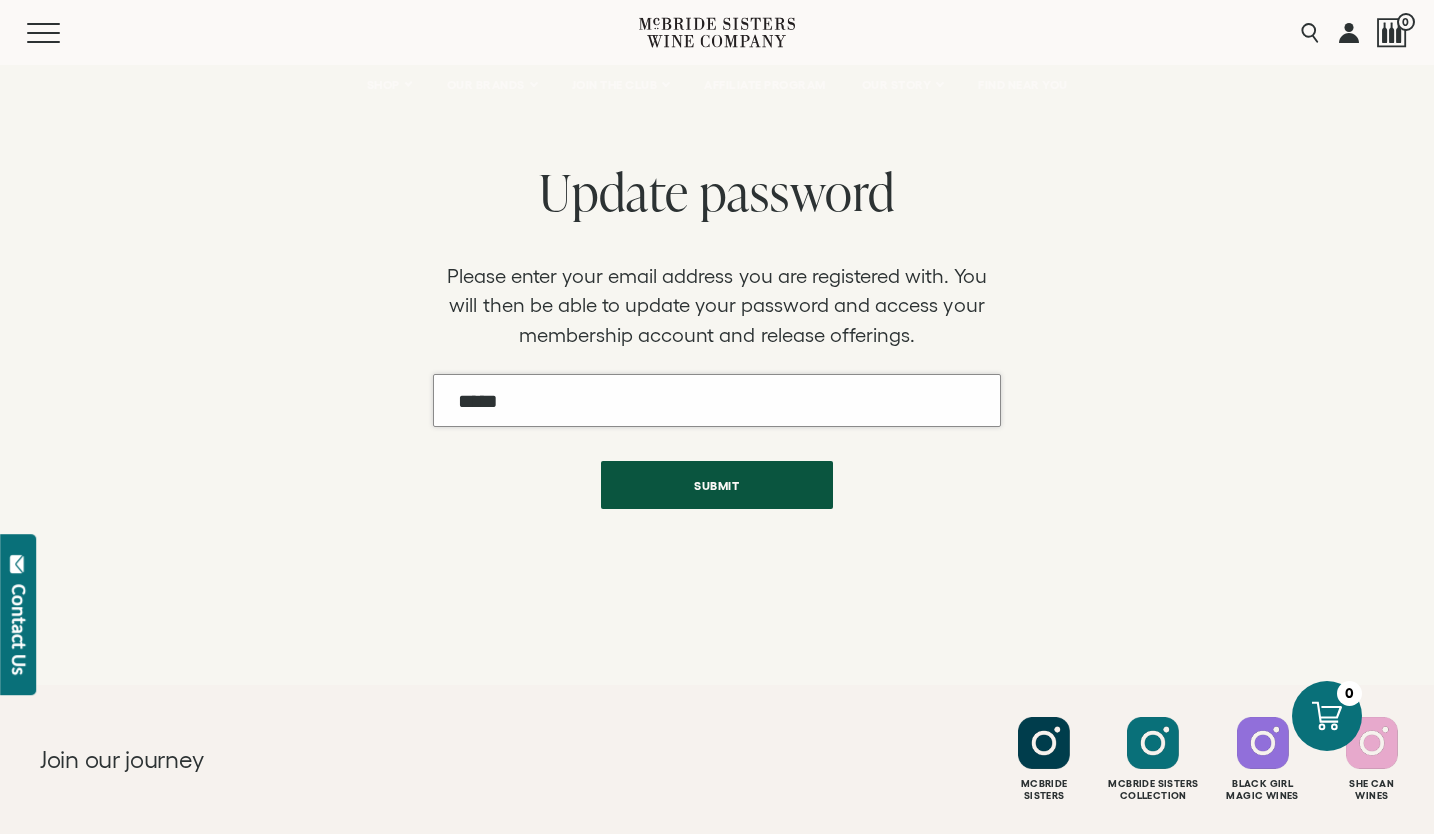 click on "Email" at bounding box center (717, 400) 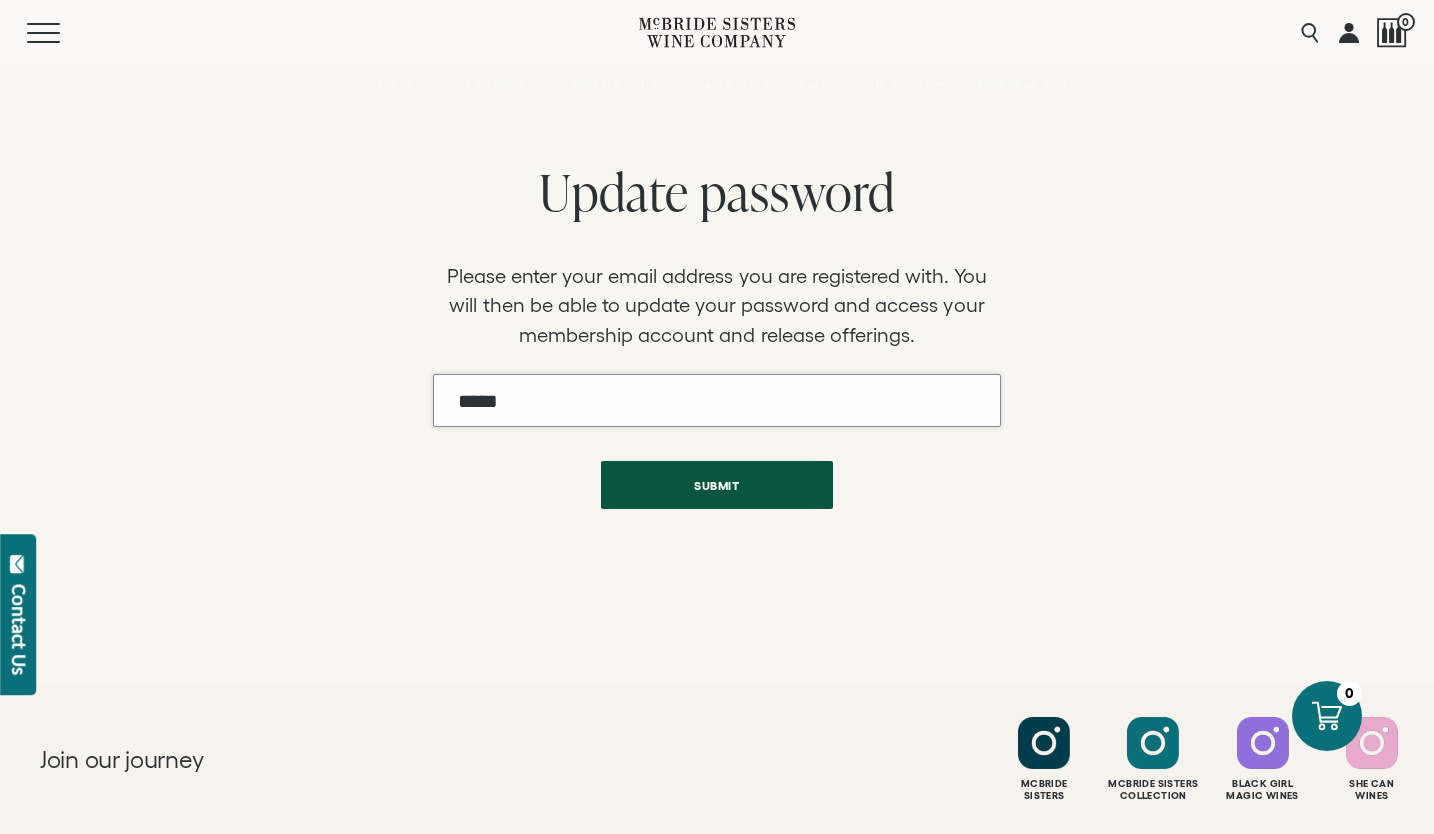 type on "**********" 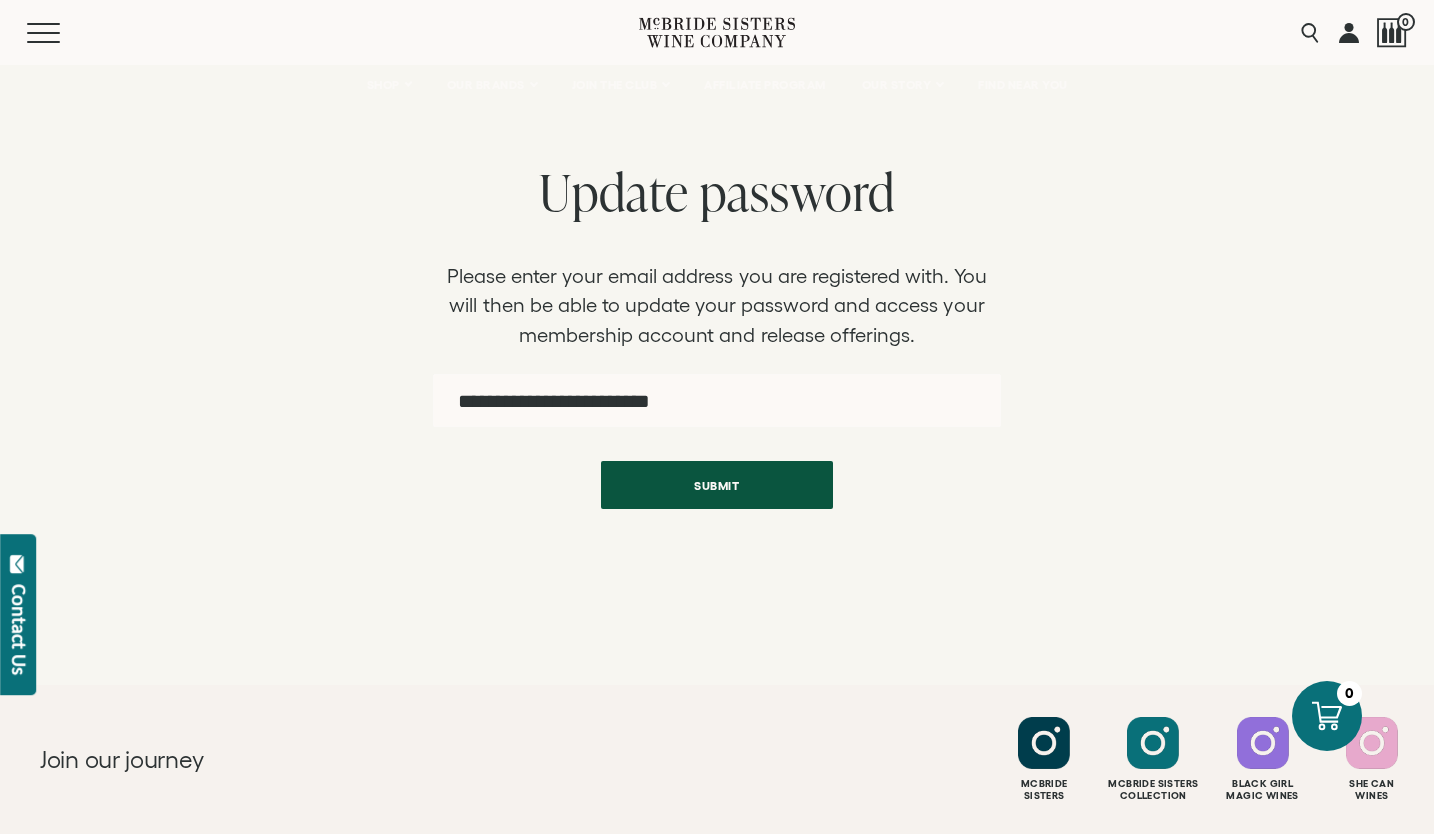 click on "Submit" at bounding box center (717, 485) 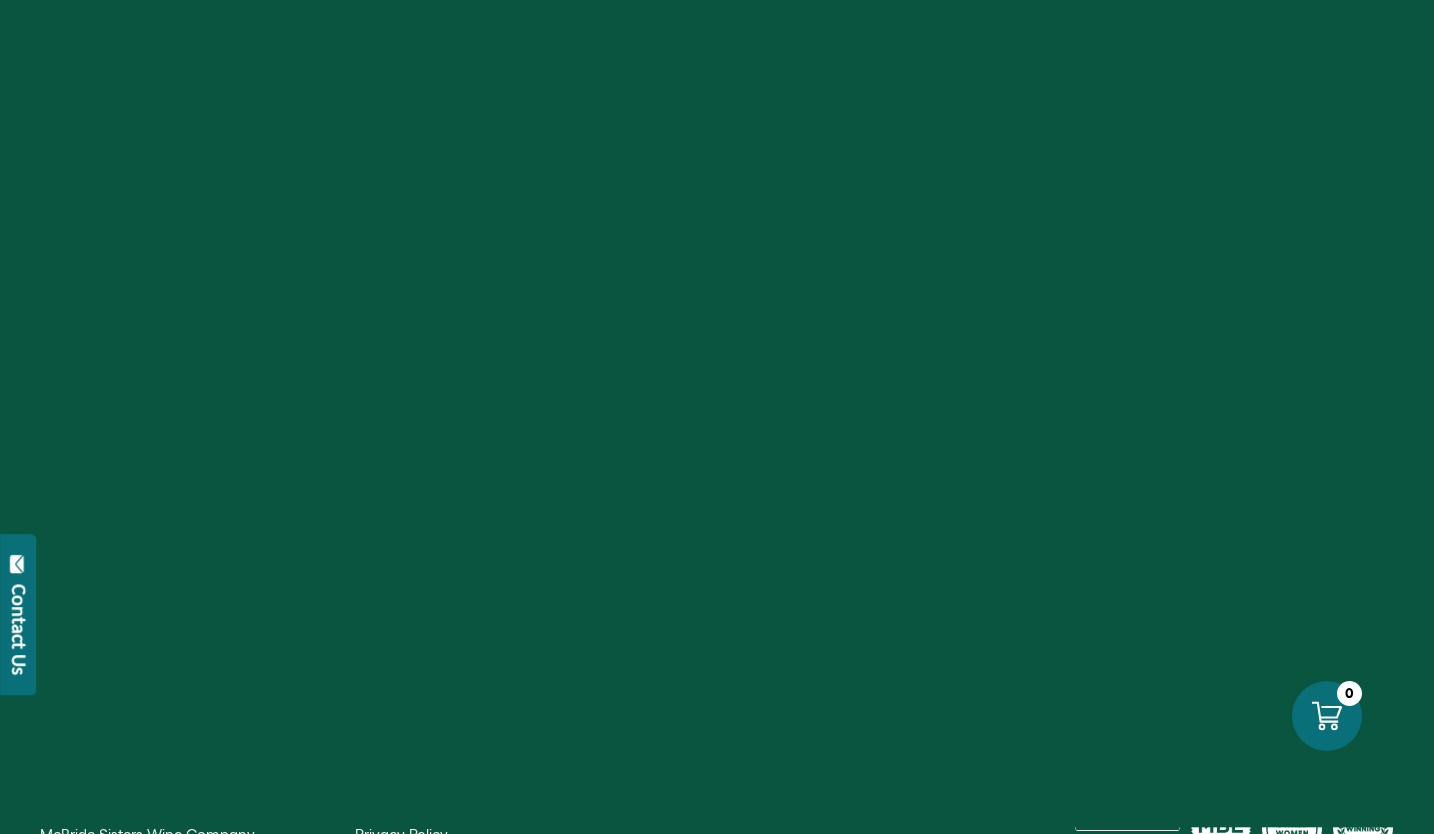 scroll, scrollTop: 0, scrollLeft: 0, axis: both 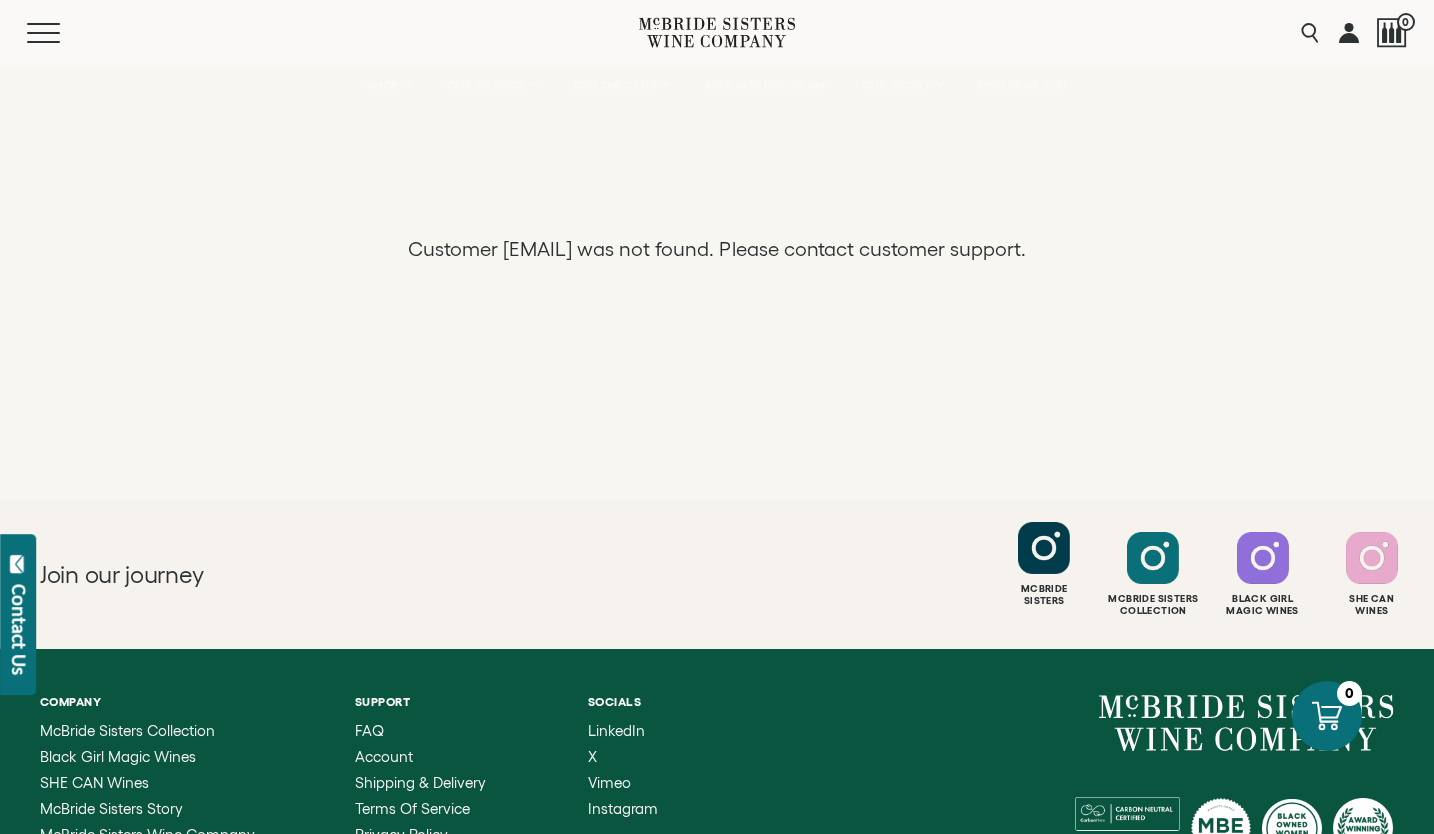 click at bounding box center [1044, 548] 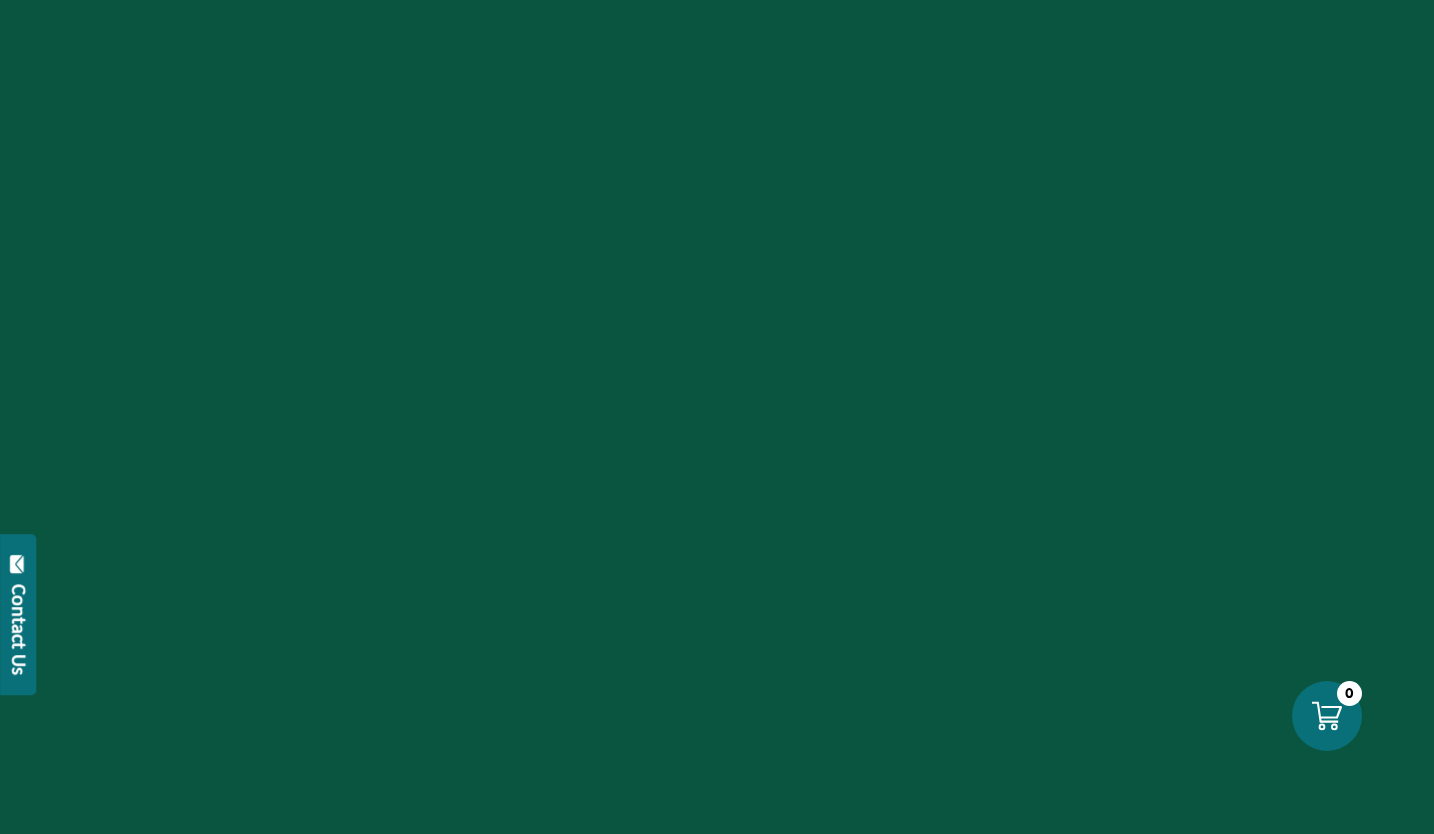 scroll, scrollTop: 0, scrollLeft: 0, axis: both 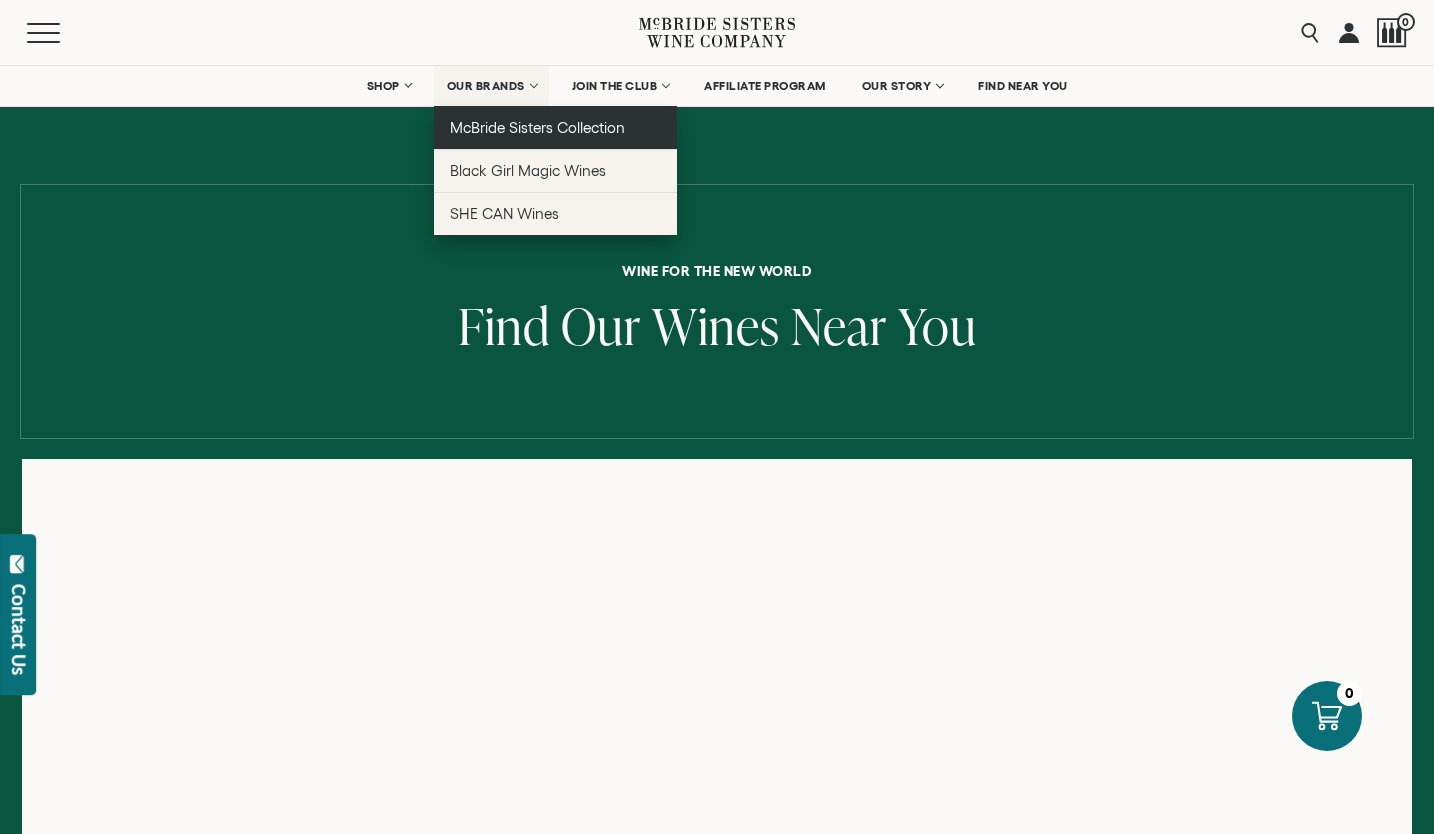 click on "McBride Sisters Collection" at bounding box center (555, 127) 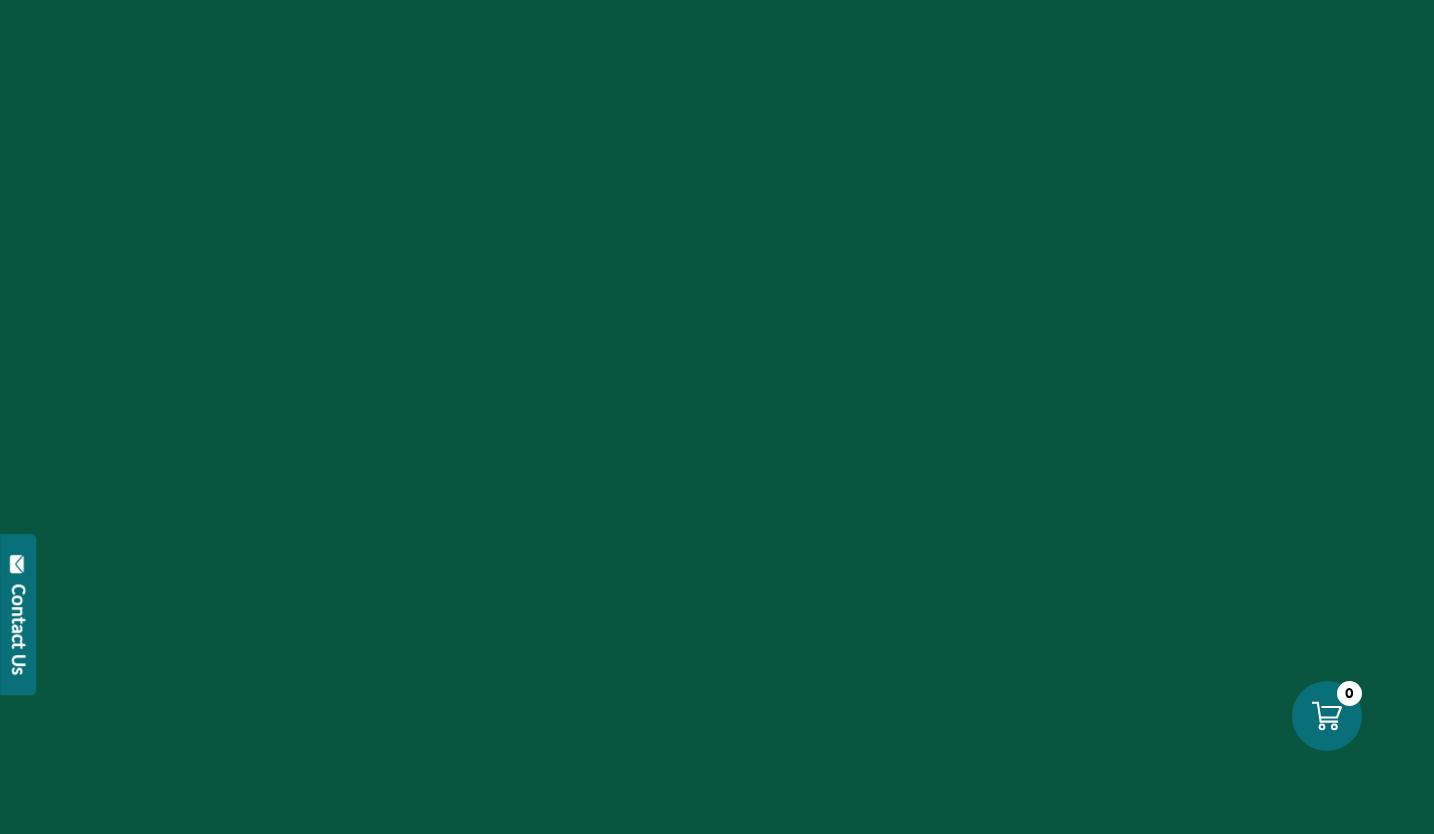 scroll, scrollTop: 0, scrollLeft: 0, axis: both 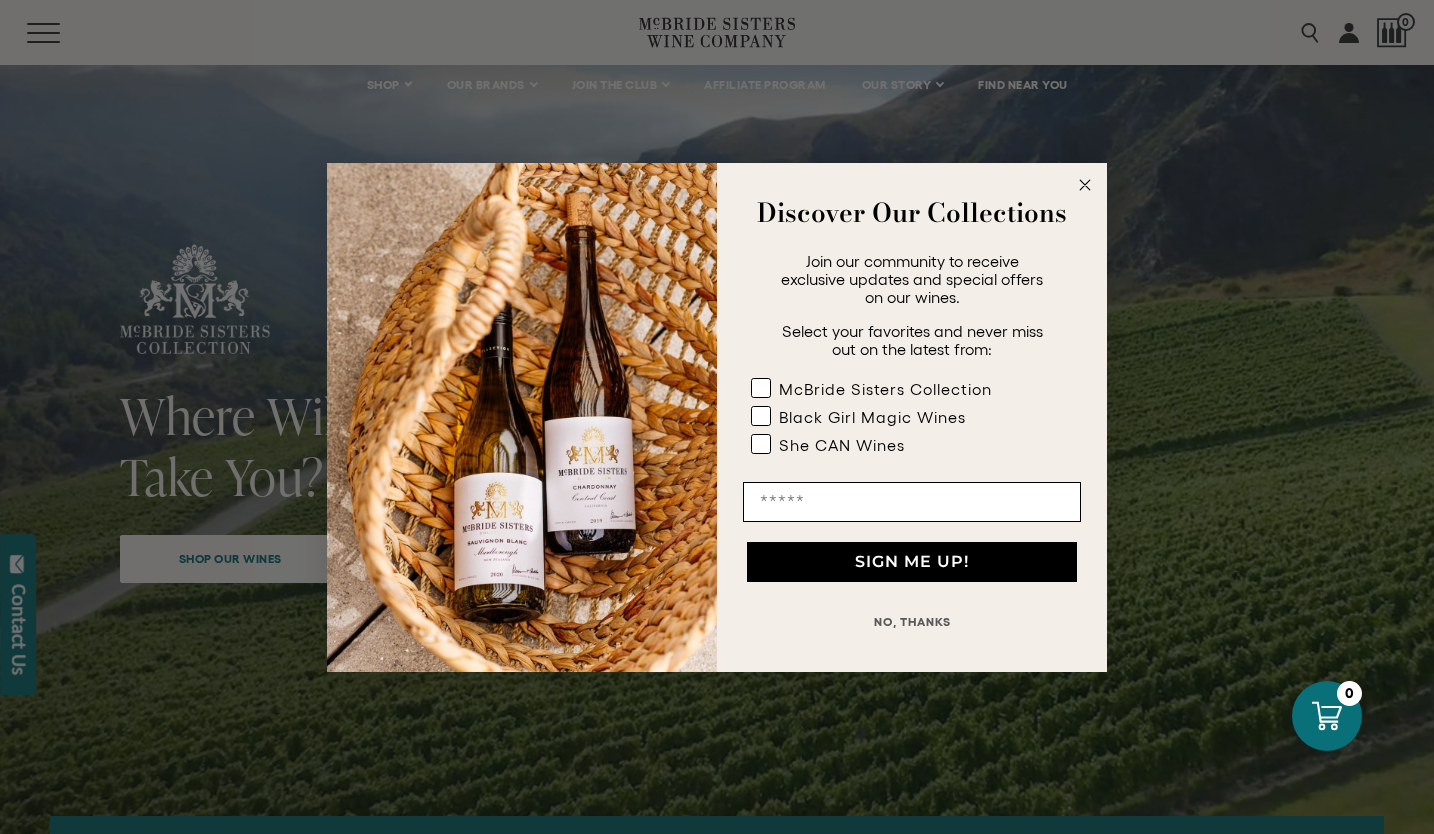 type on "**********" 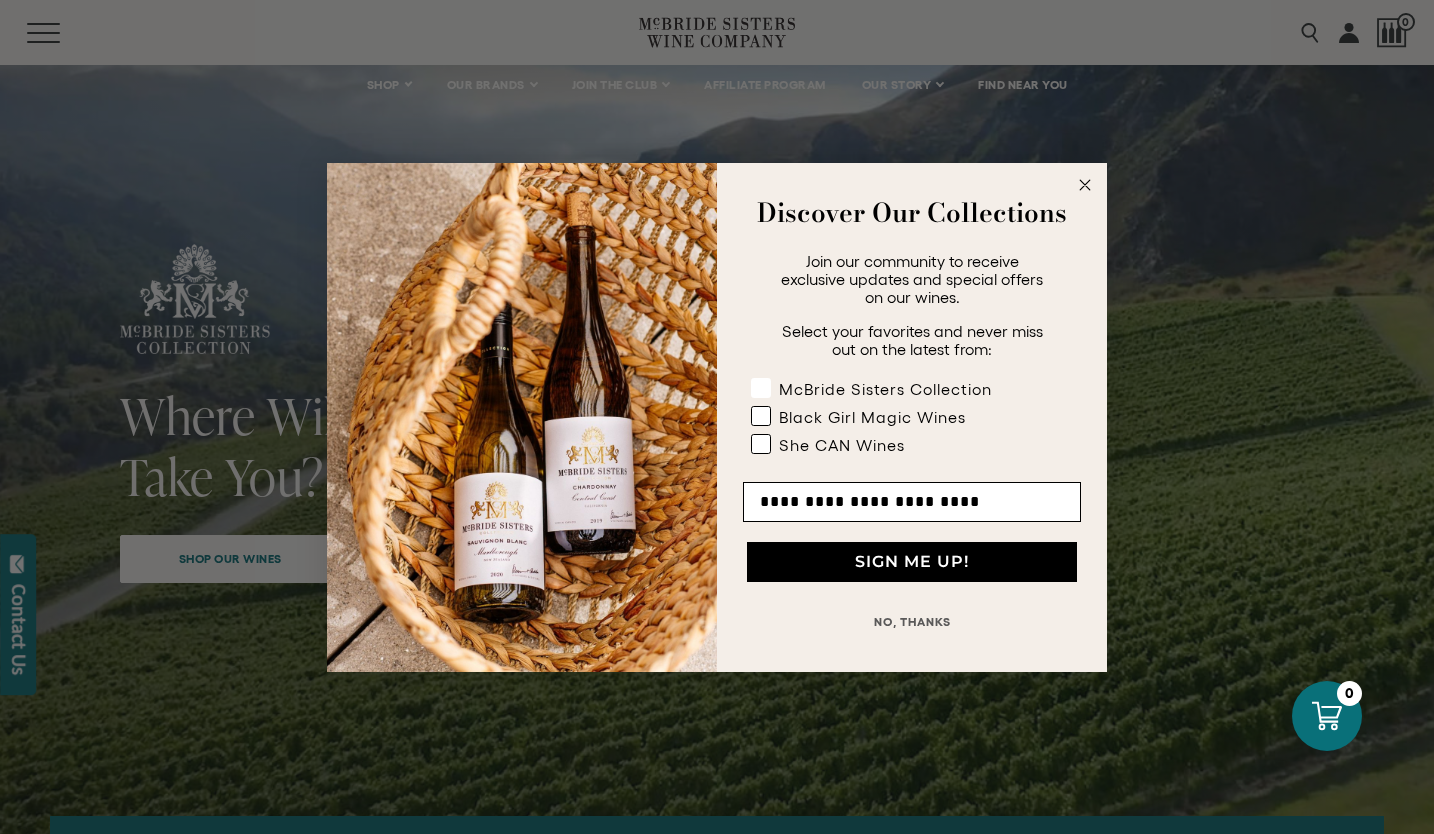 click 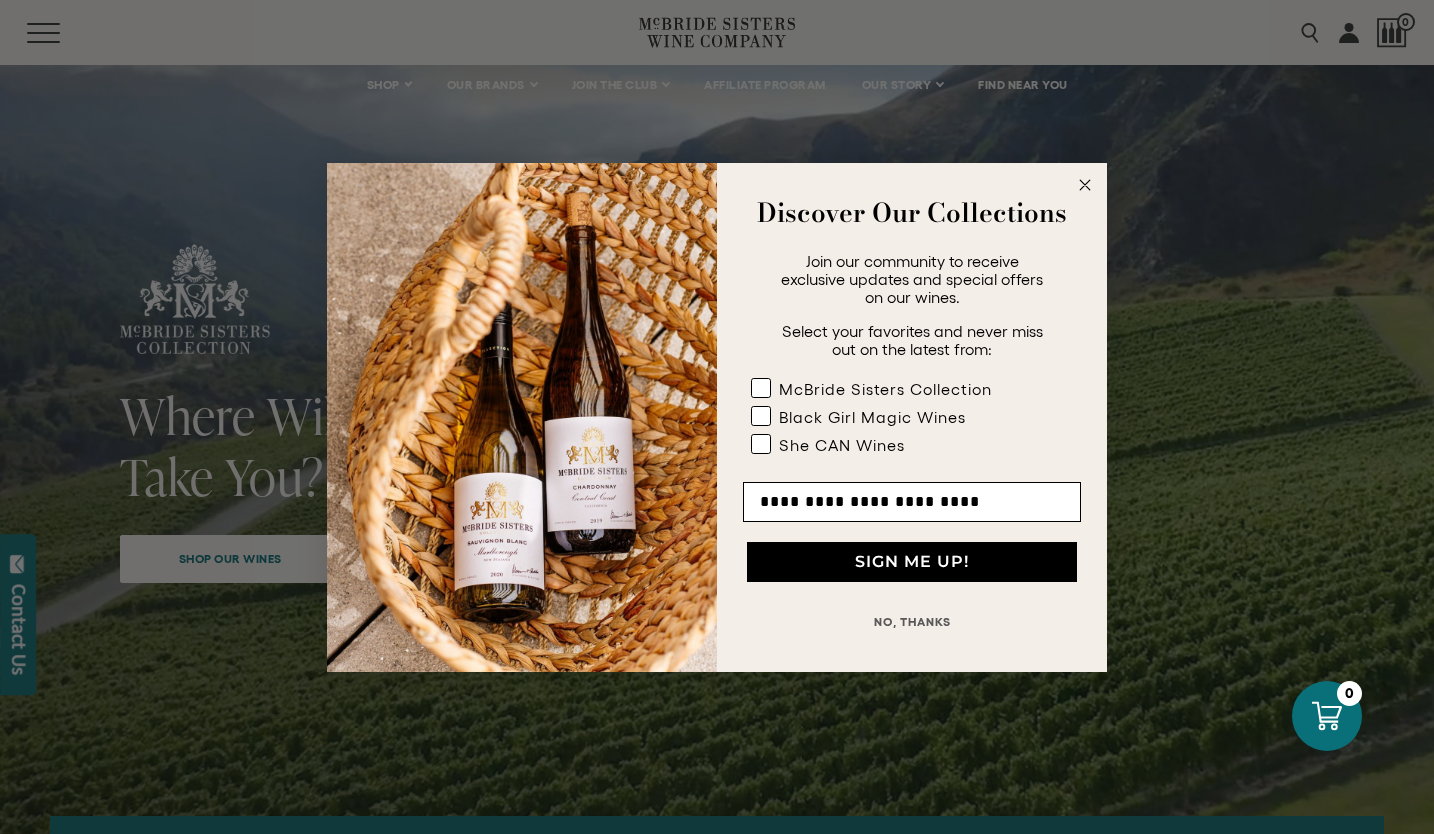 click on "NO, THANKS" at bounding box center [912, 622] 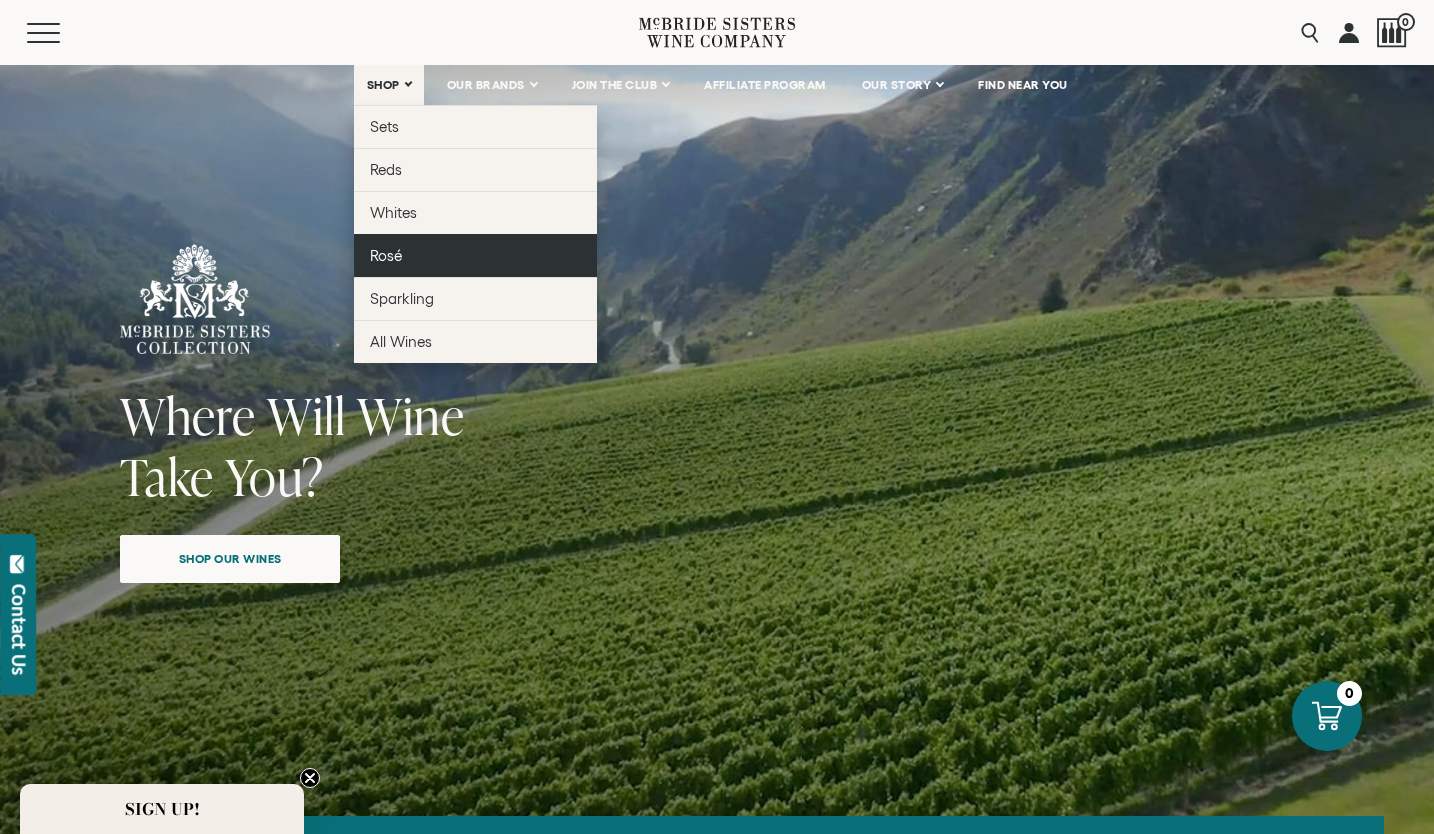 click on "Rosé" at bounding box center [386, 255] 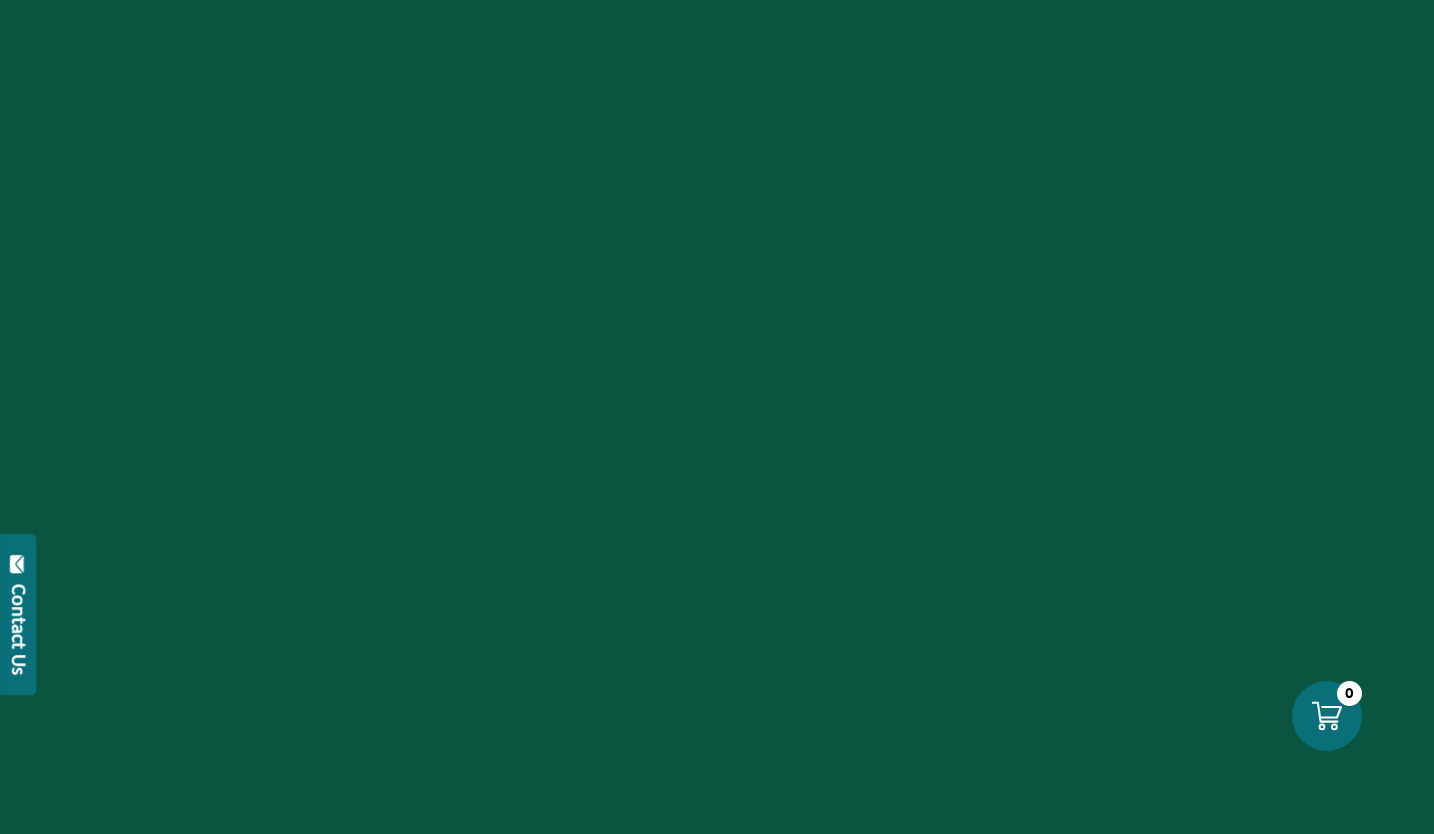 scroll, scrollTop: 0, scrollLeft: 0, axis: both 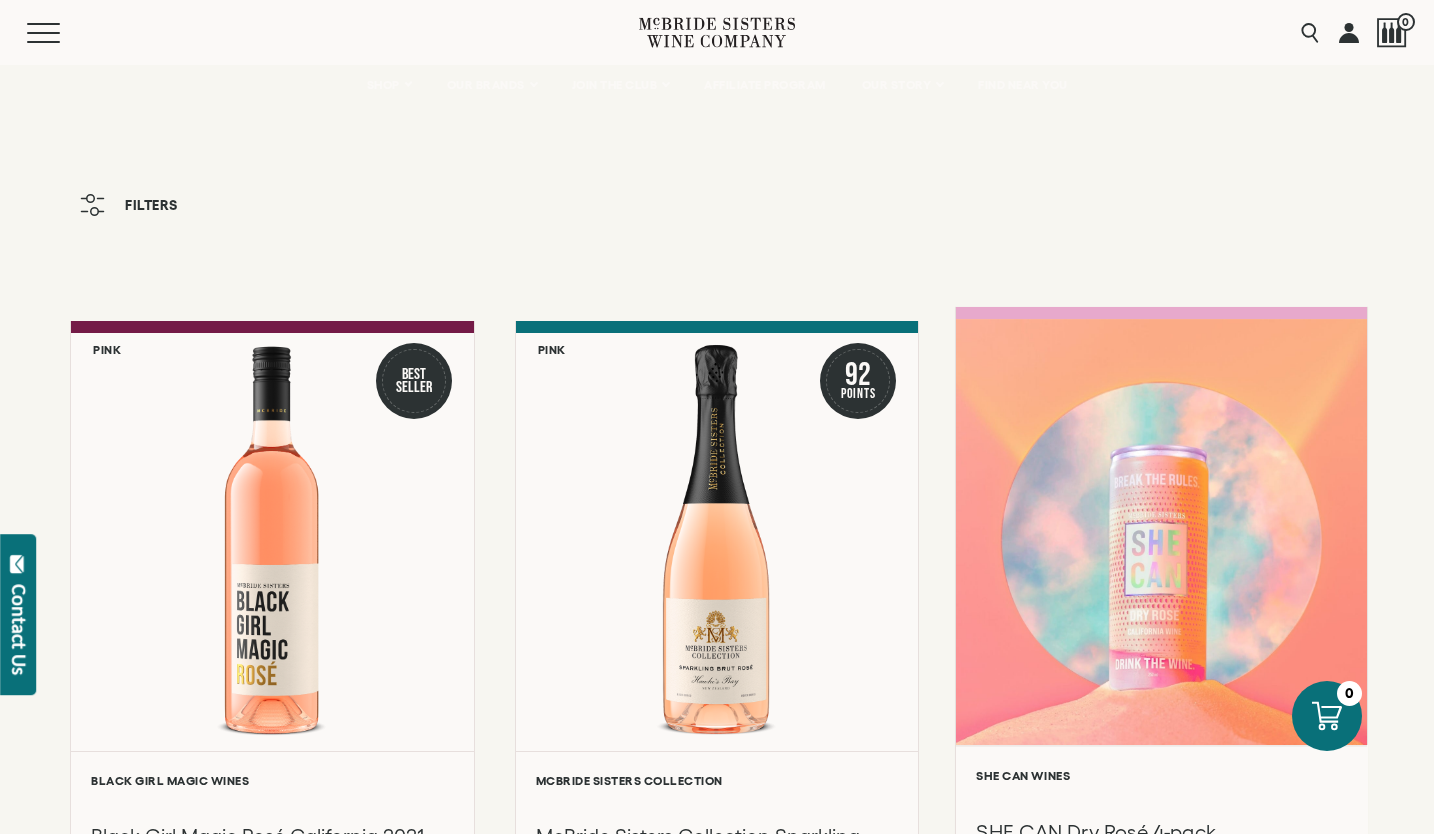 click at bounding box center (1161, 532) 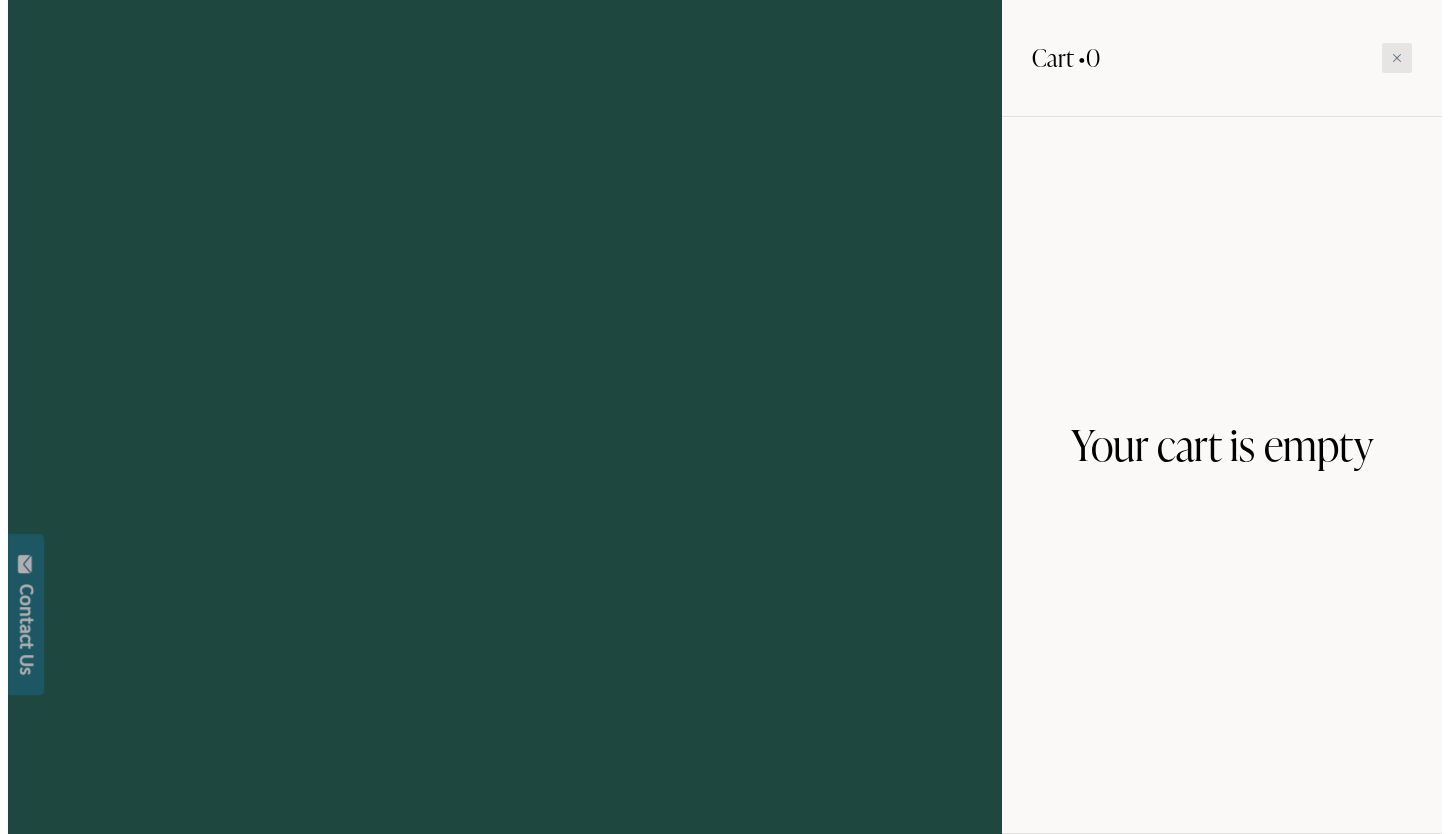 scroll, scrollTop: 0, scrollLeft: 0, axis: both 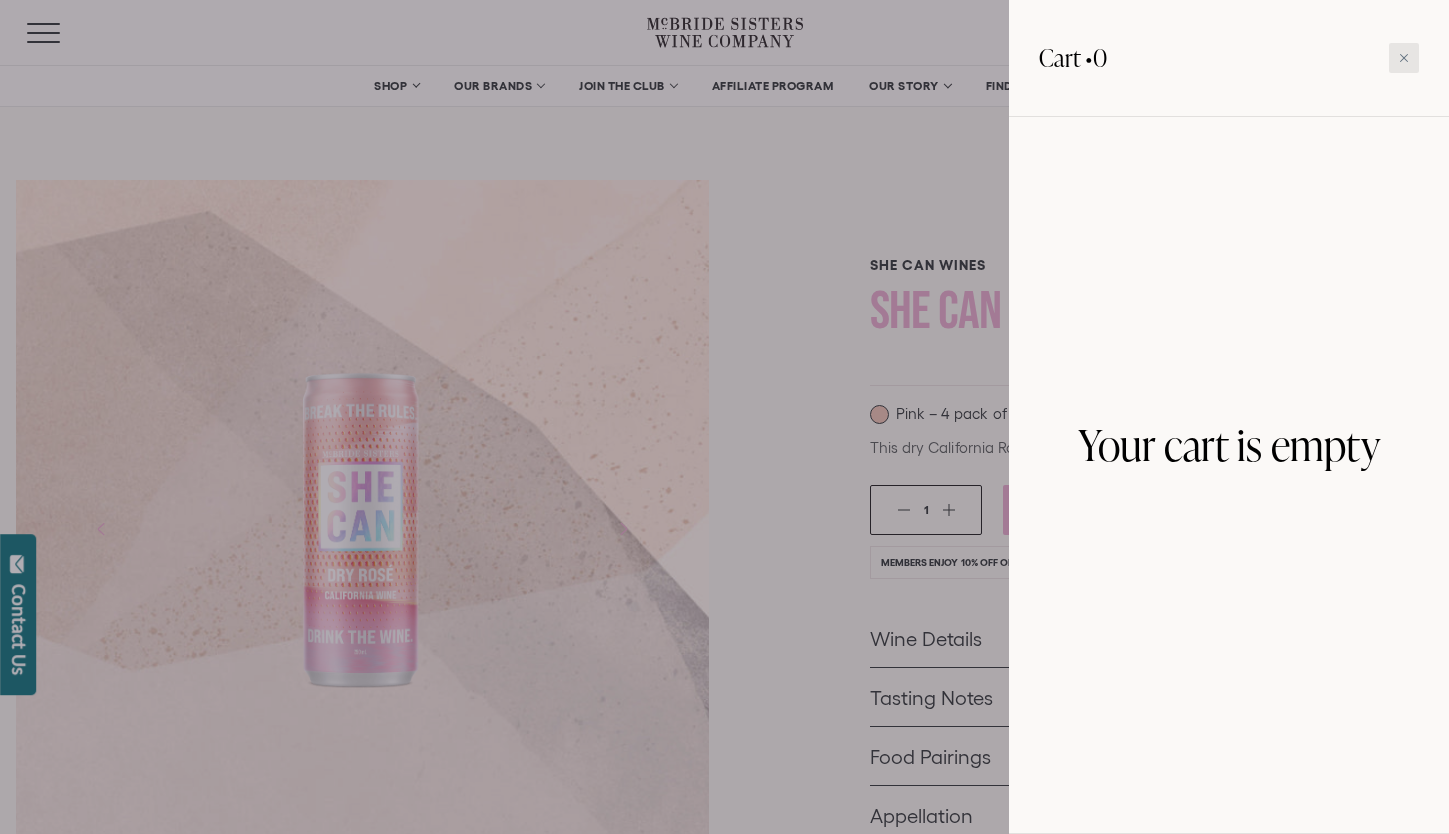 click at bounding box center [1404, 58] 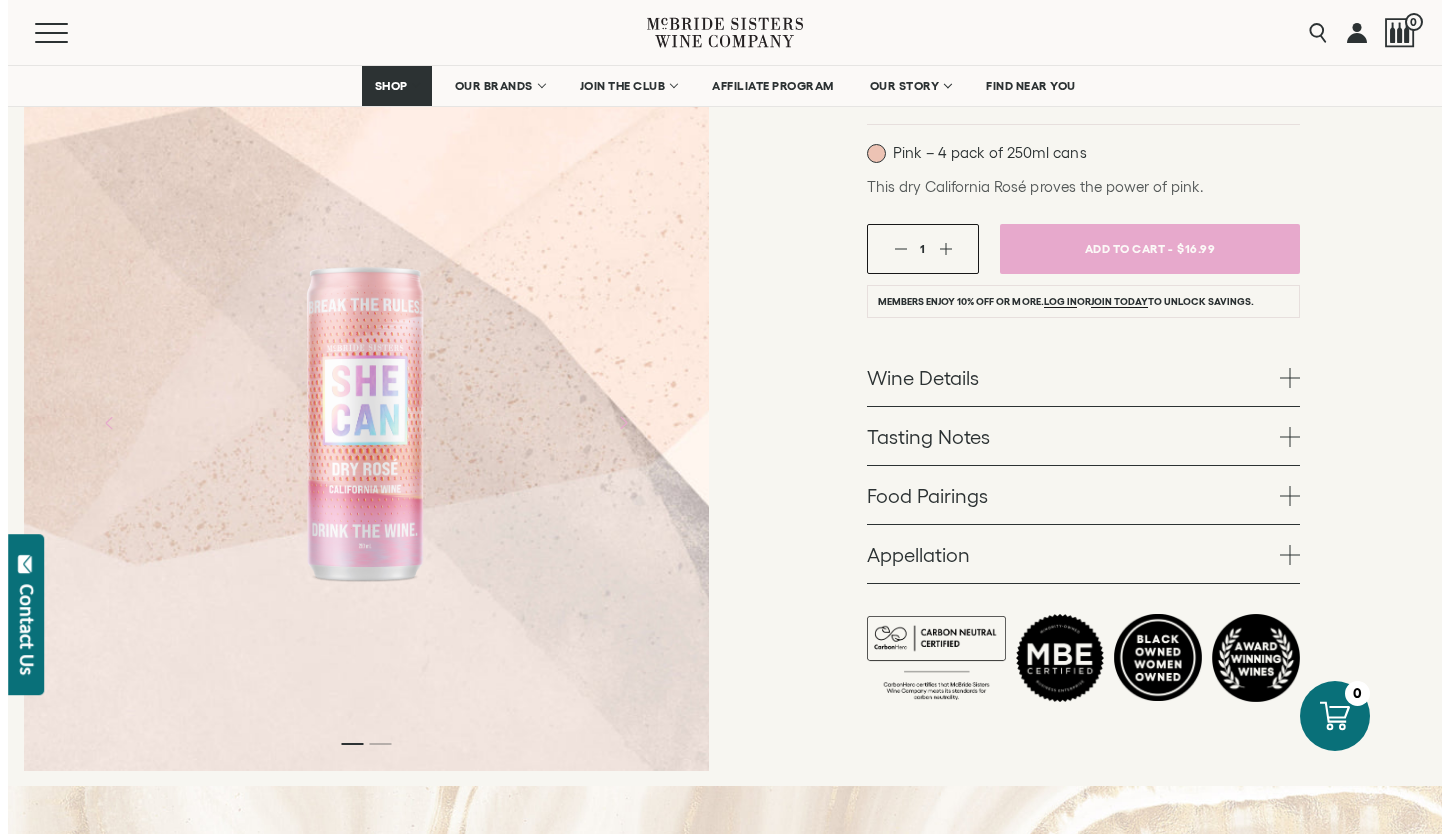 scroll, scrollTop: 250, scrollLeft: 0, axis: vertical 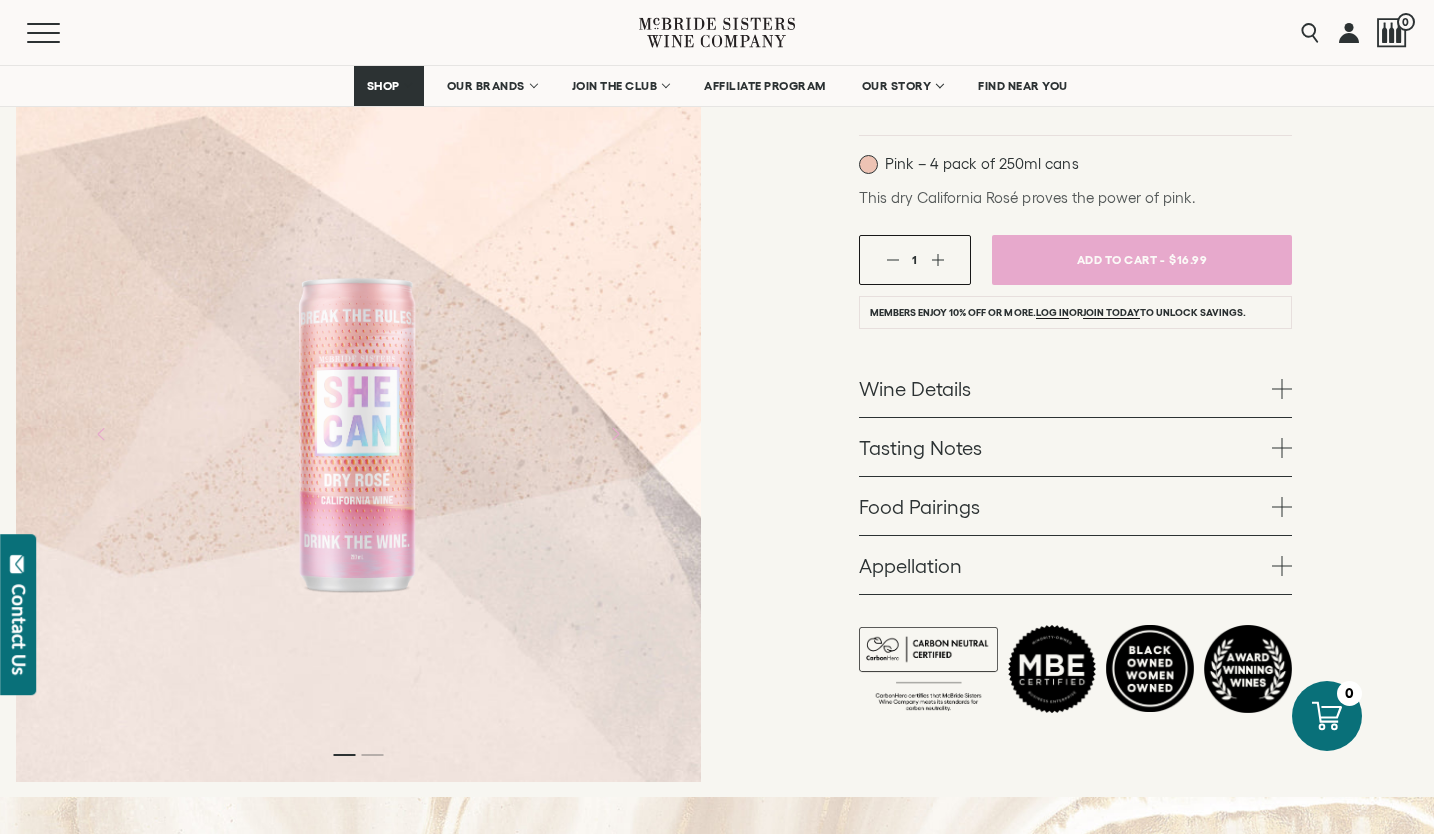 click at bounding box center (937, 259) 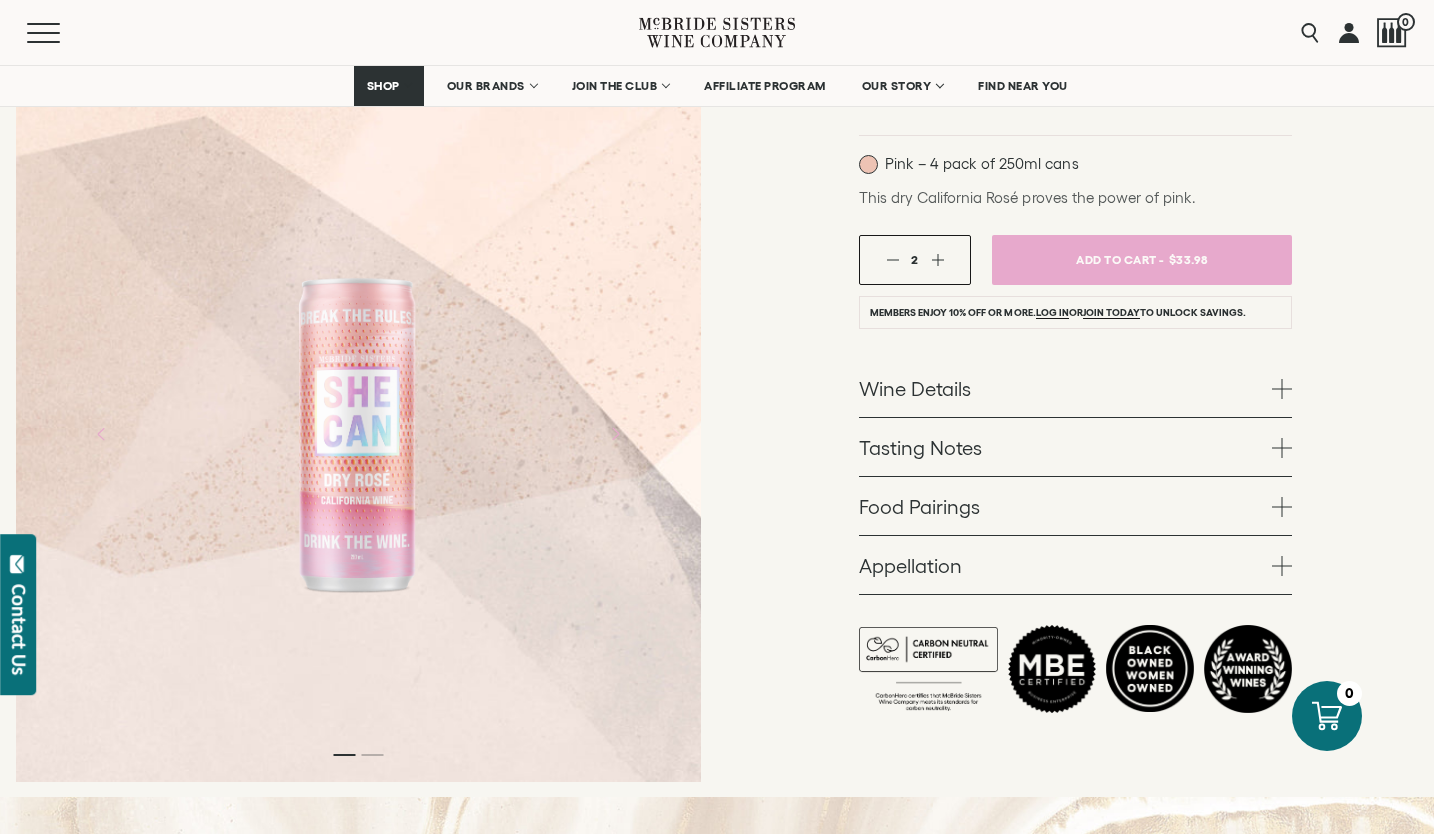 click on "2" at bounding box center [915, 259] 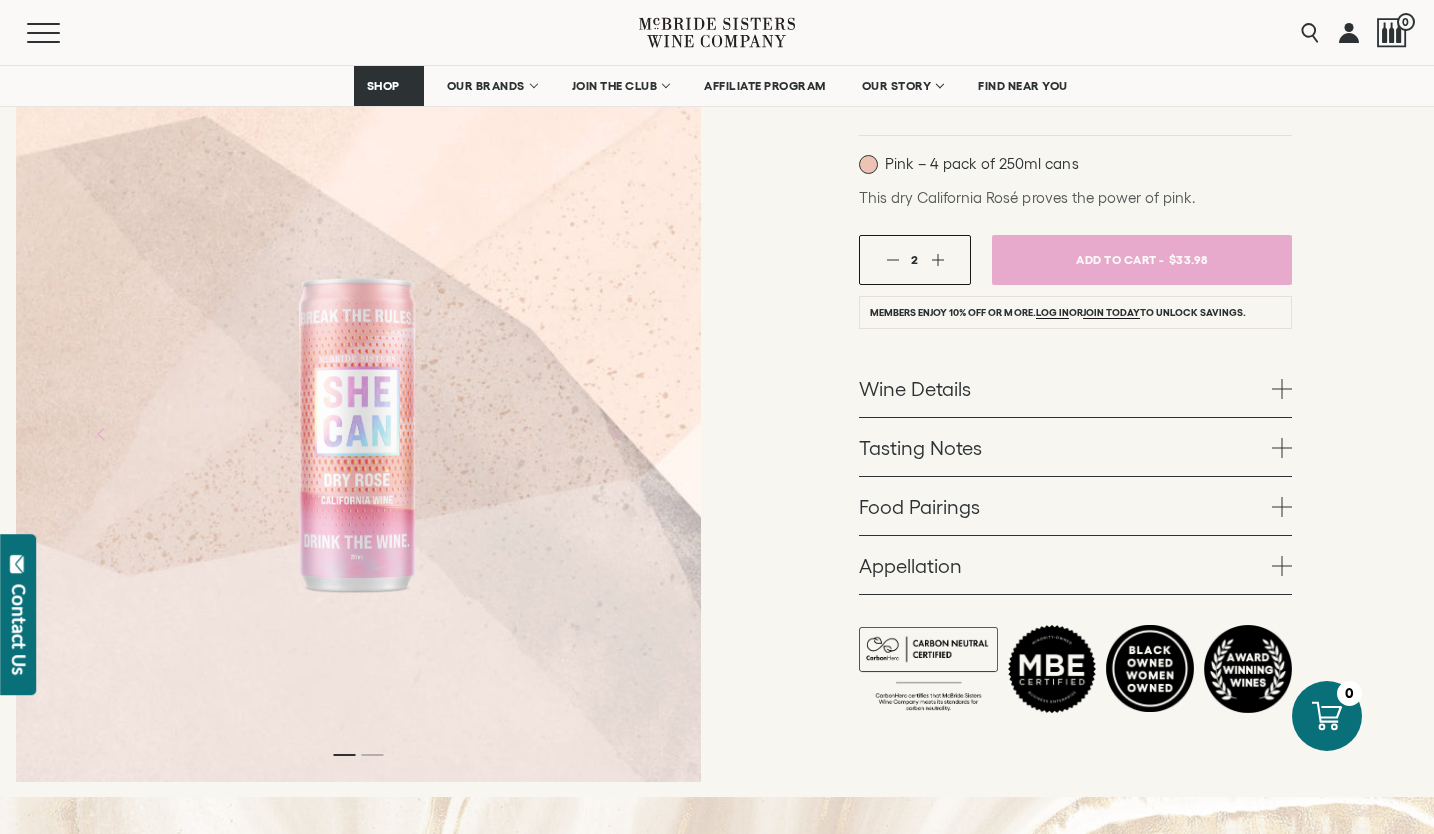 click at bounding box center (937, 259) 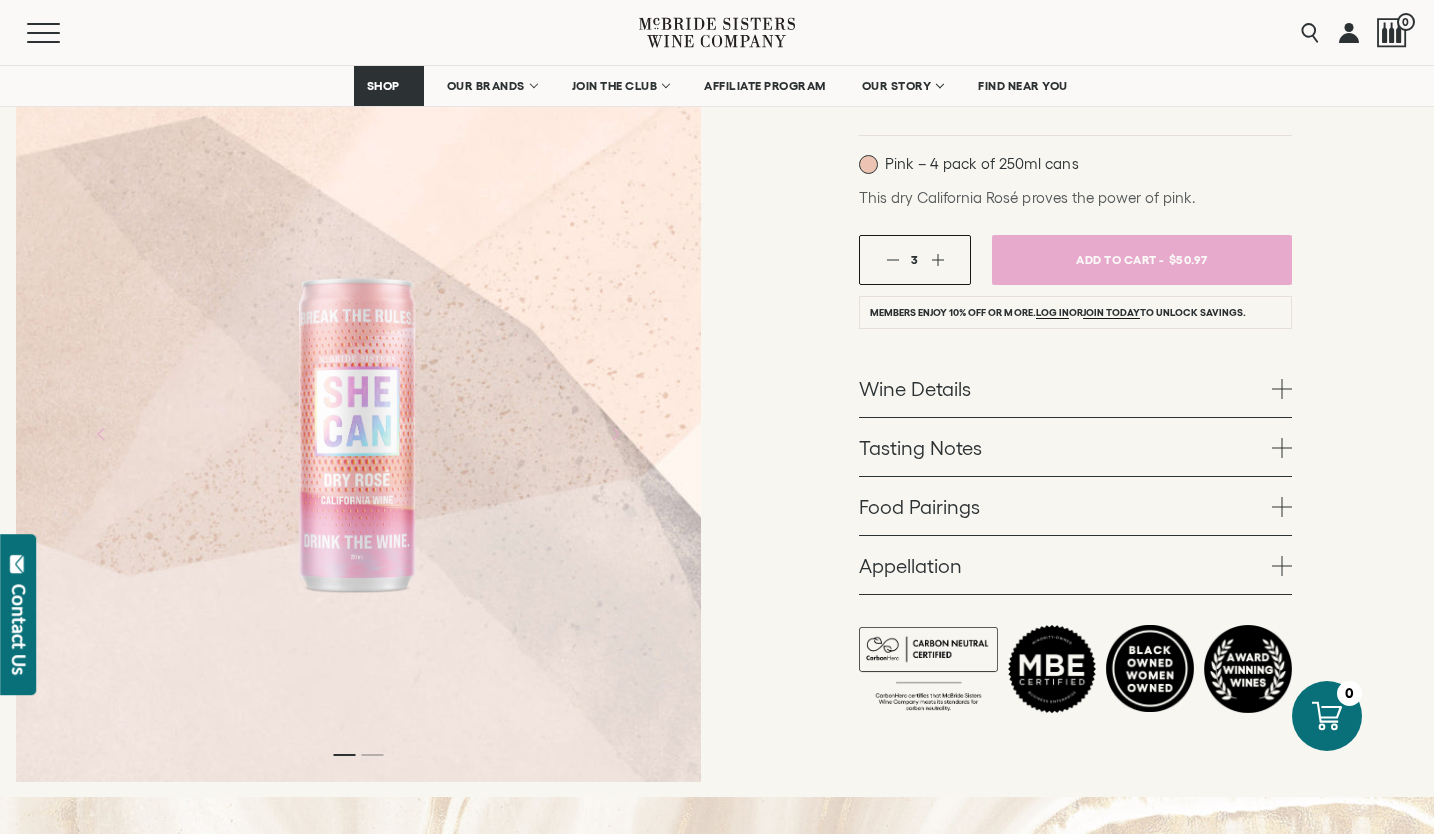 click on "Add To Cart -" at bounding box center (1120, 259) 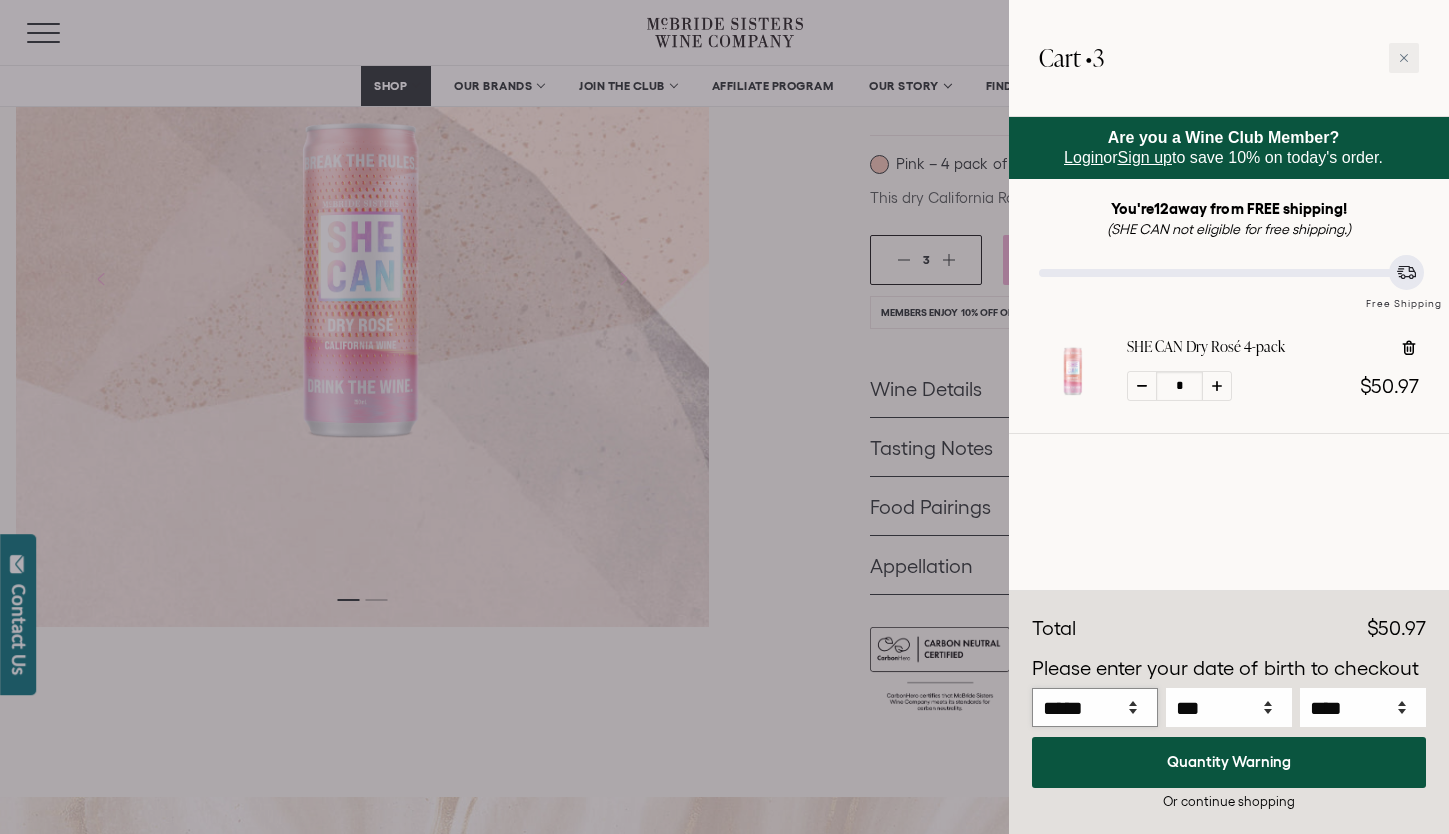 select on "*" 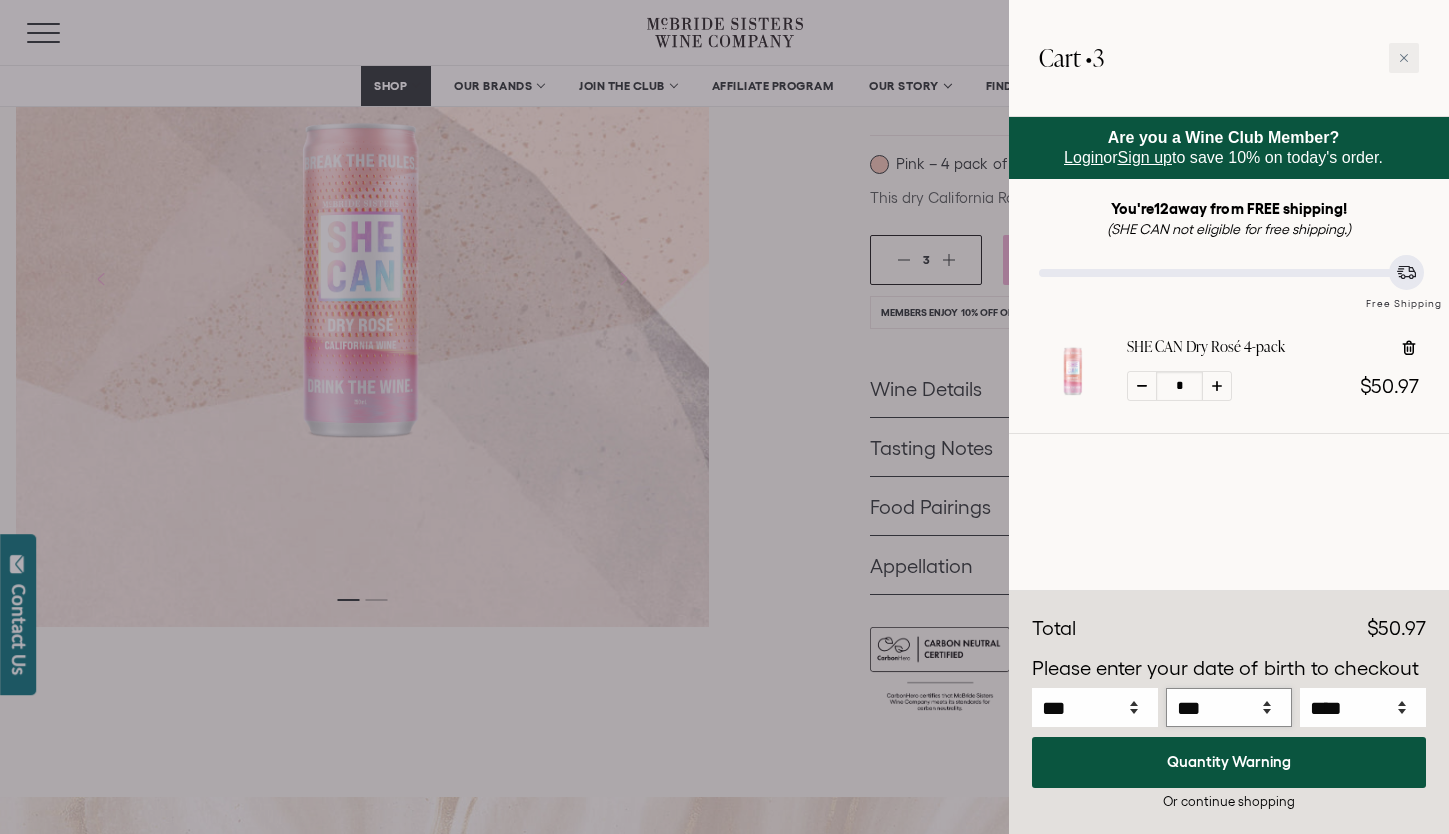 select on "*" 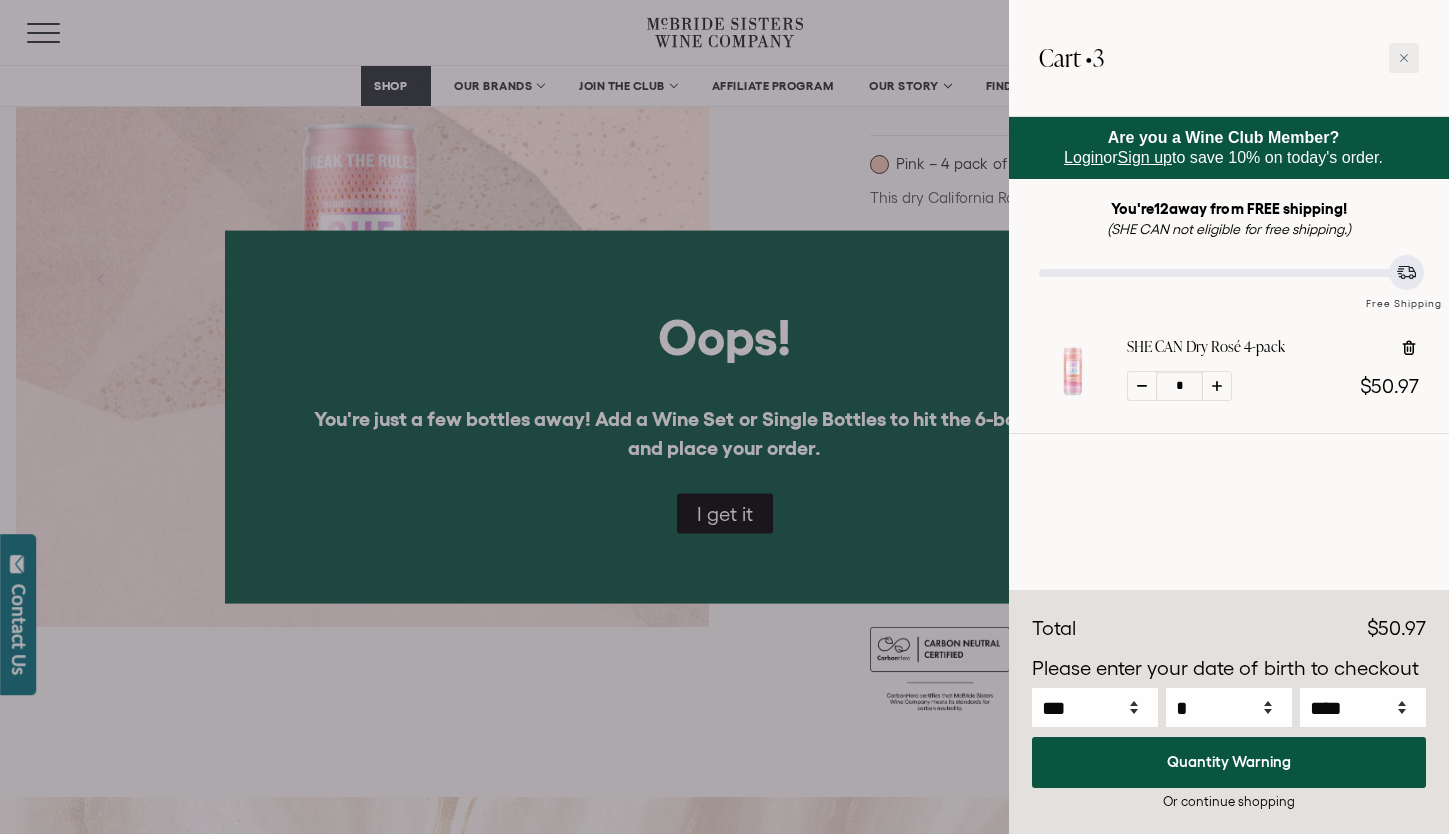 click at bounding box center (724, 417) 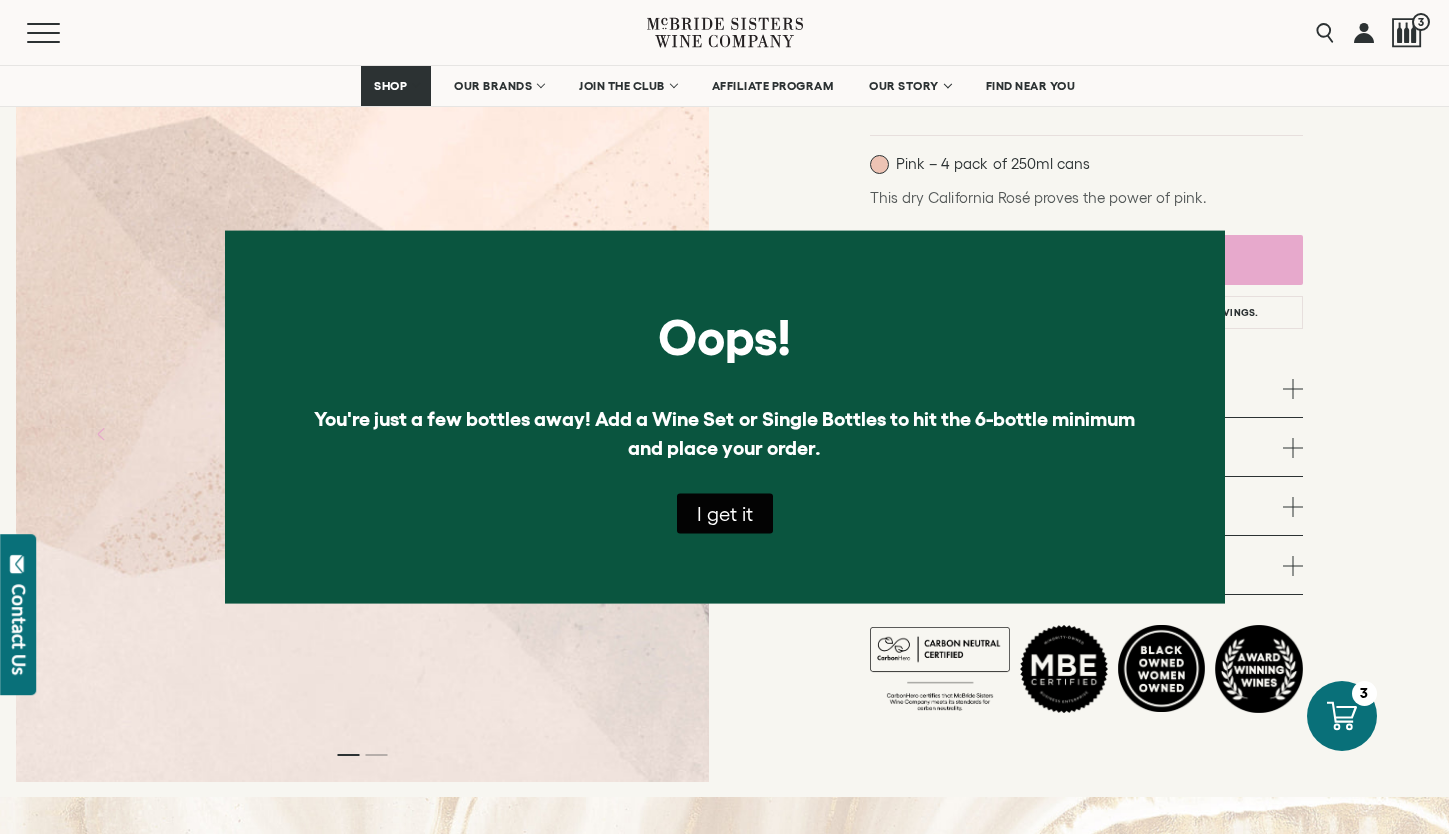 click on "I get it" at bounding box center [725, 513] 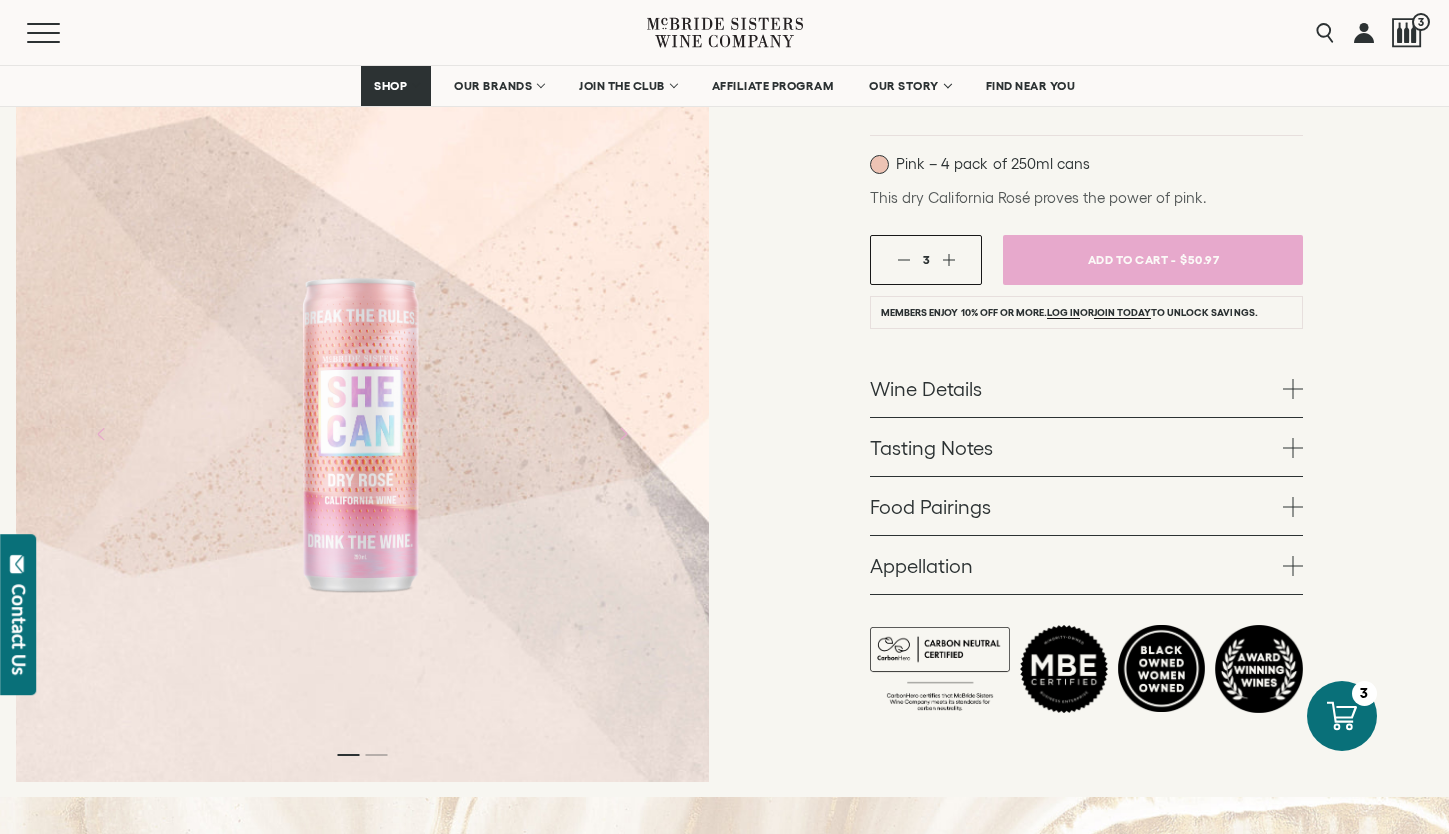 click on "Add To Cart -" at bounding box center (1132, 259) 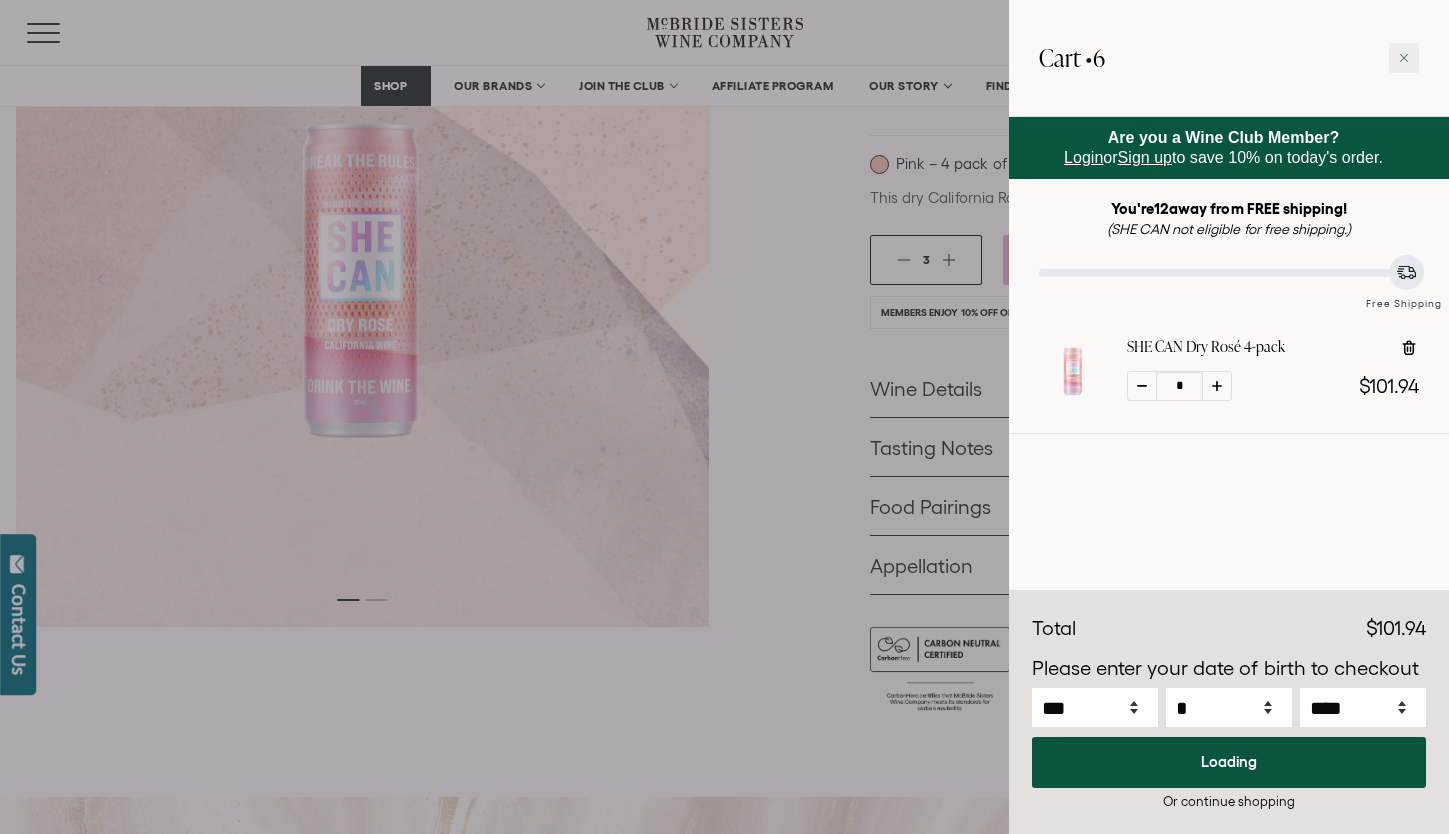 select on "****" 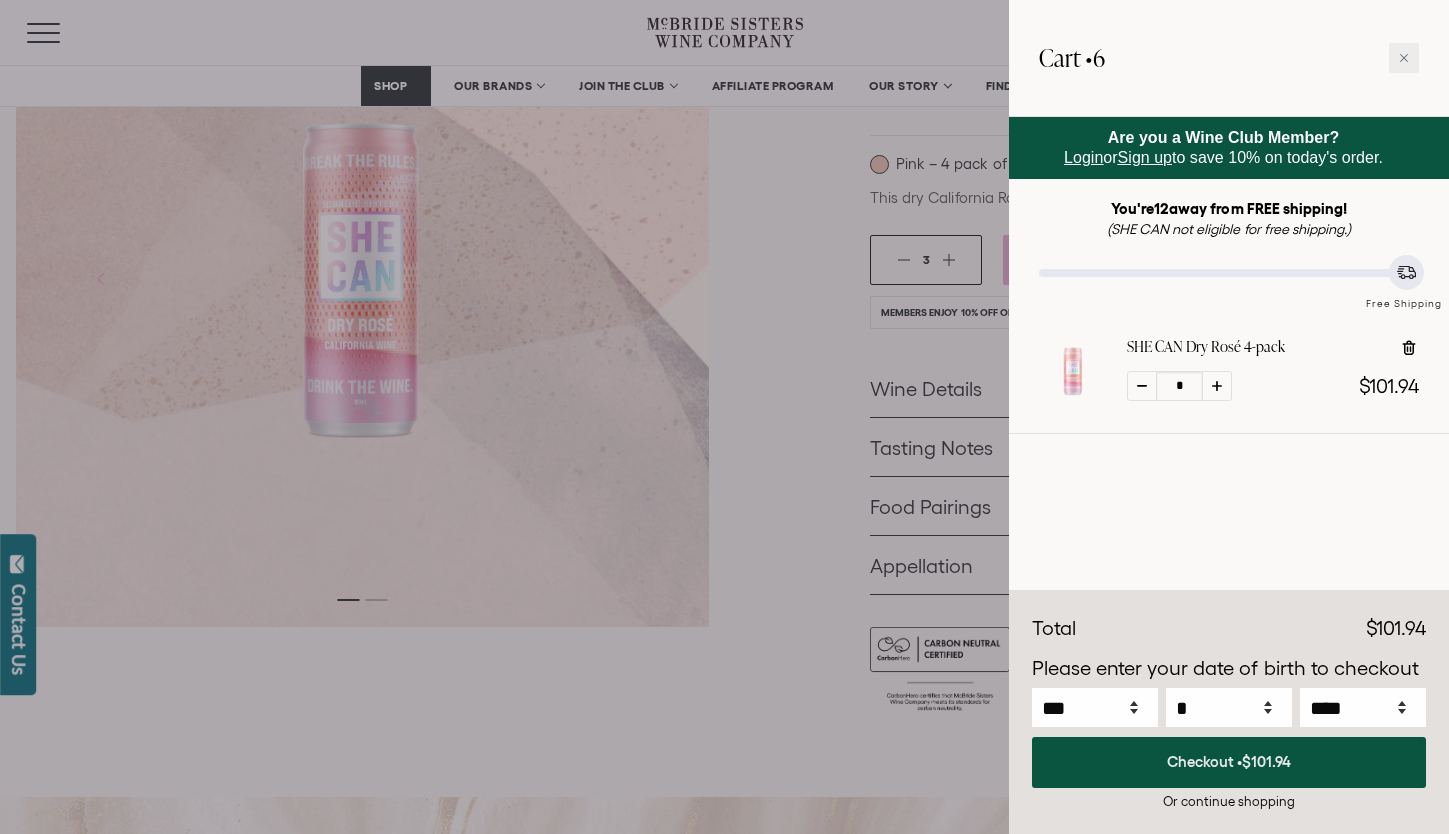 click on "$101.94" at bounding box center [1266, 761] 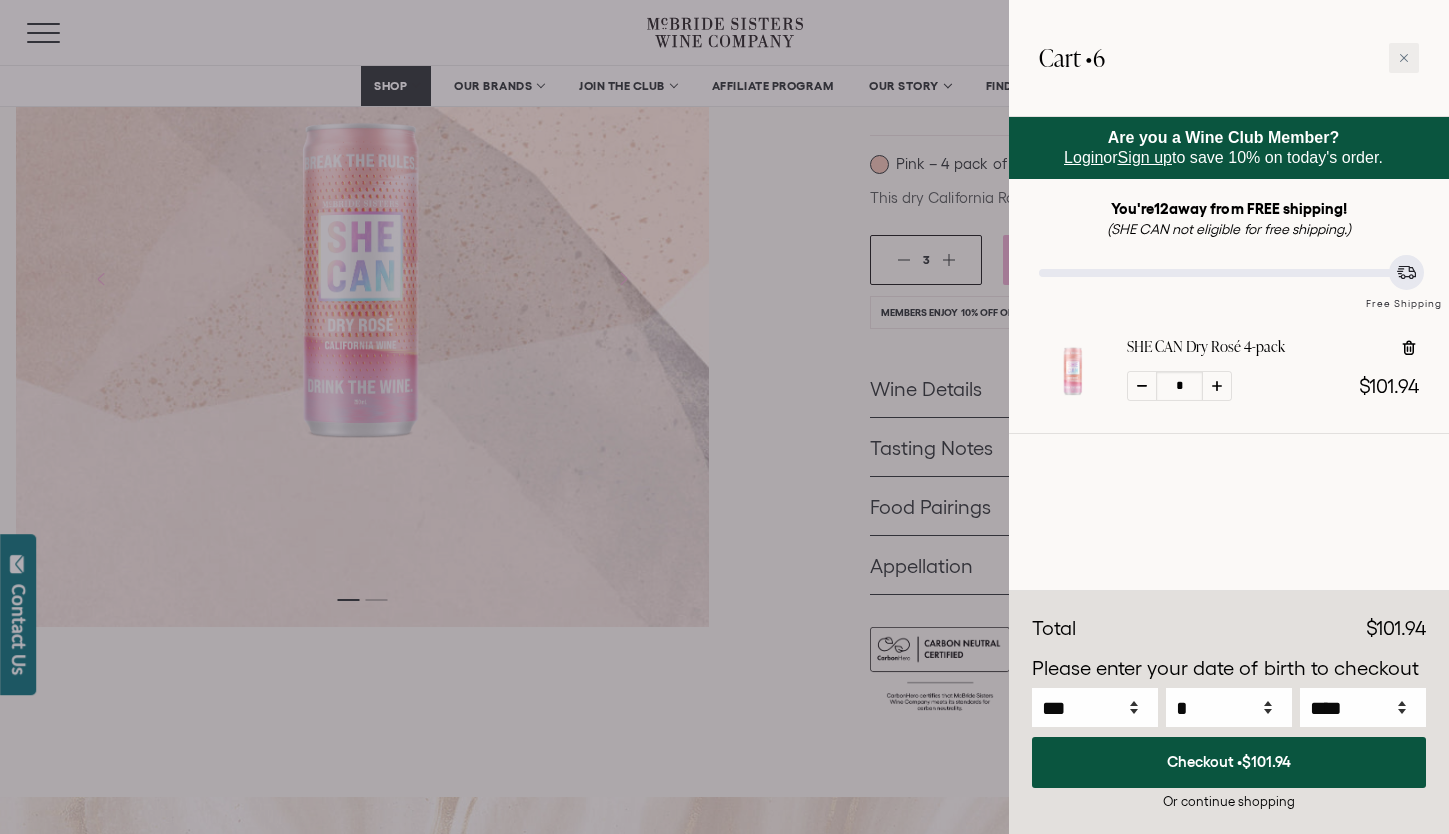 click at bounding box center (1142, 386) 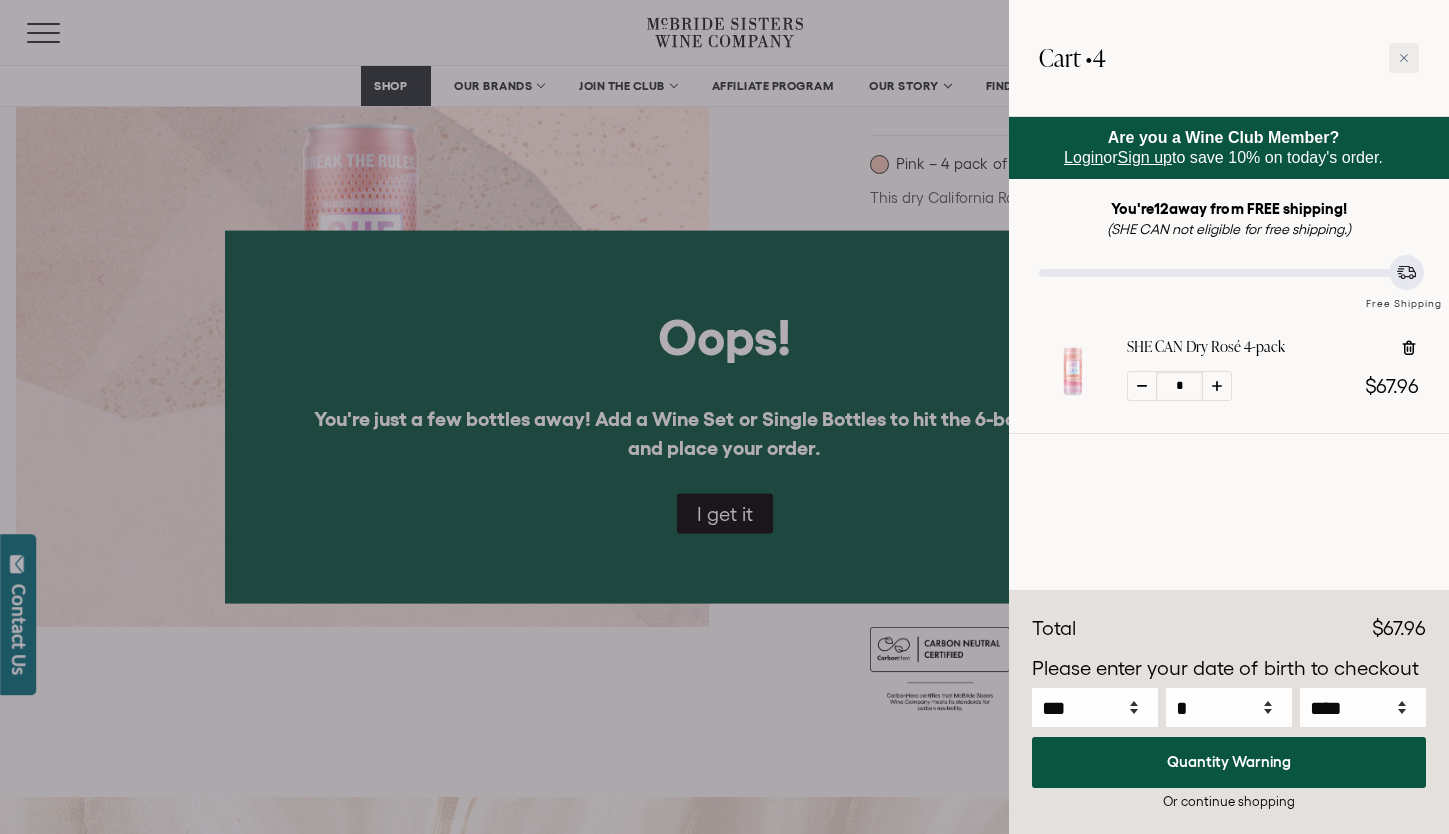 click at bounding box center [724, 417] 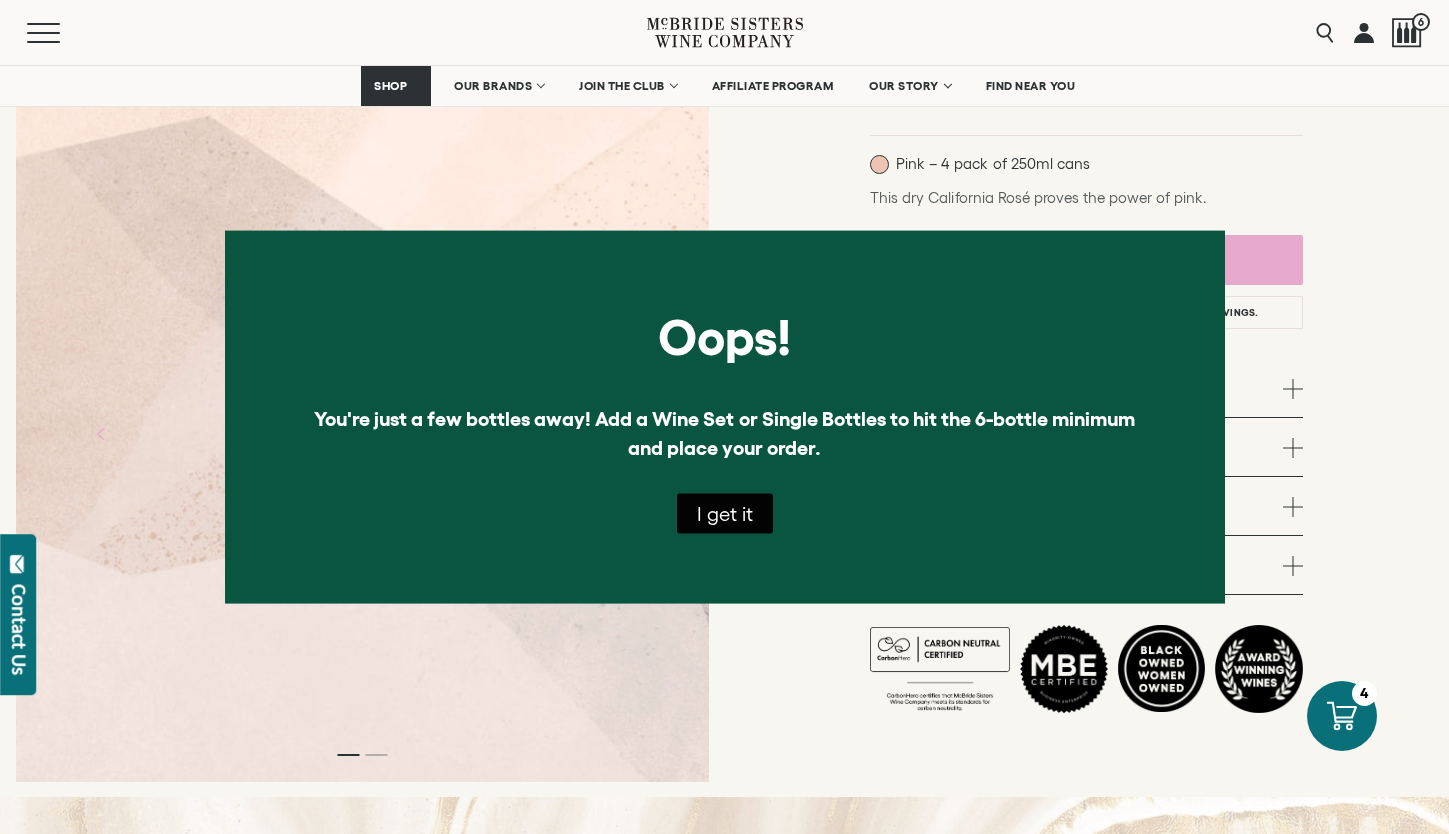 click on "I get it" at bounding box center [725, 513] 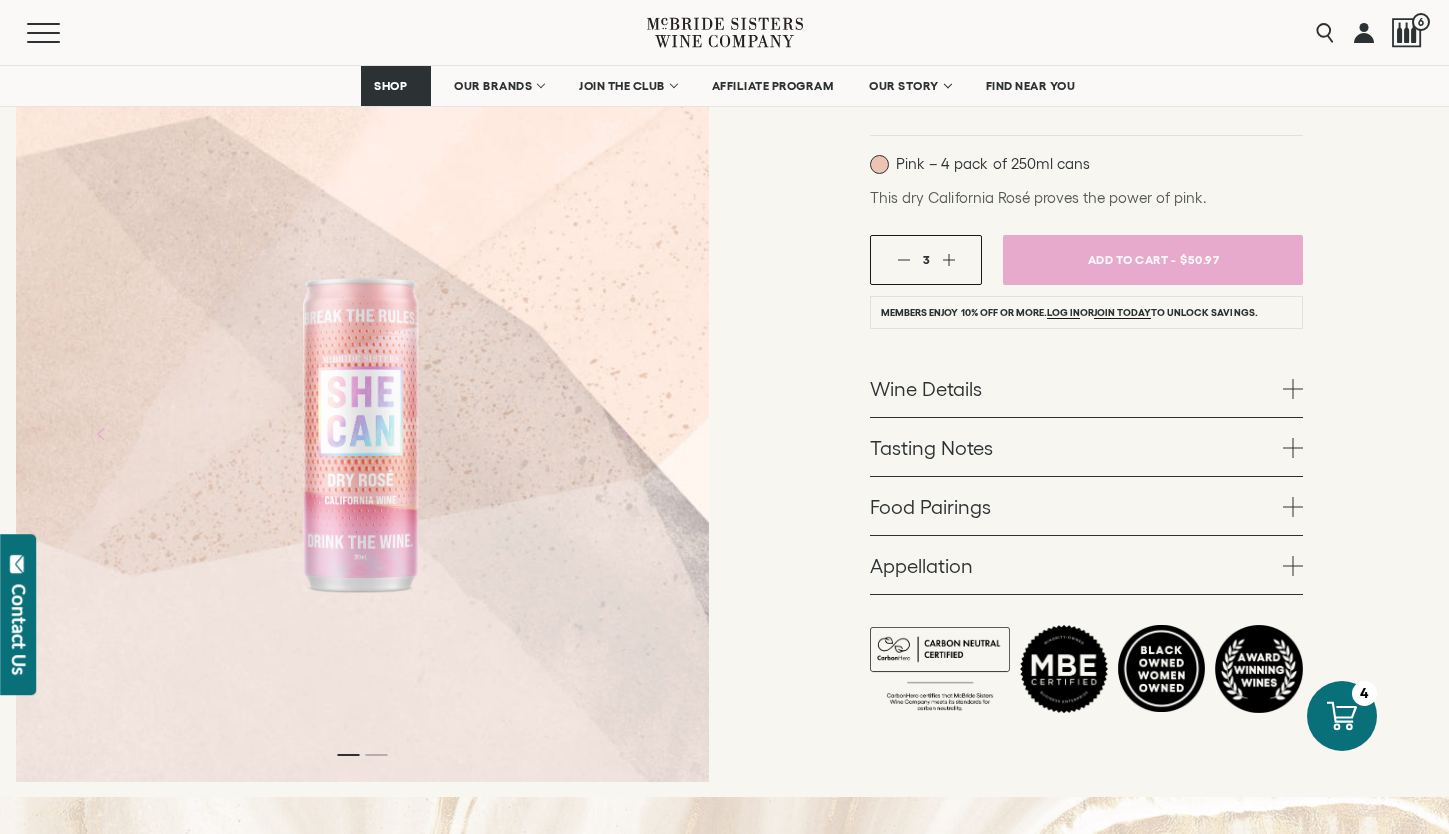 click at bounding box center [948, 259] 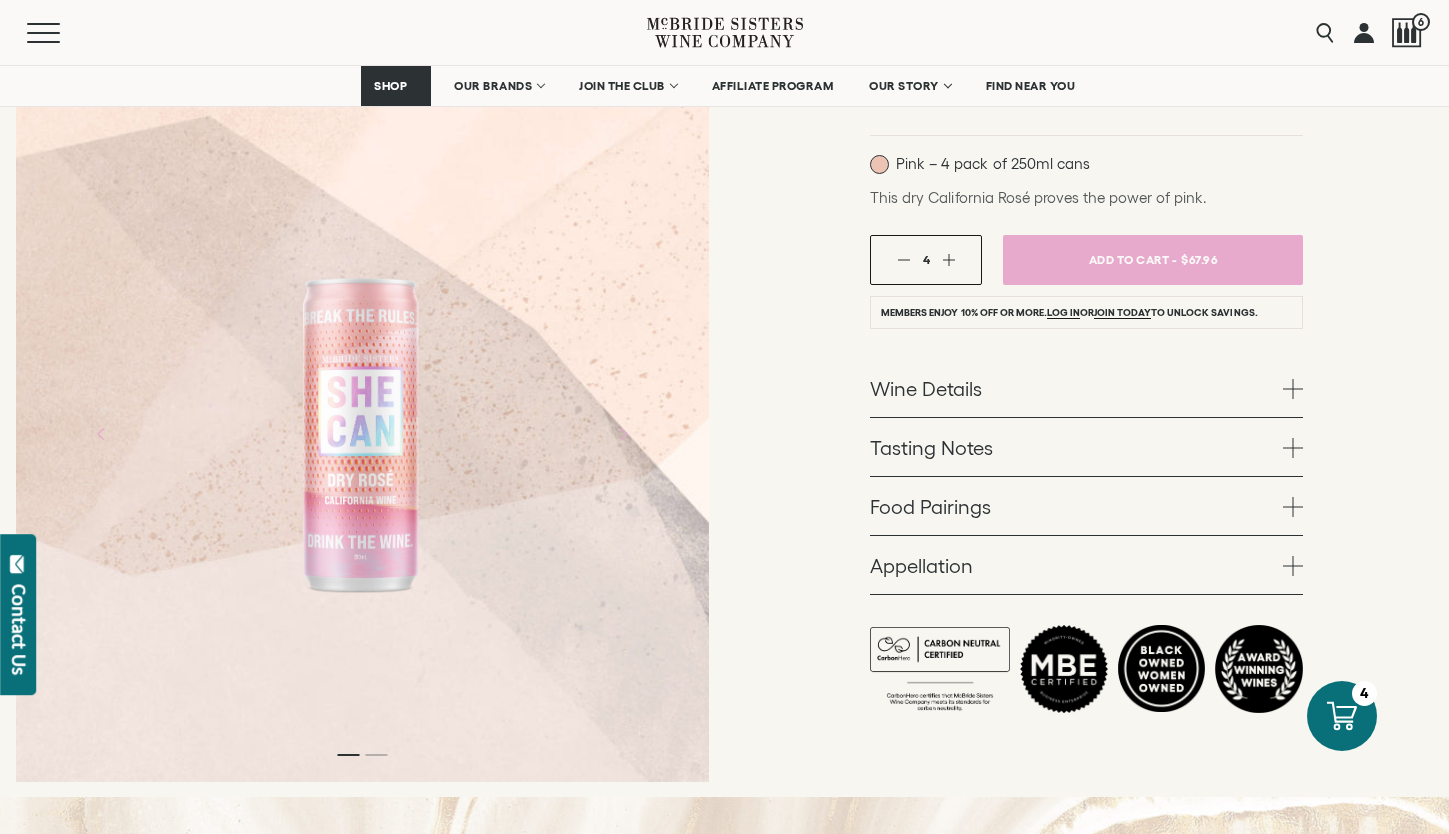 click on "Add To Cart -" at bounding box center [1133, 259] 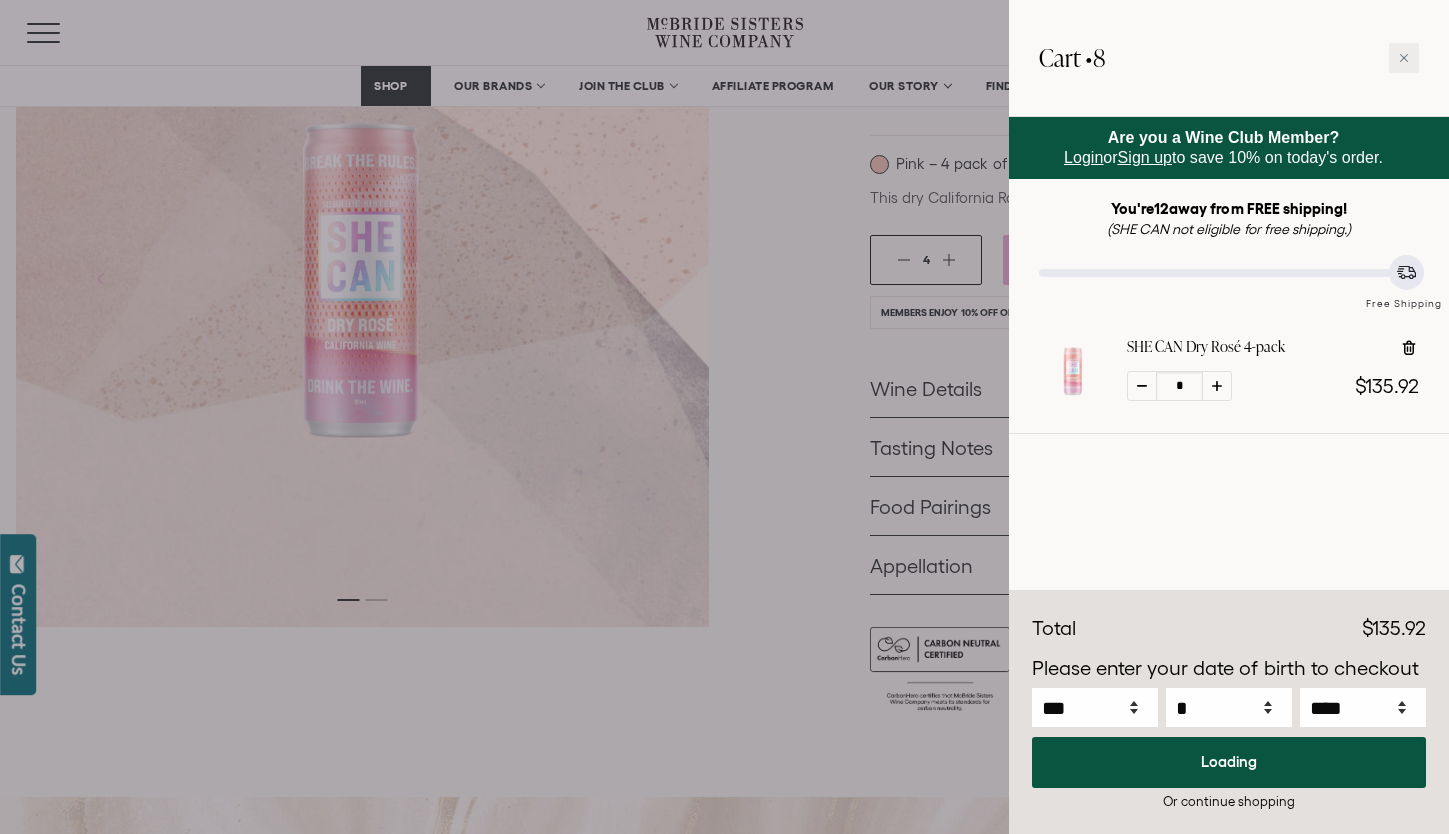 select on "****" 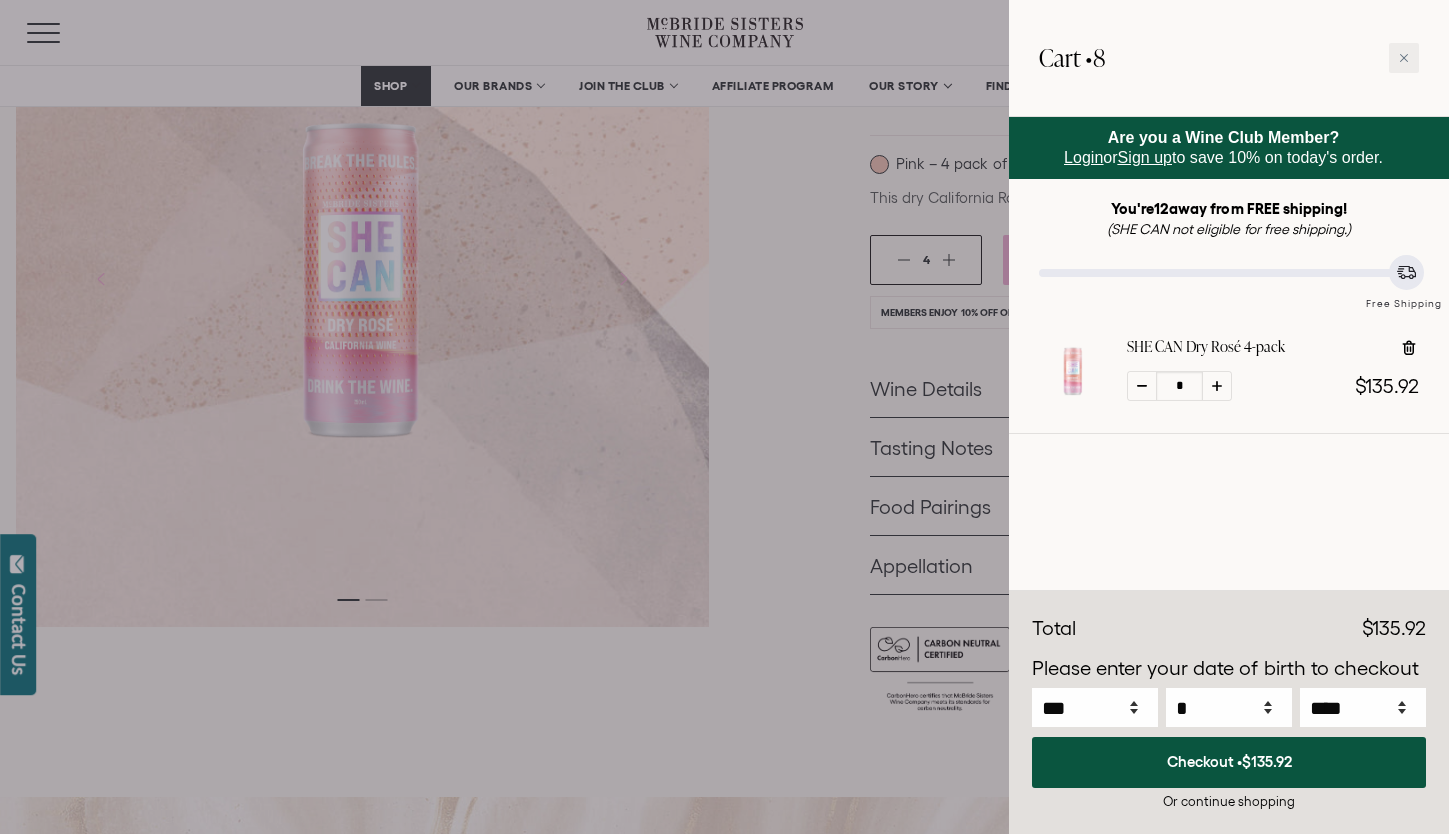 click on "Or continue shopping" at bounding box center (1229, 801) 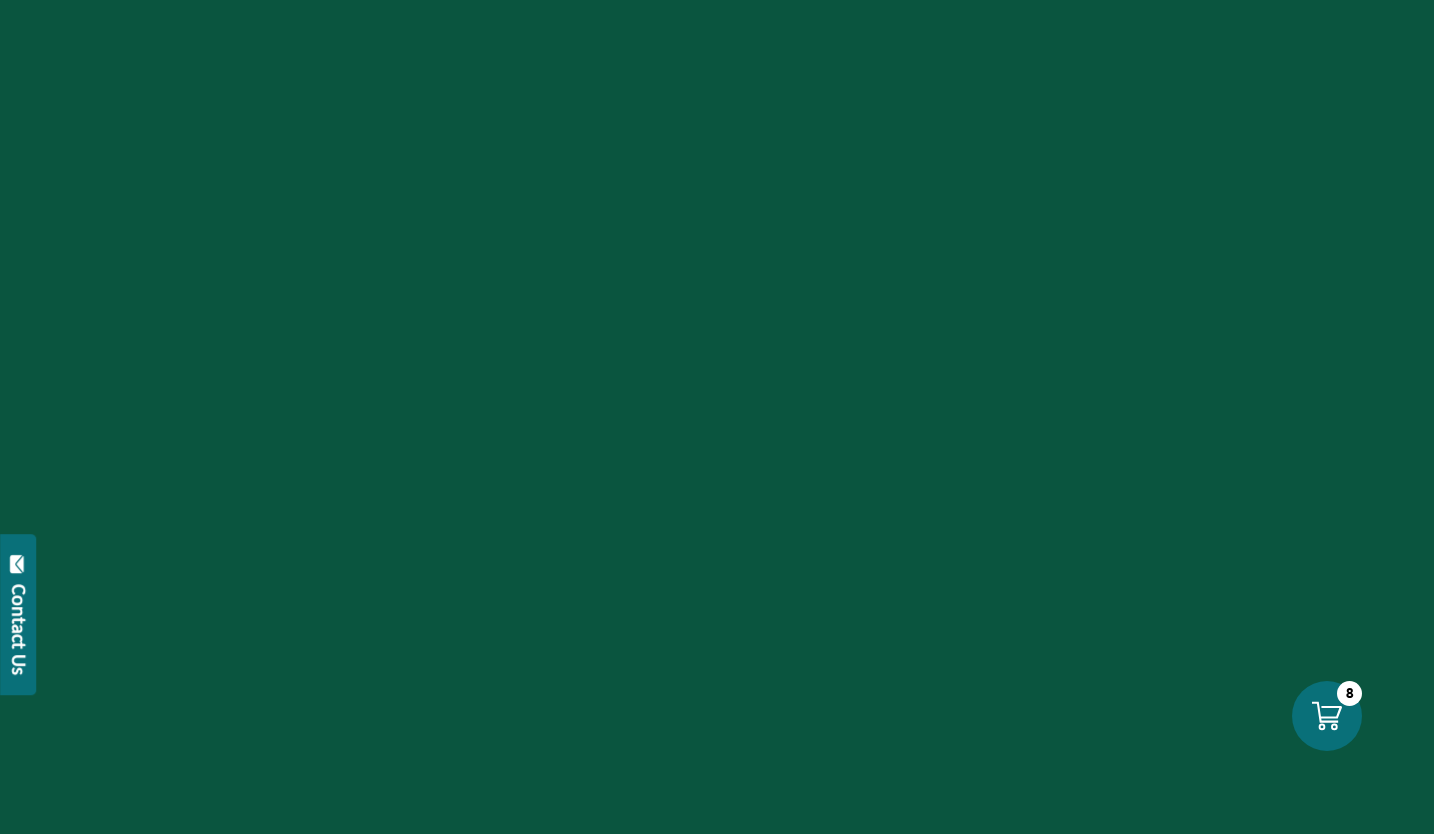 scroll, scrollTop: 0, scrollLeft: 0, axis: both 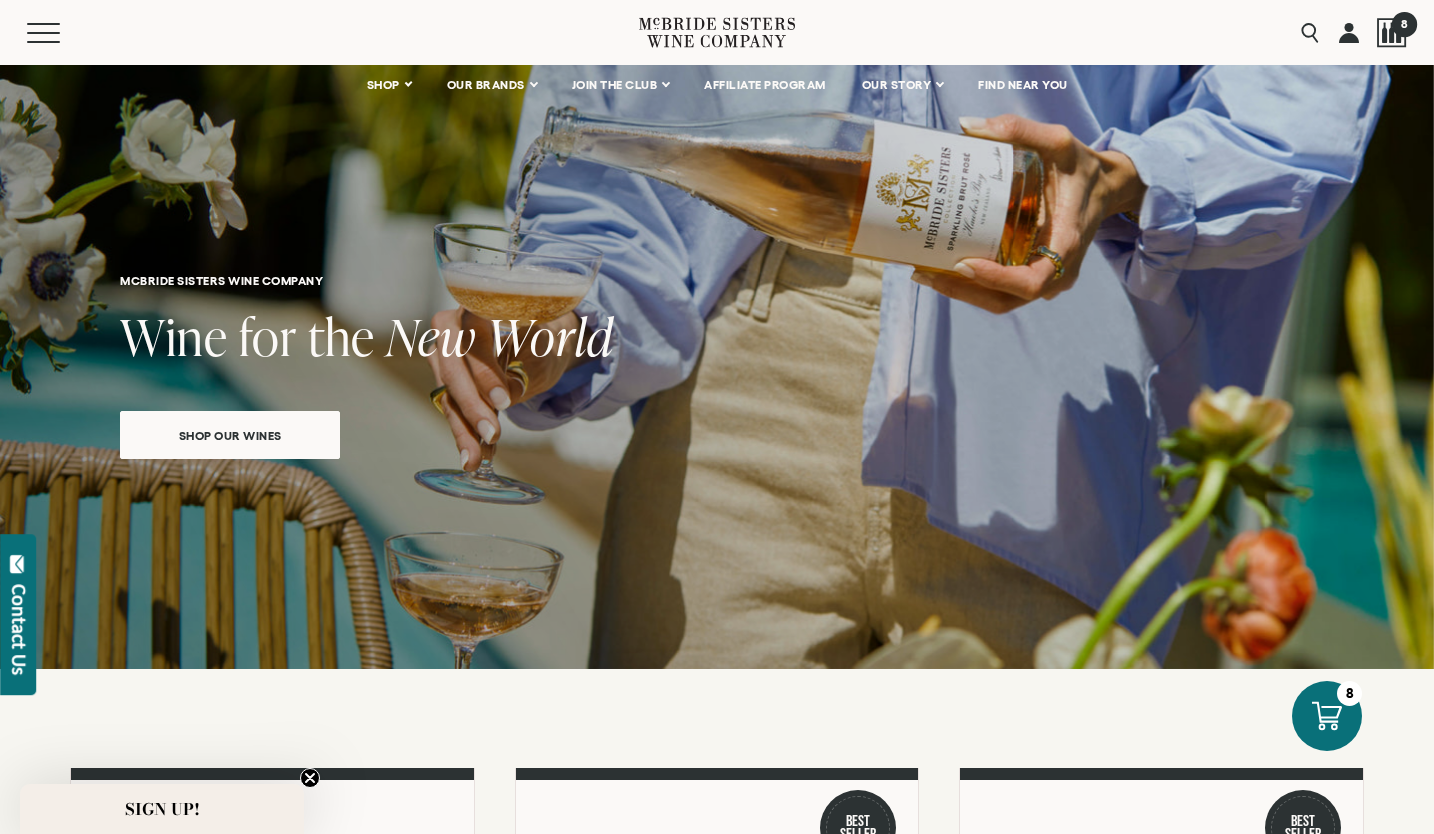 click at bounding box center (1392, 33) 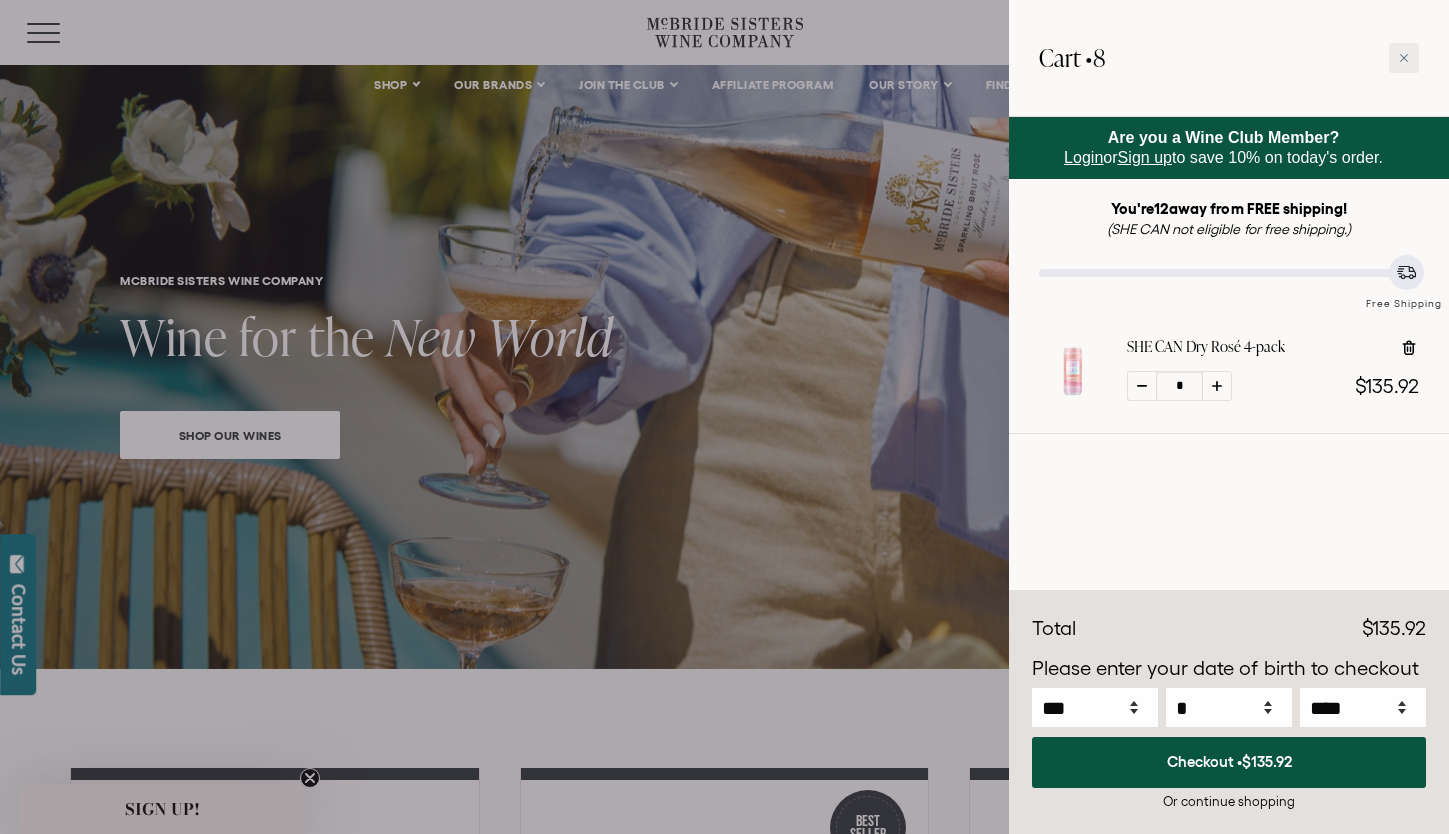 click at bounding box center (1142, 386) 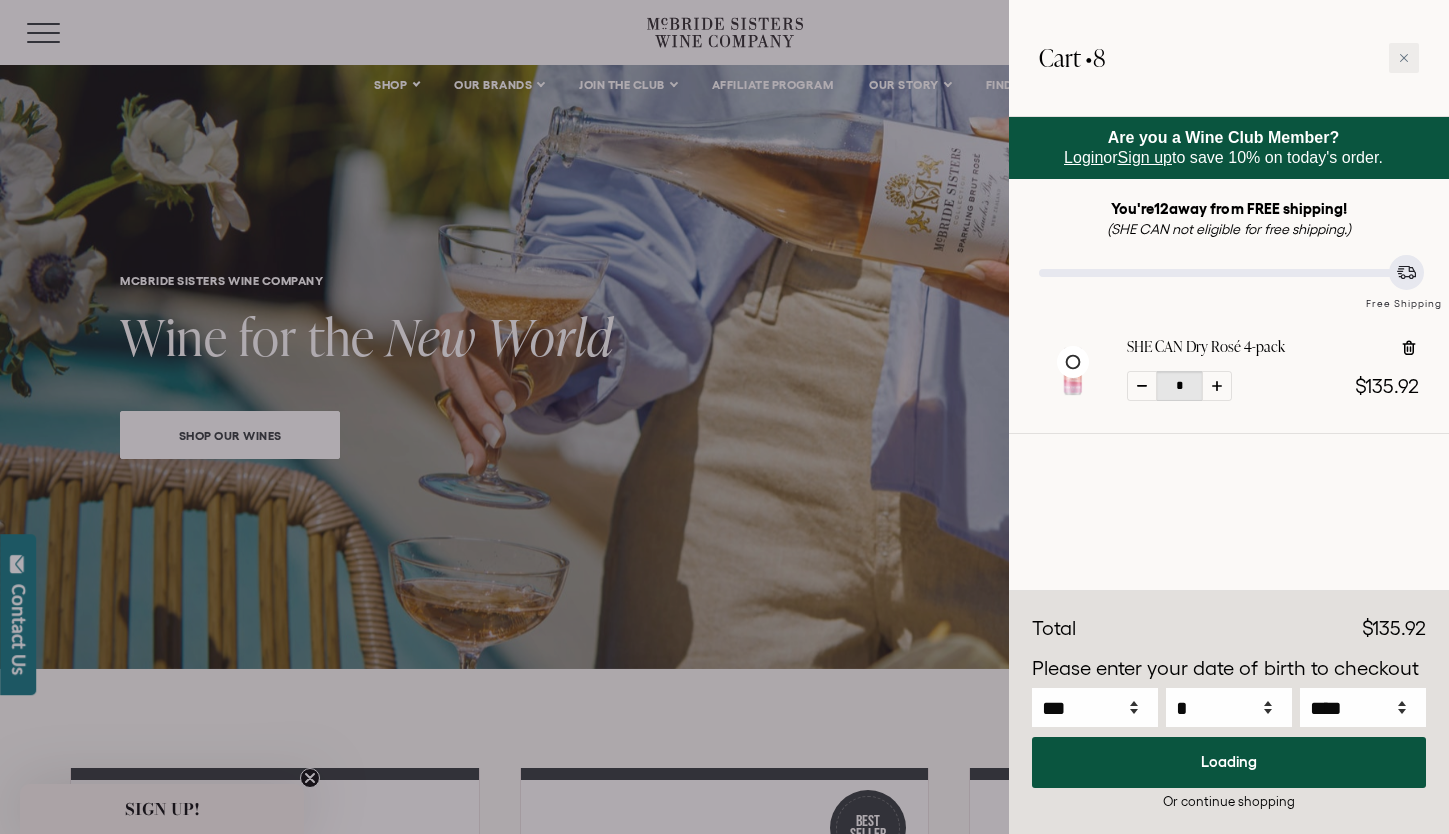 select on "****" 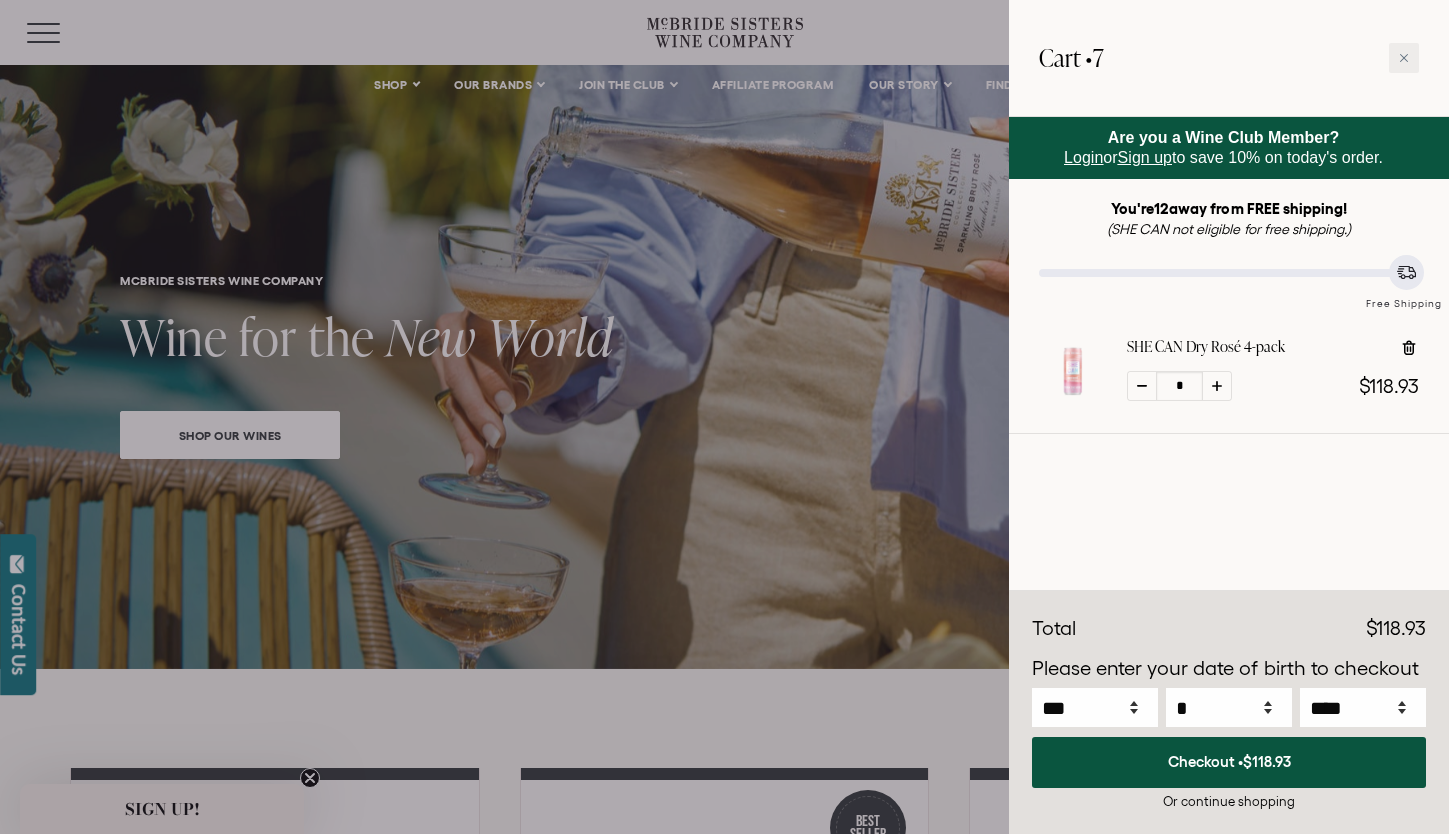 click 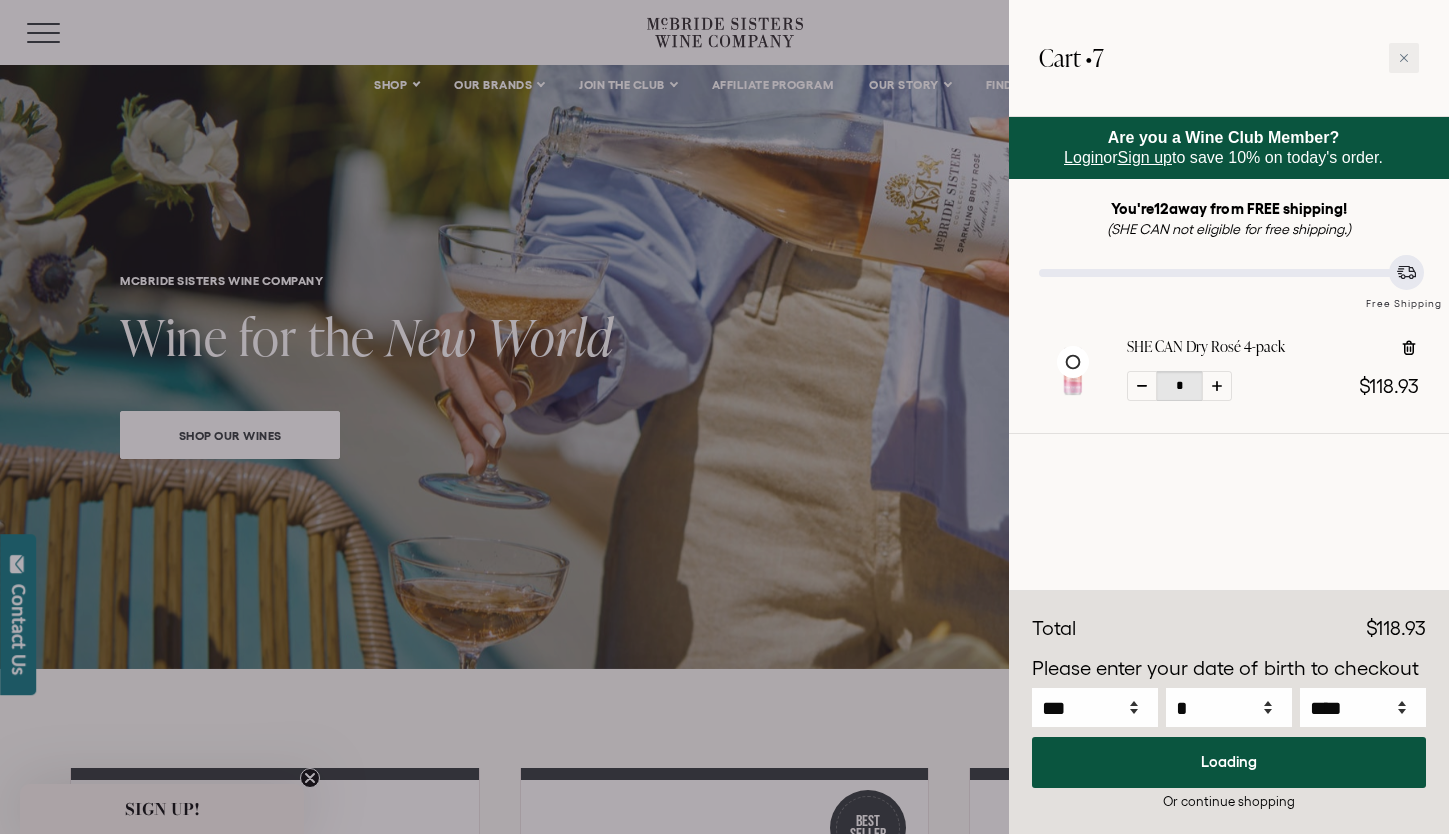 select on "****" 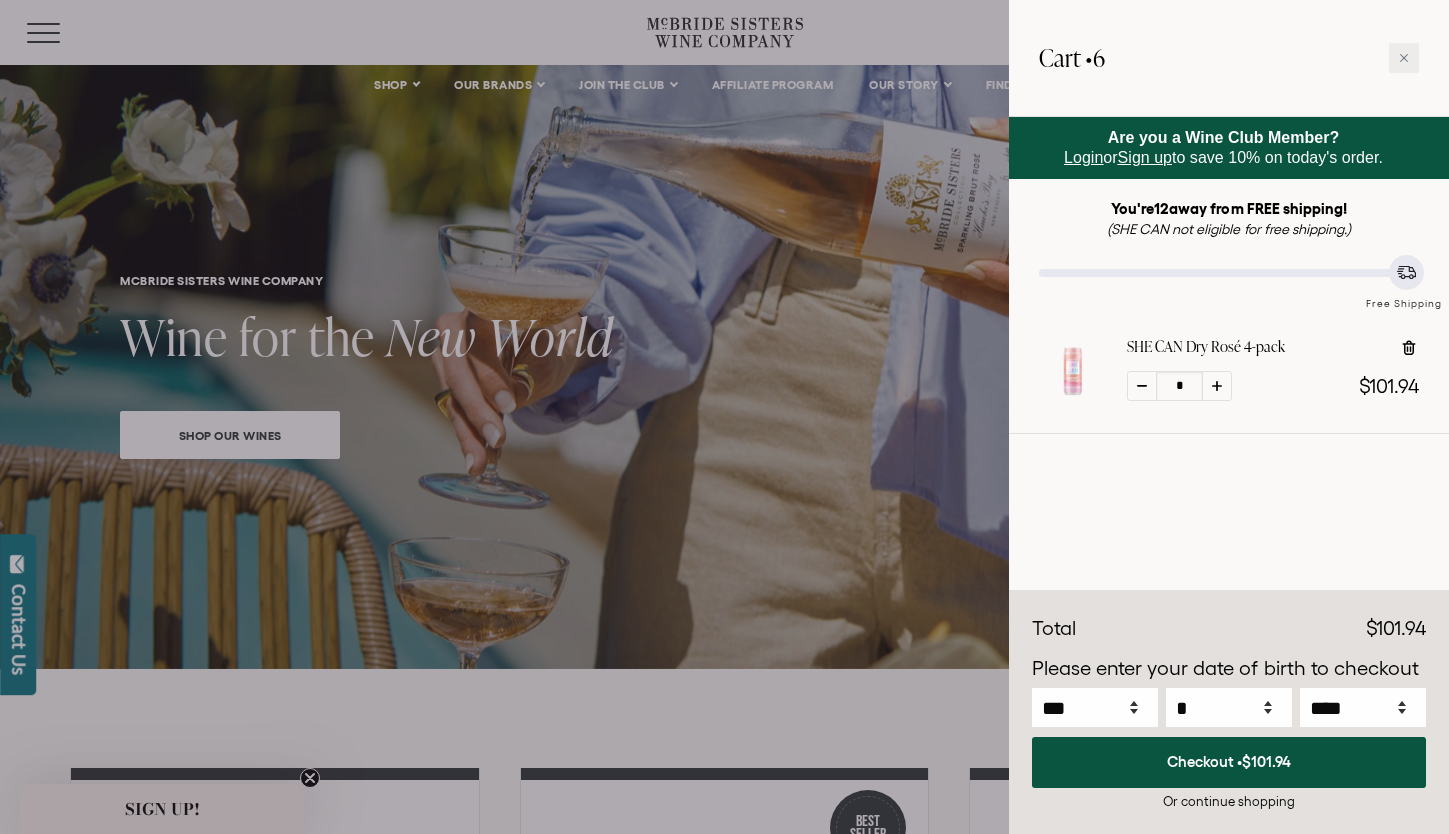 click 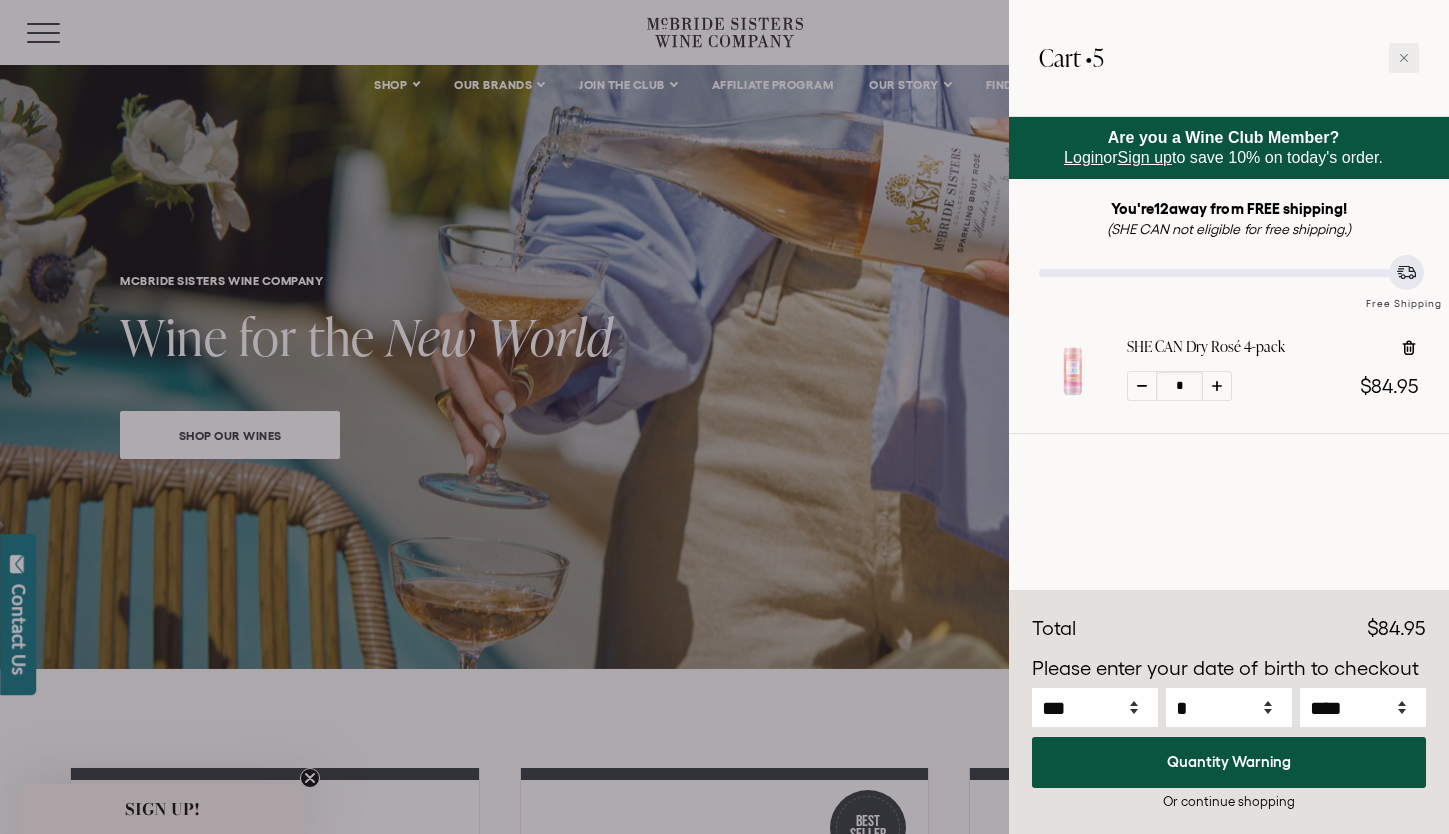 select on "****" 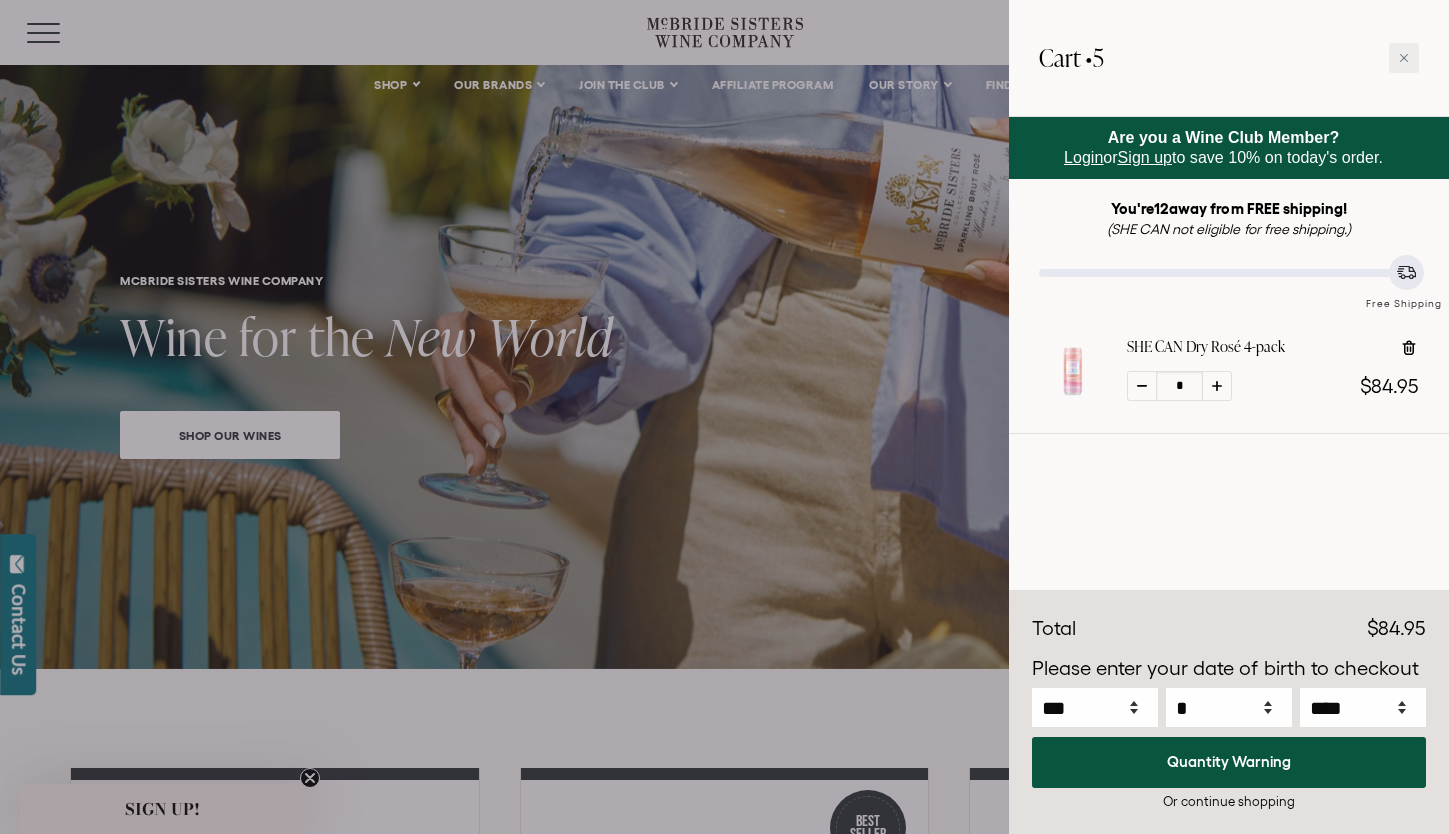 click at bounding box center (1142, 386) 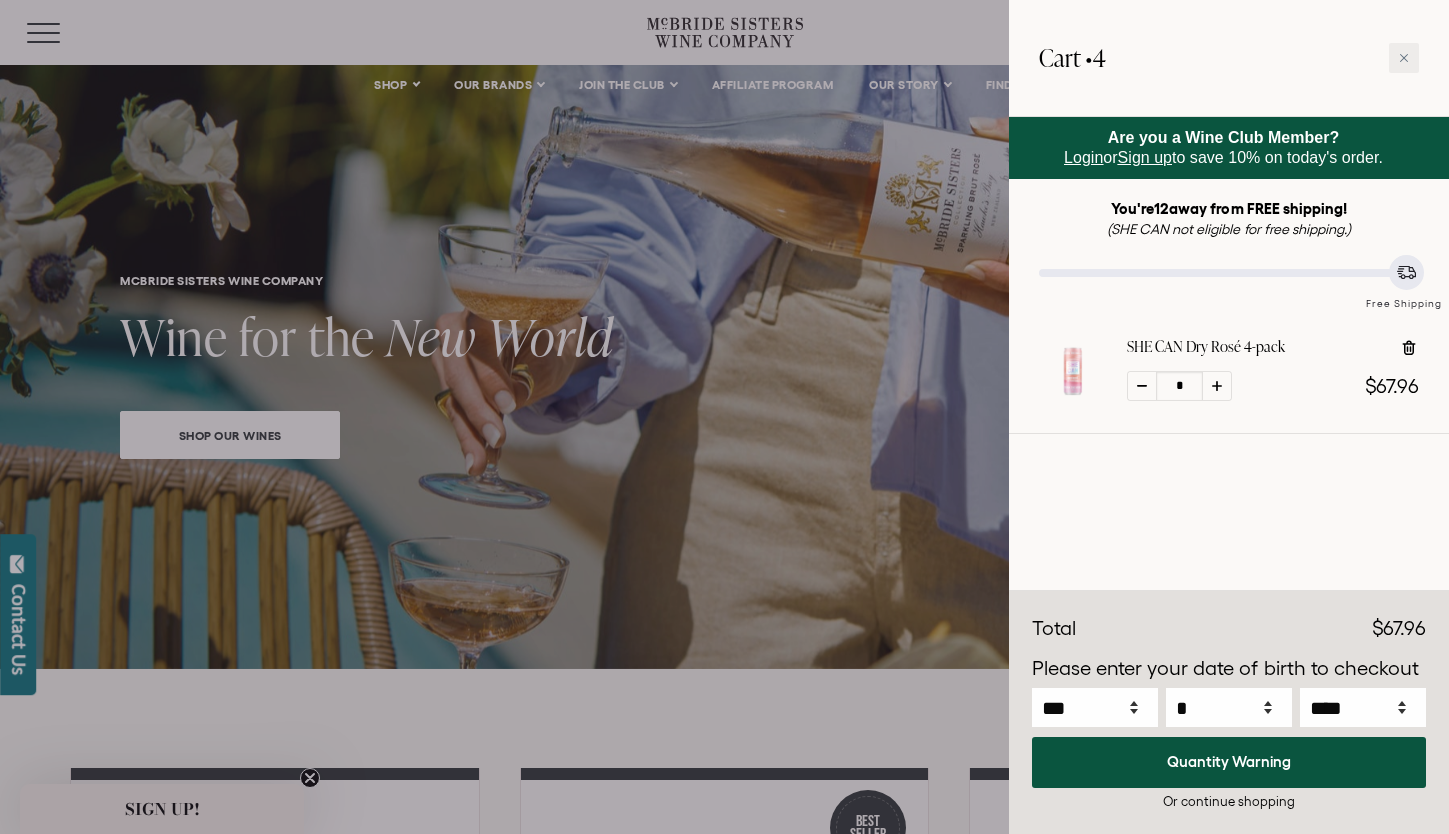 select on "****" 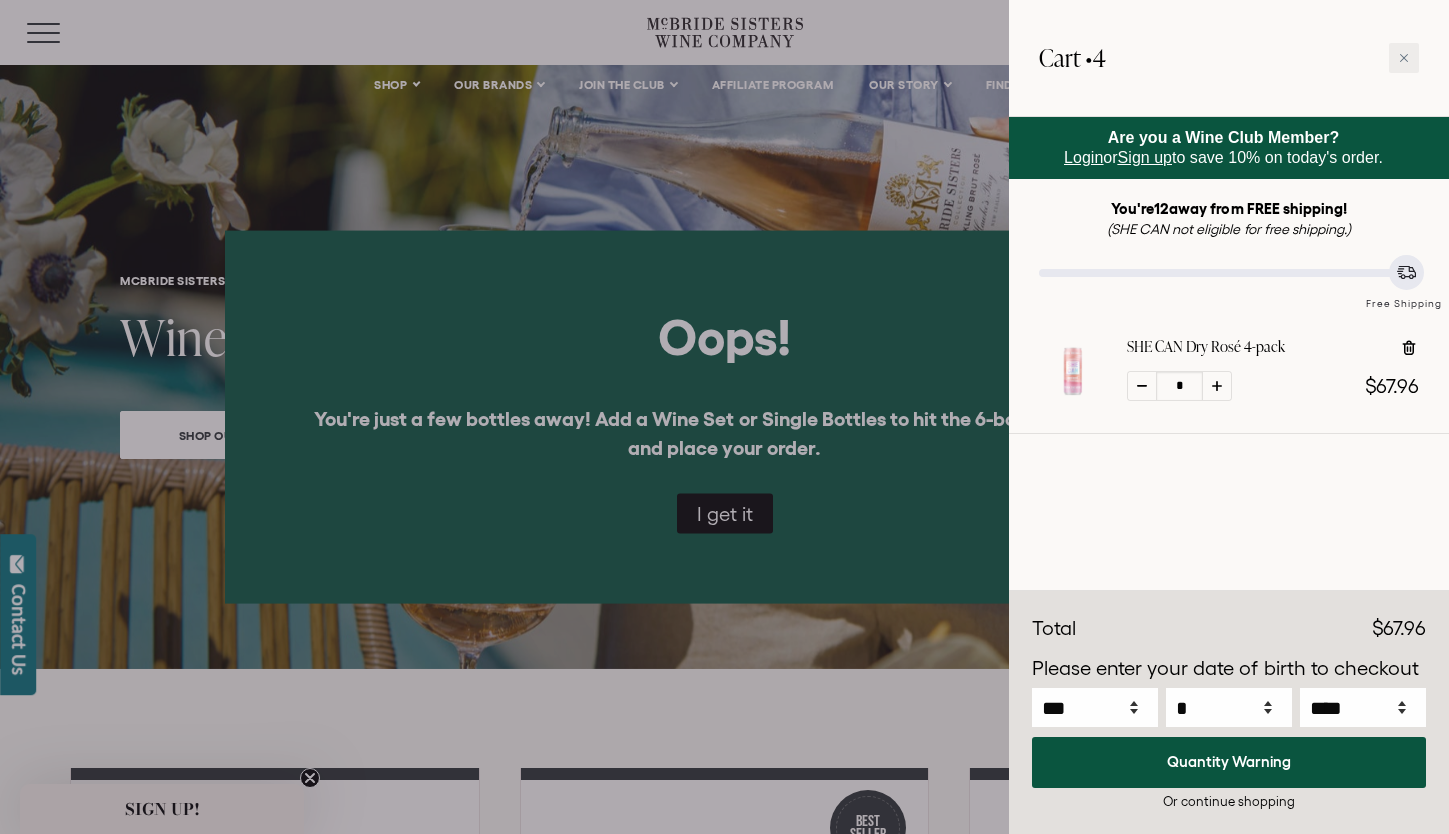 click at bounding box center (724, 417) 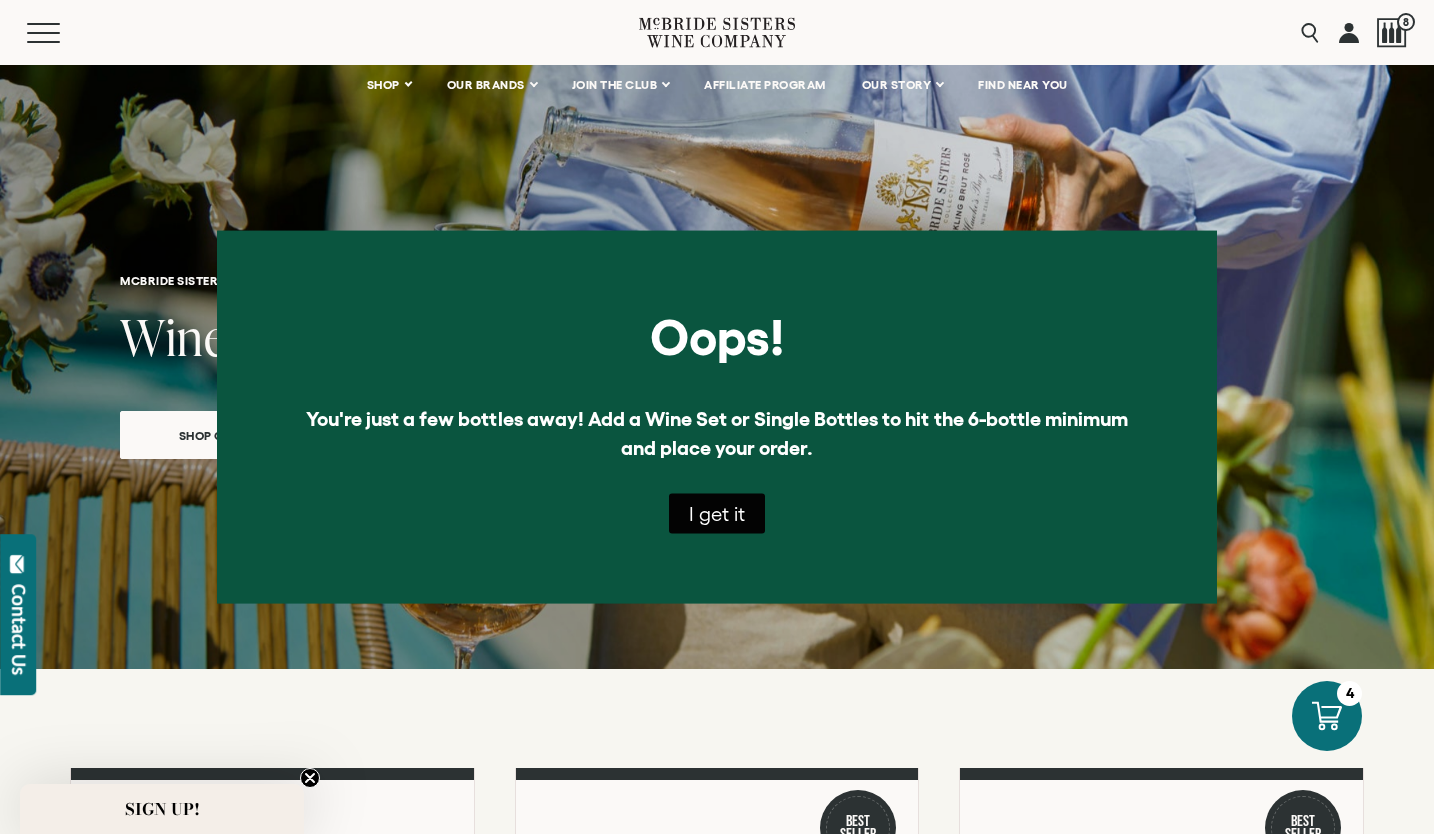 click on "I get it" at bounding box center [717, 513] 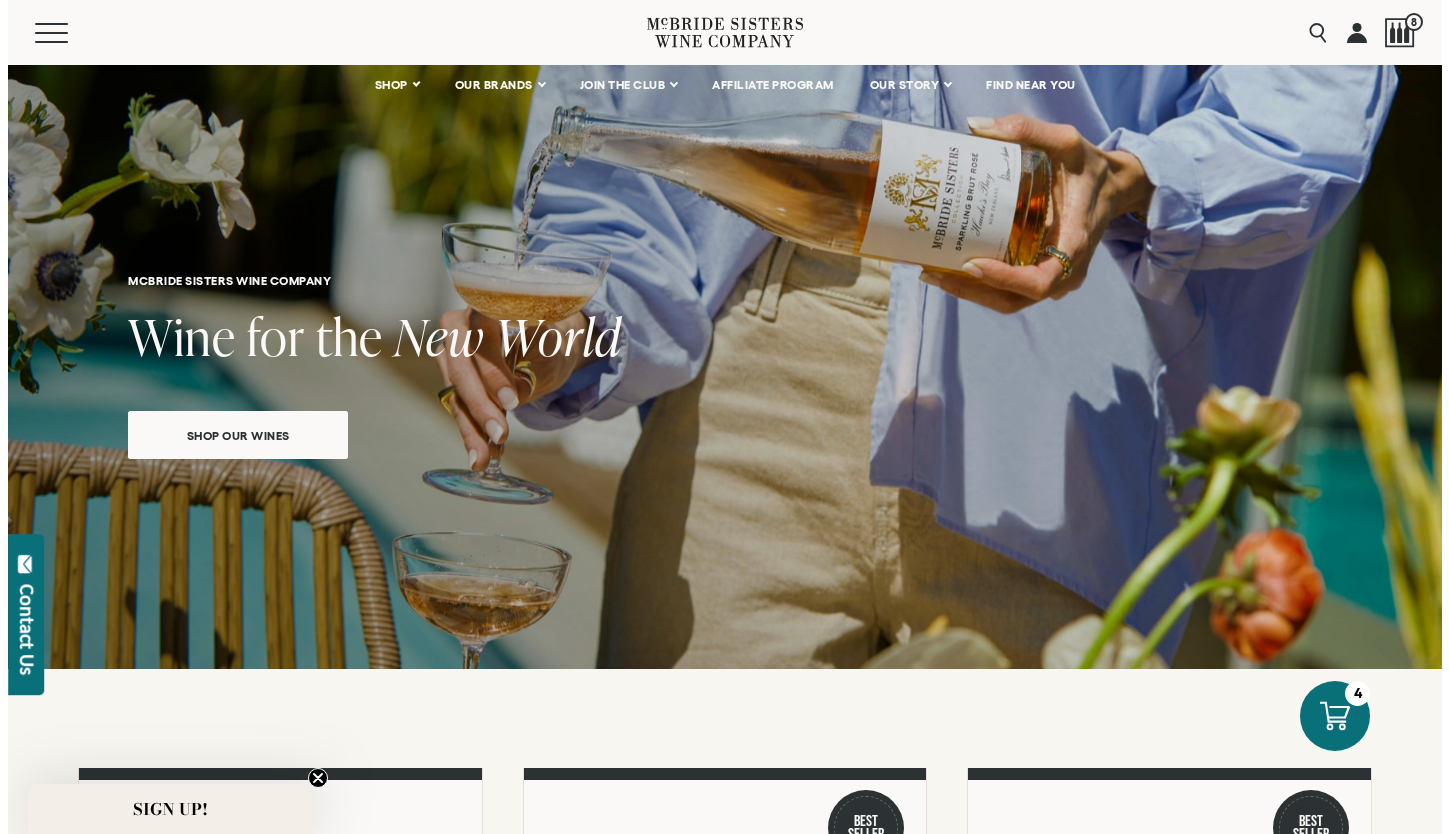 scroll, scrollTop: 0, scrollLeft: 0, axis: both 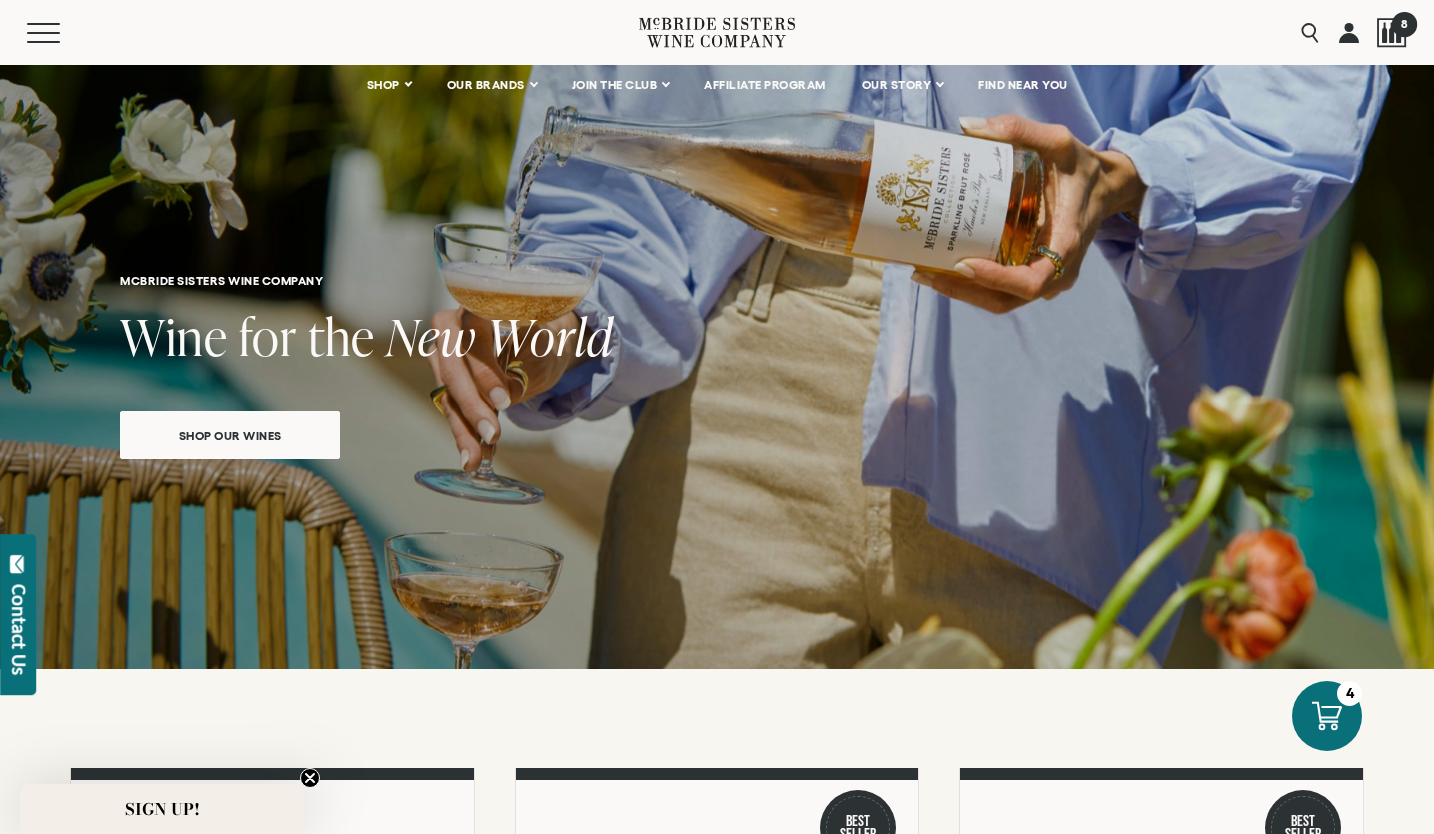 click on "8" at bounding box center [1403, 23] 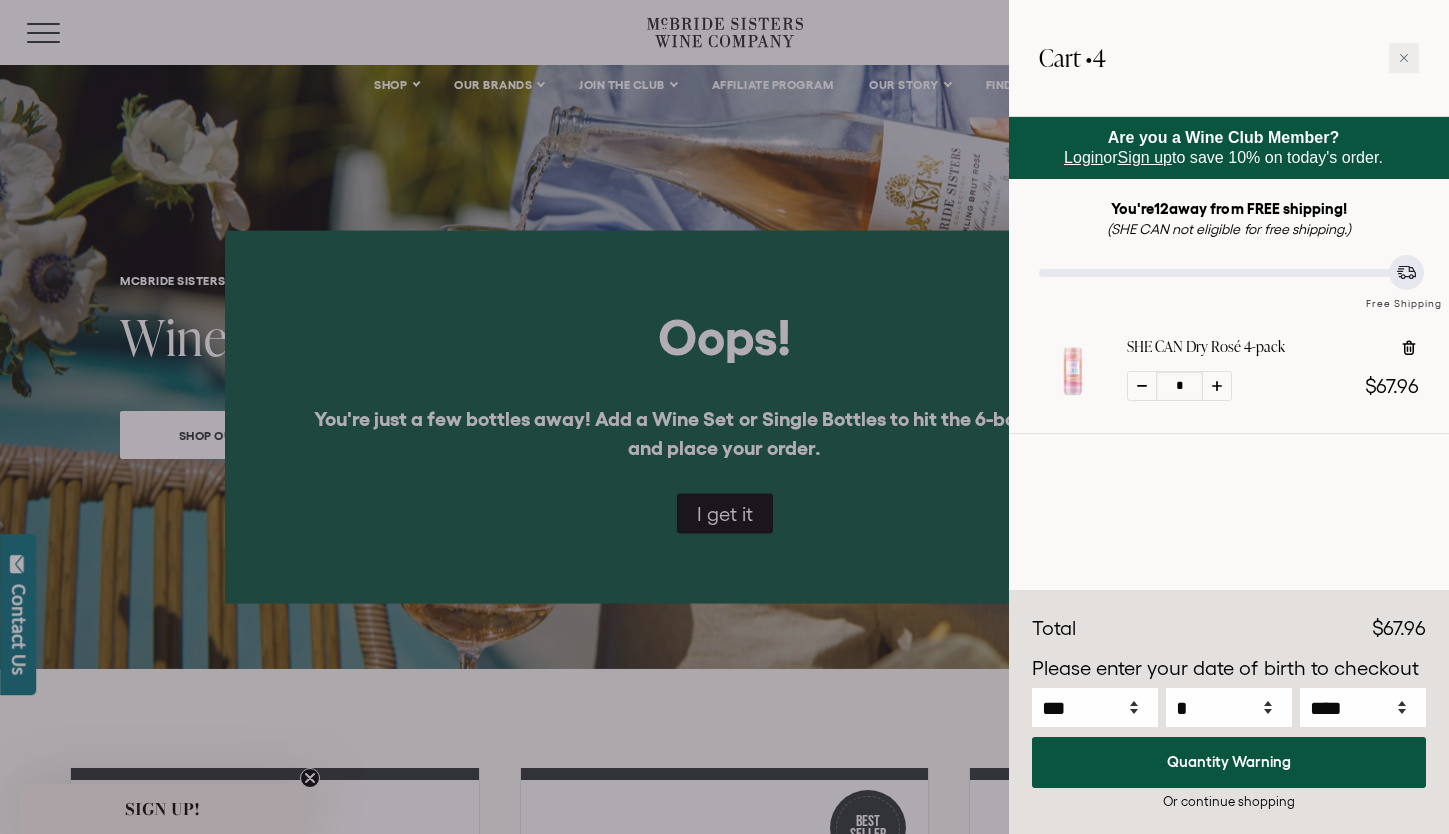 click at bounding box center (724, 417) 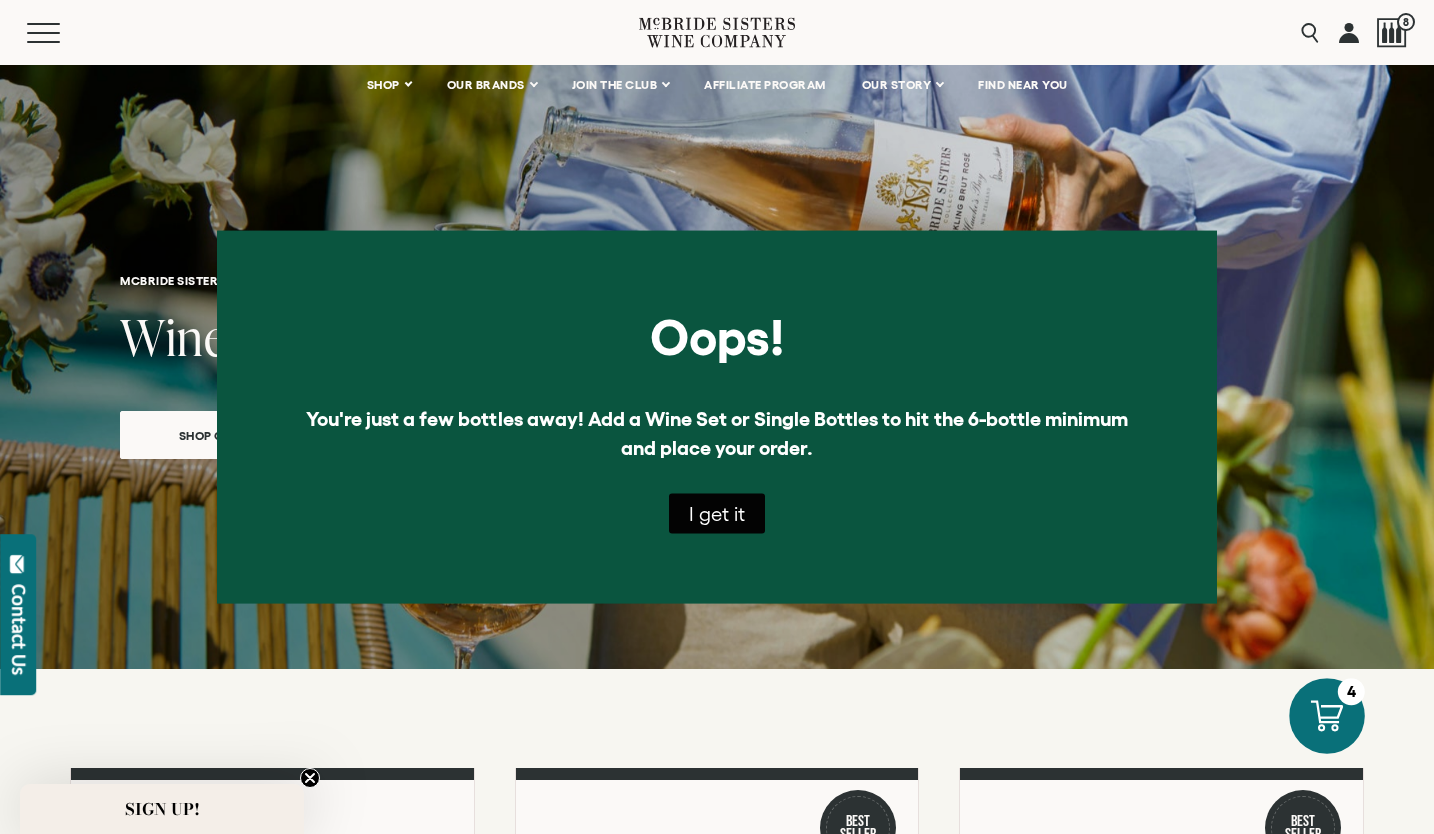 click at bounding box center [1328, 716] 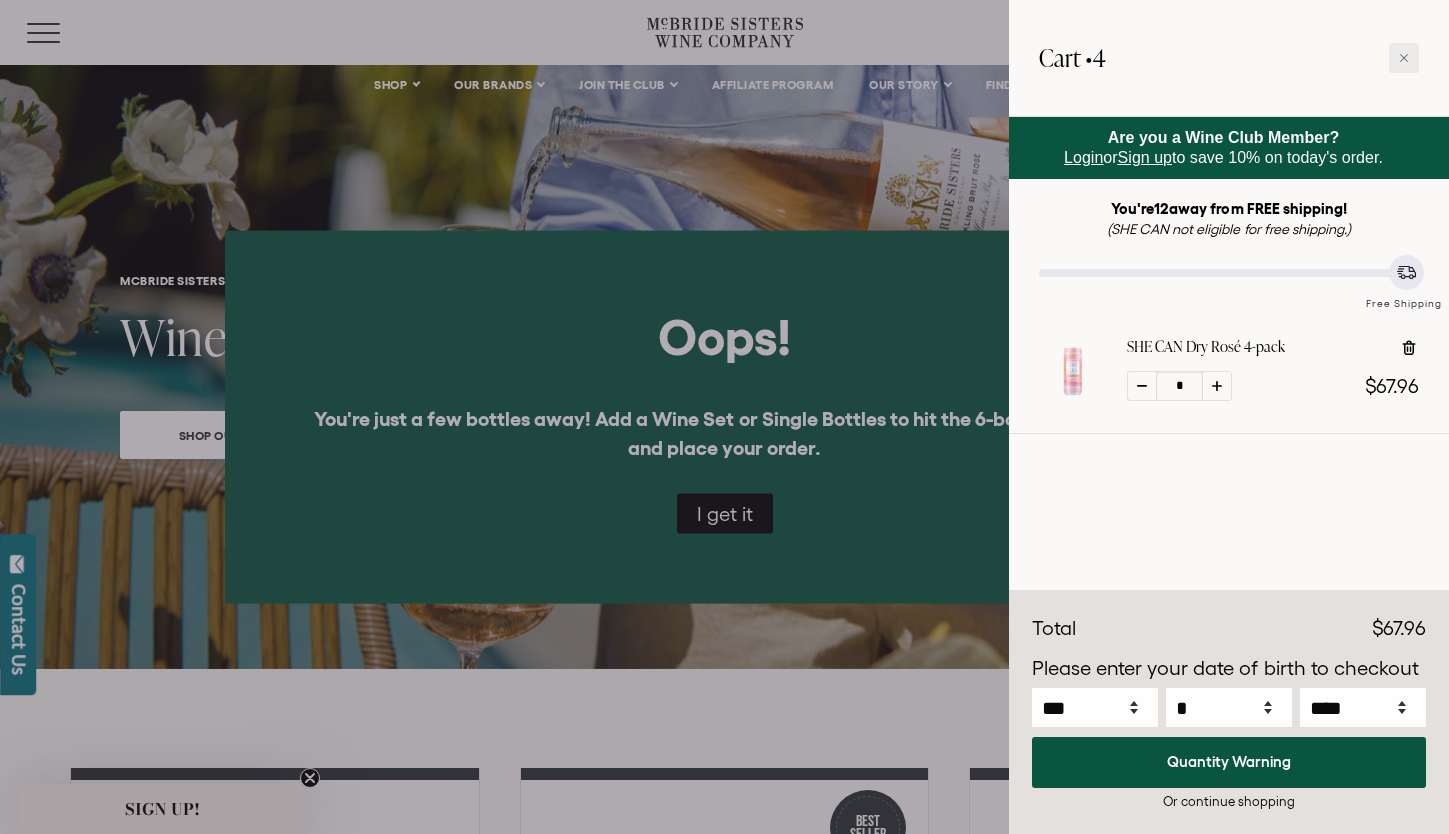 click on "Sign up" at bounding box center (1145, 157) 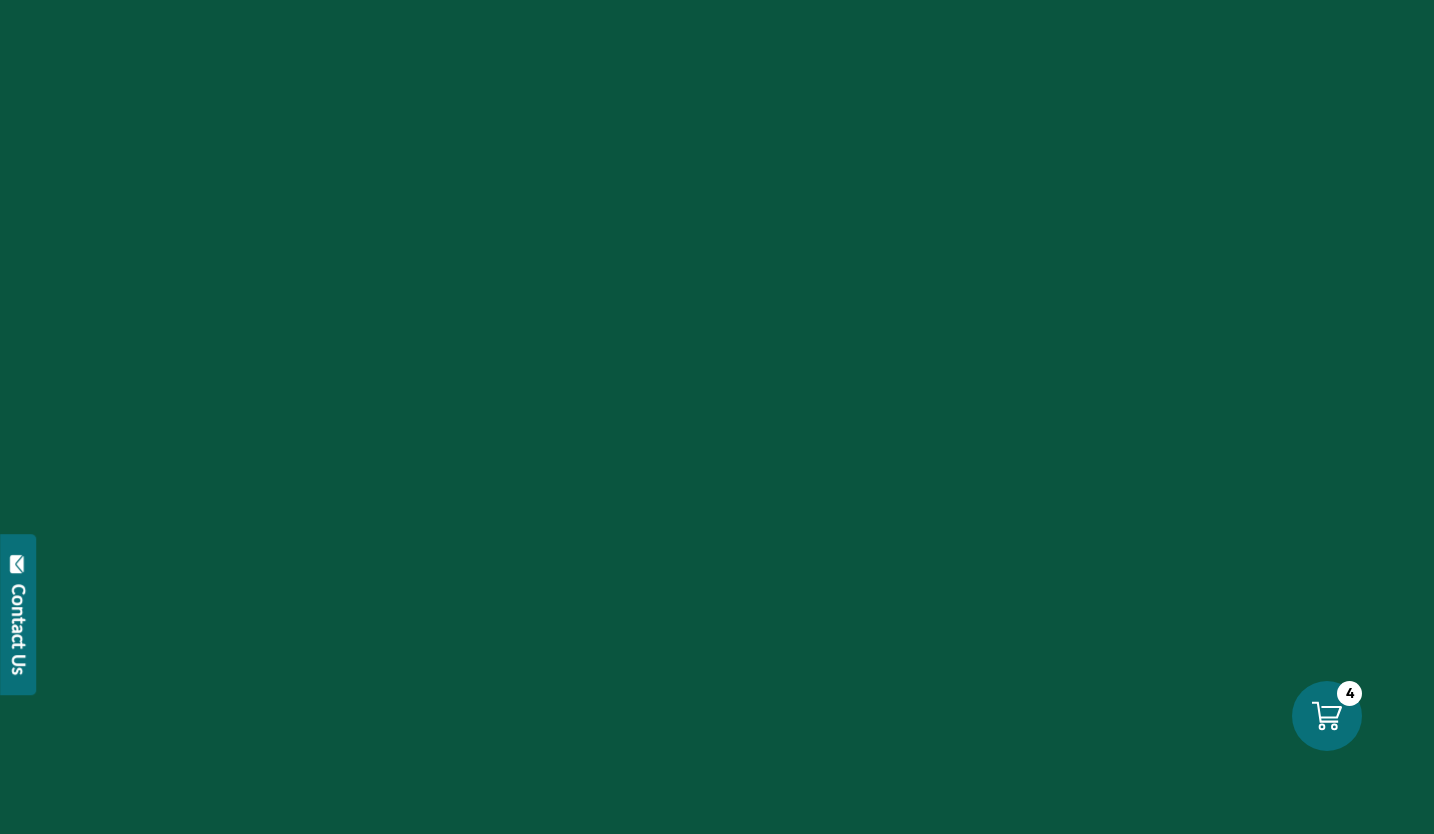 scroll, scrollTop: 0, scrollLeft: 0, axis: both 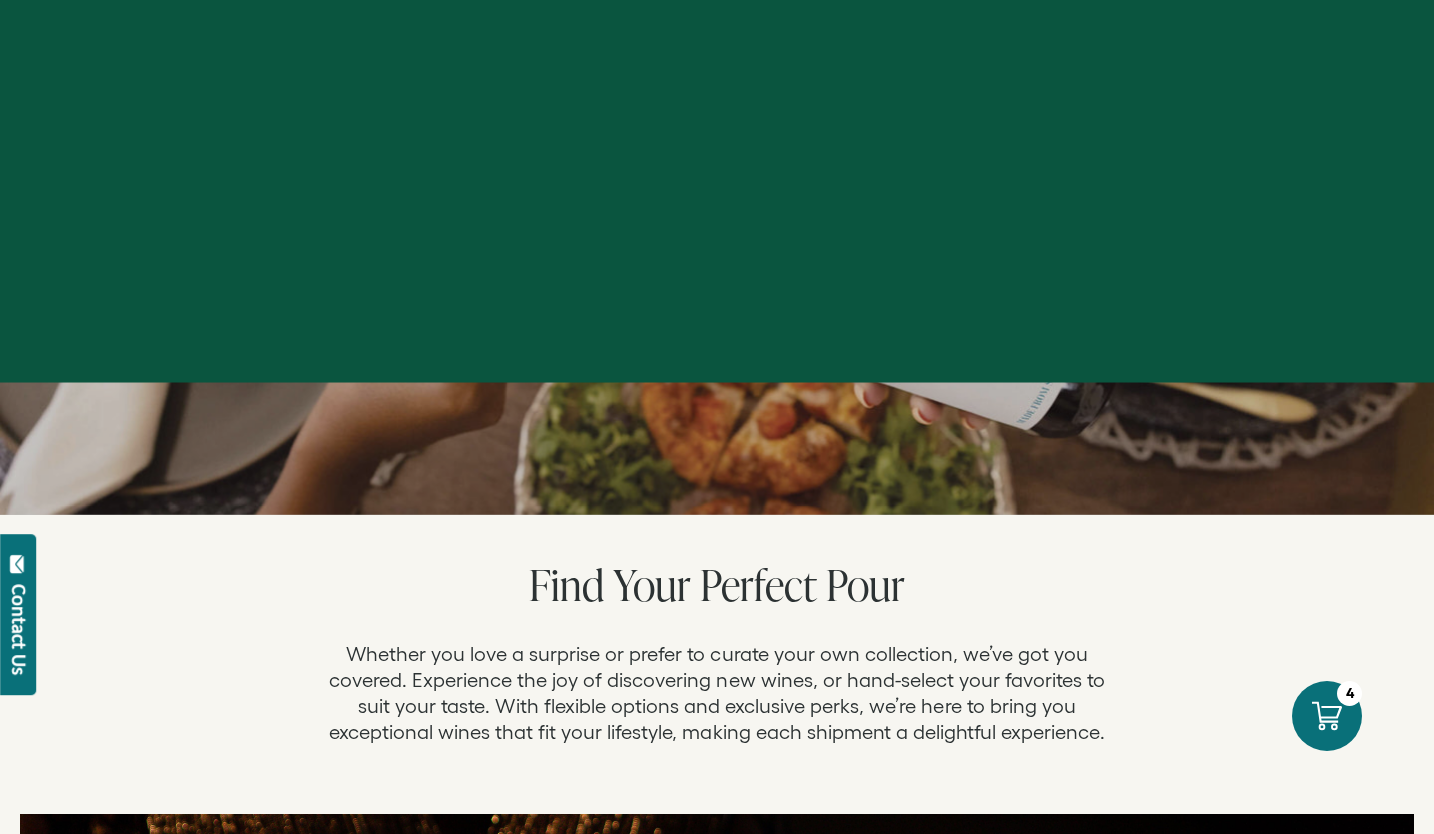 select on "****" 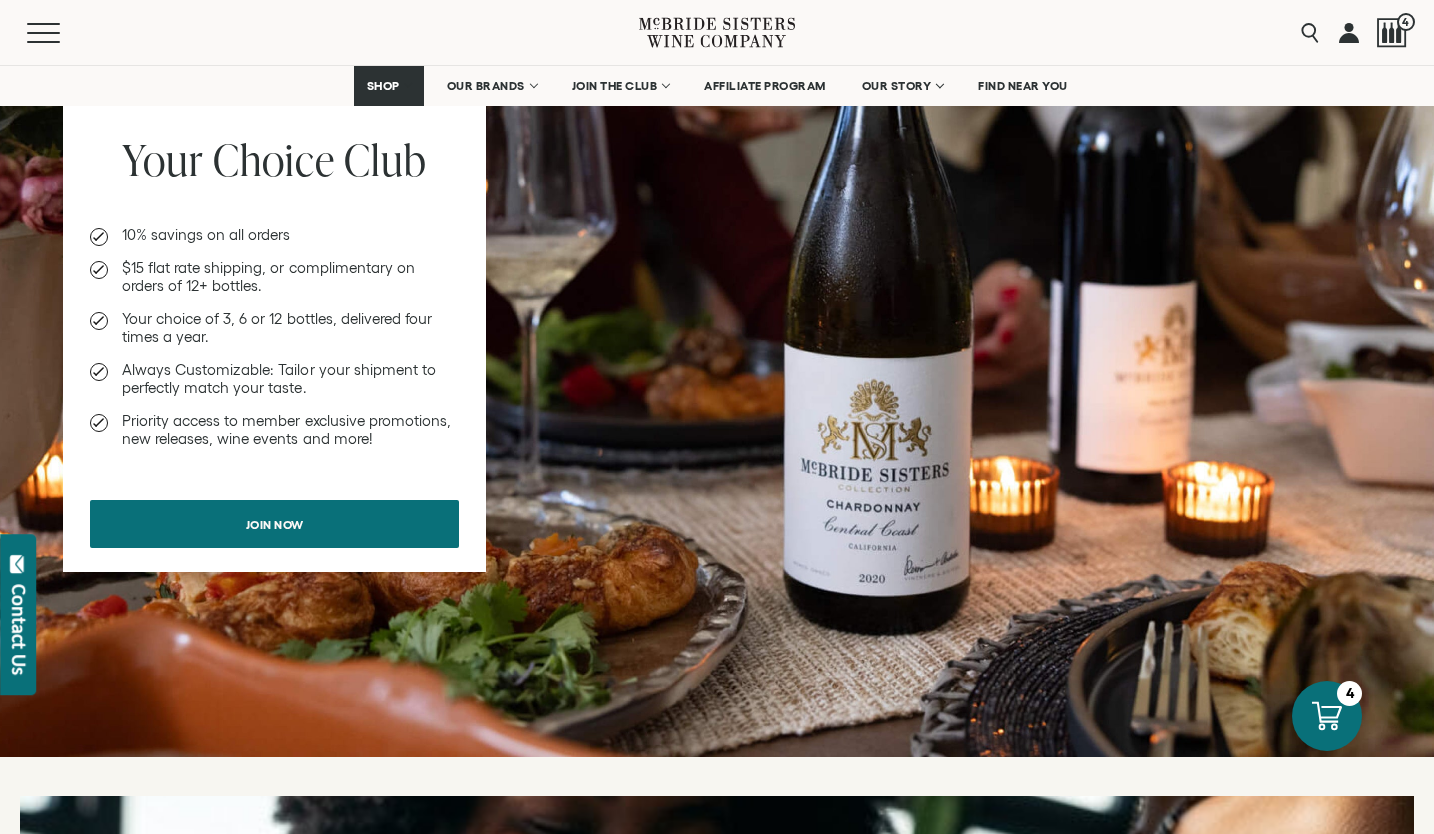 scroll, scrollTop: 1619, scrollLeft: 0, axis: vertical 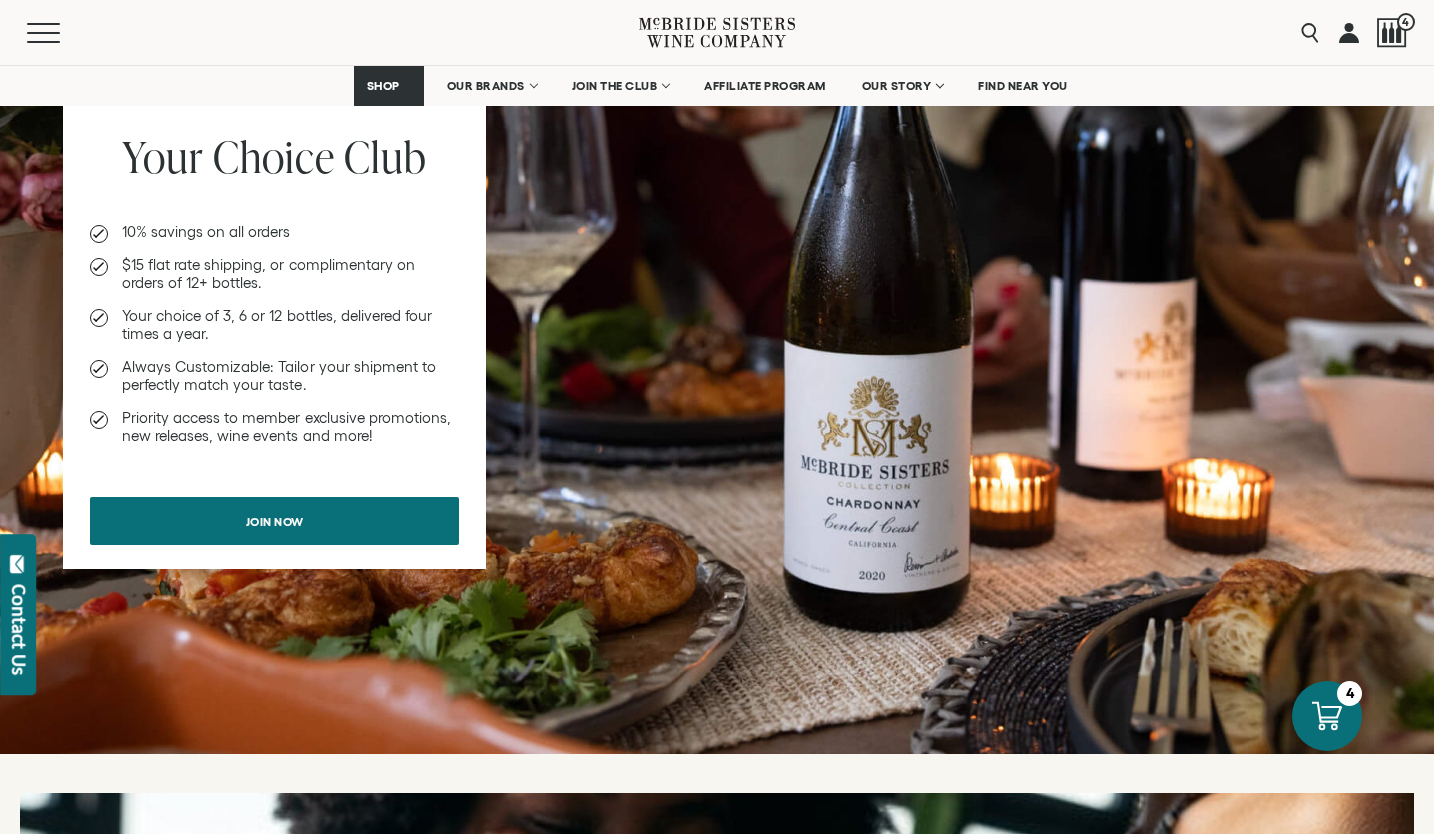 click on "Join now" at bounding box center (275, 521) 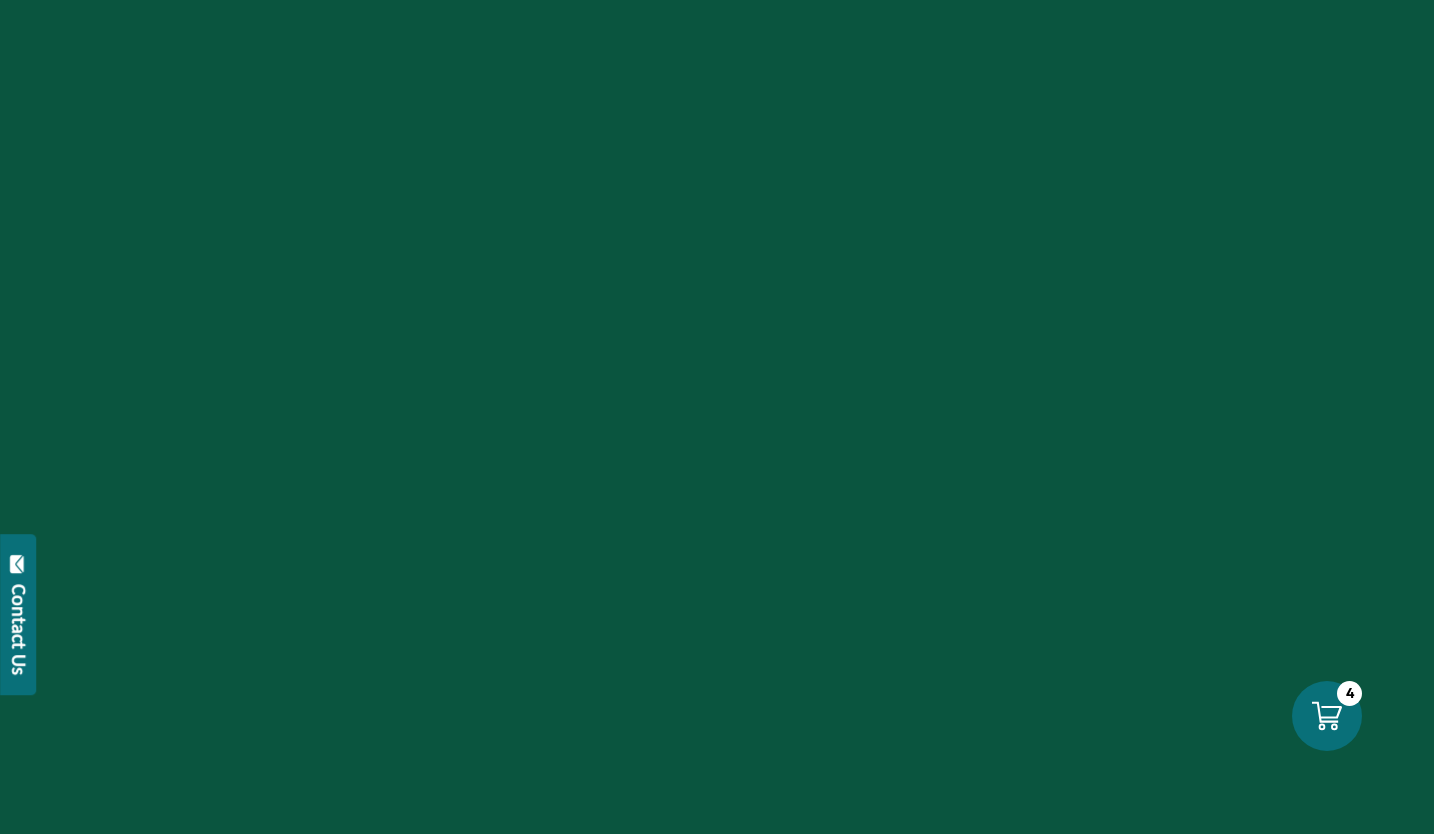 scroll, scrollTop: 0, scrollLeft: 0, axis: both 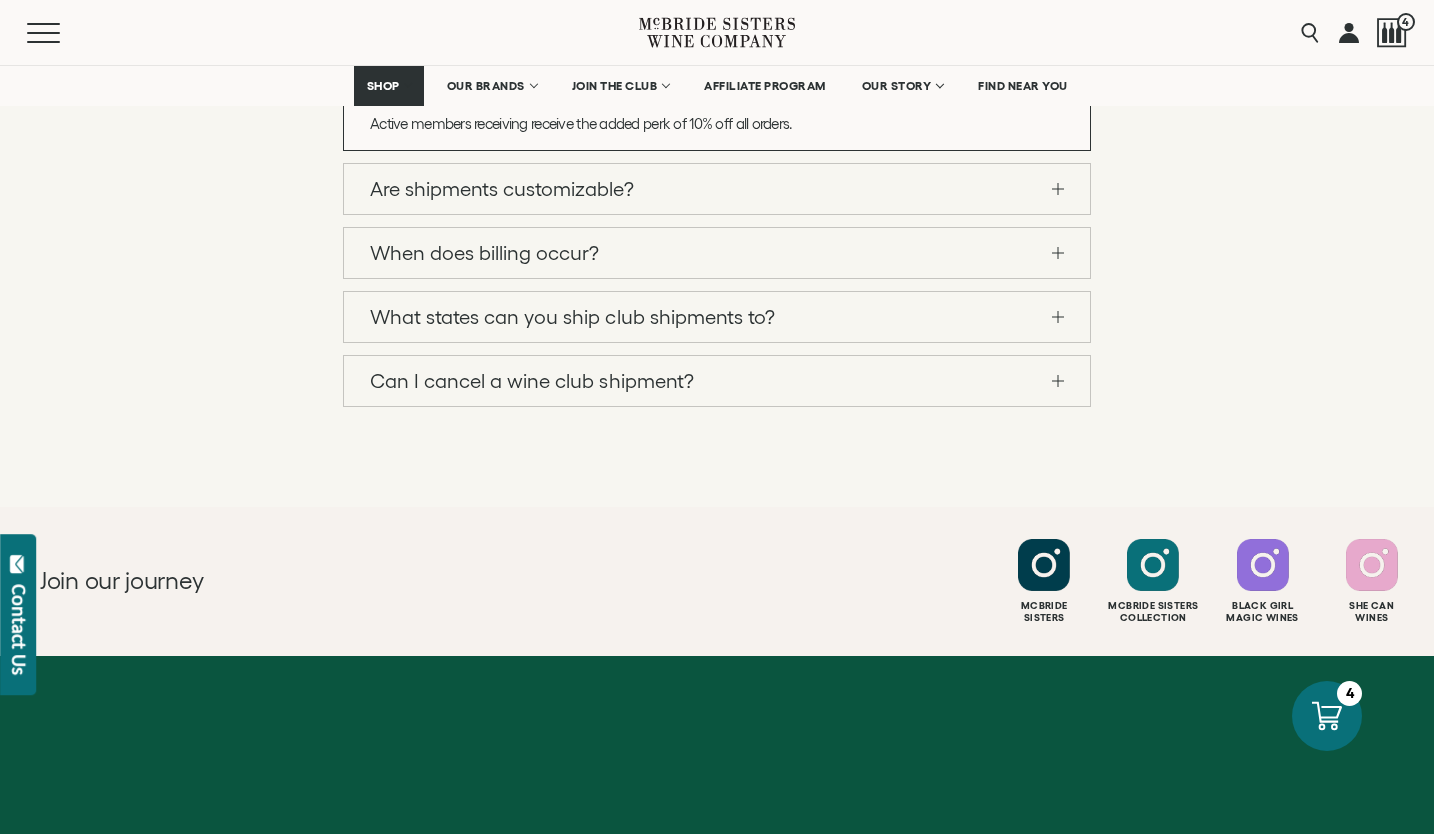 select on "****" 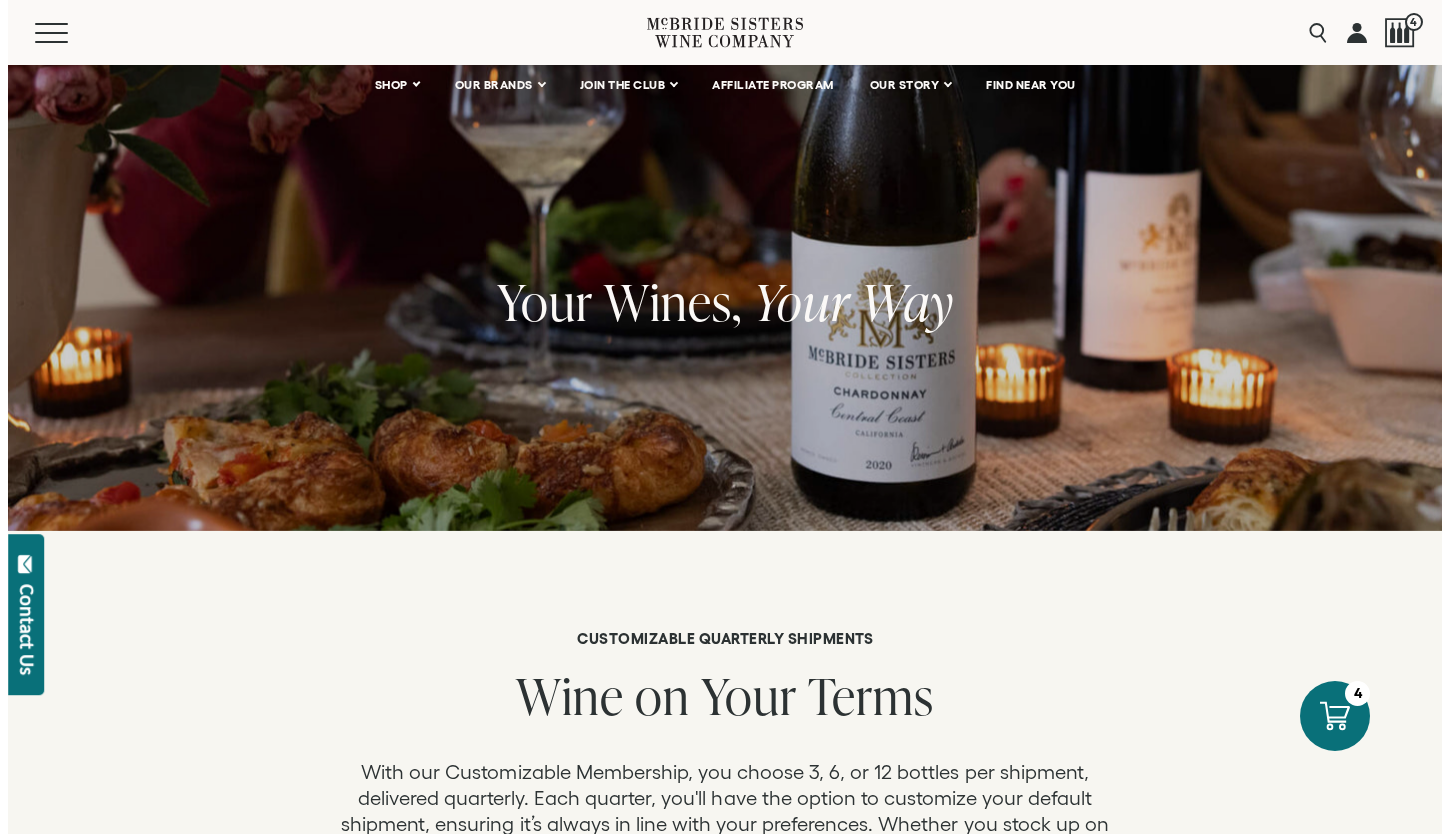 scroll, scrollTop: 0, scrollLeft: 0, axis: both 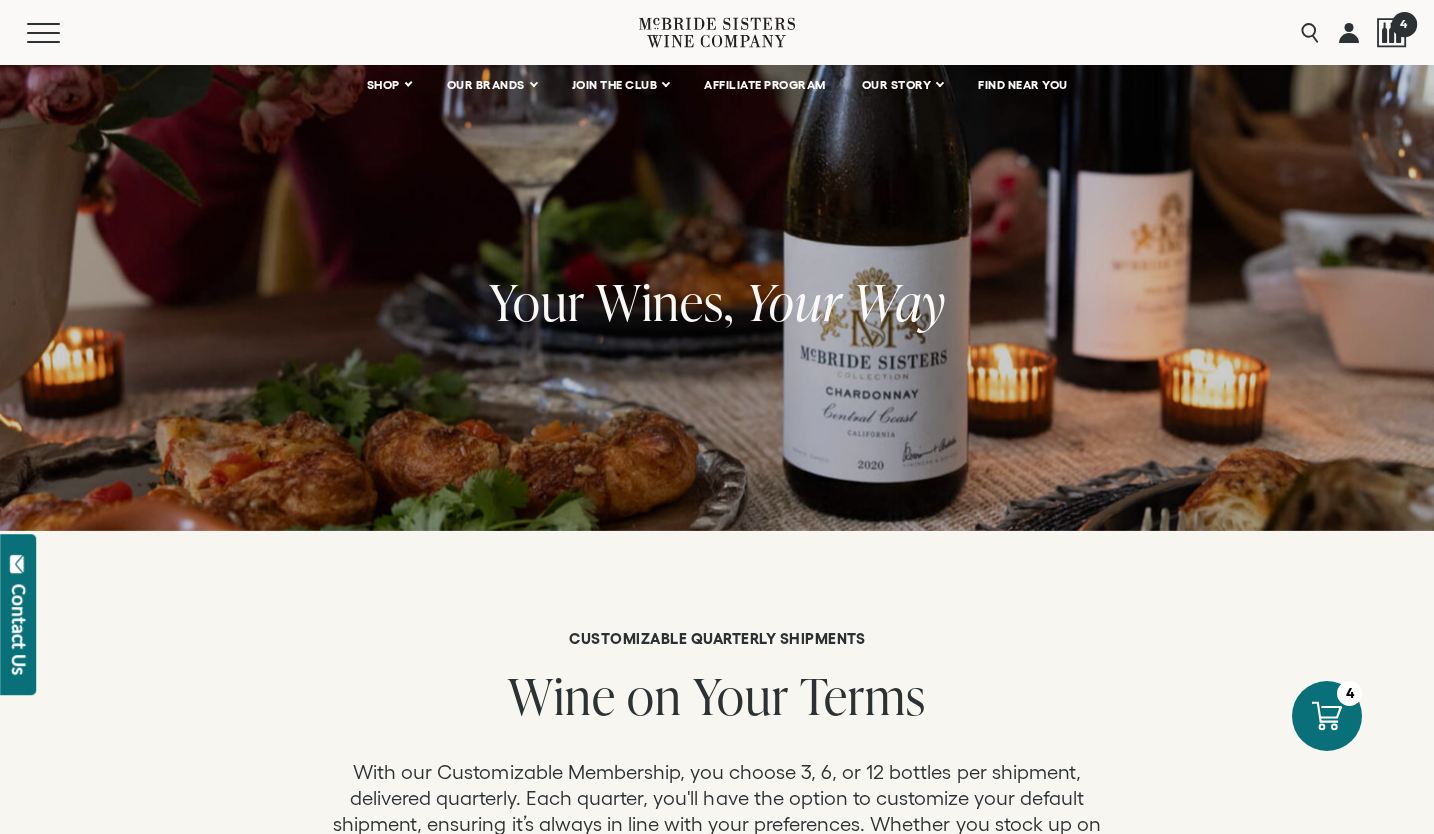 click on "4" at bounding box center [1403, 23] 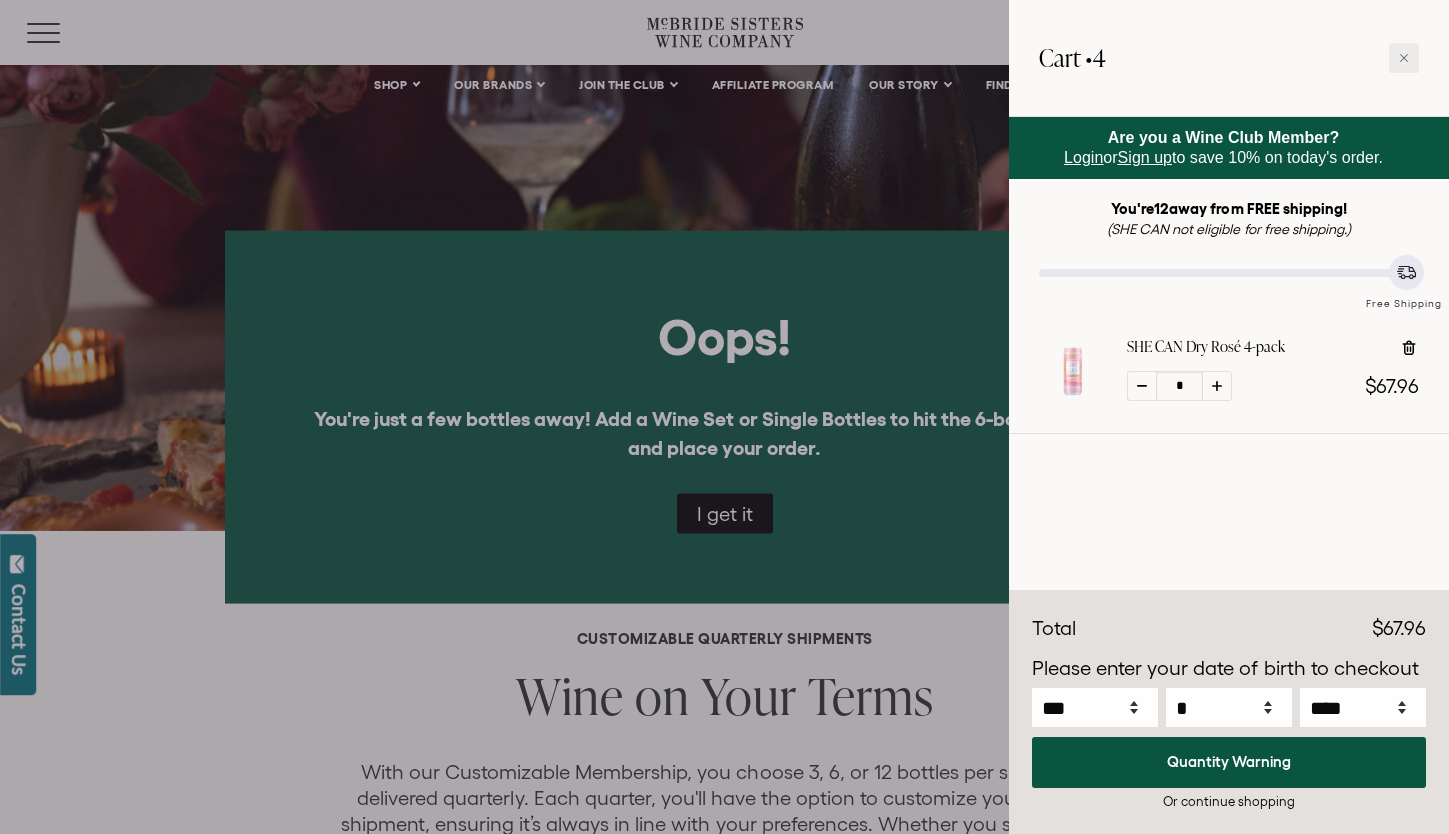 click at bounding box center [724, 417] 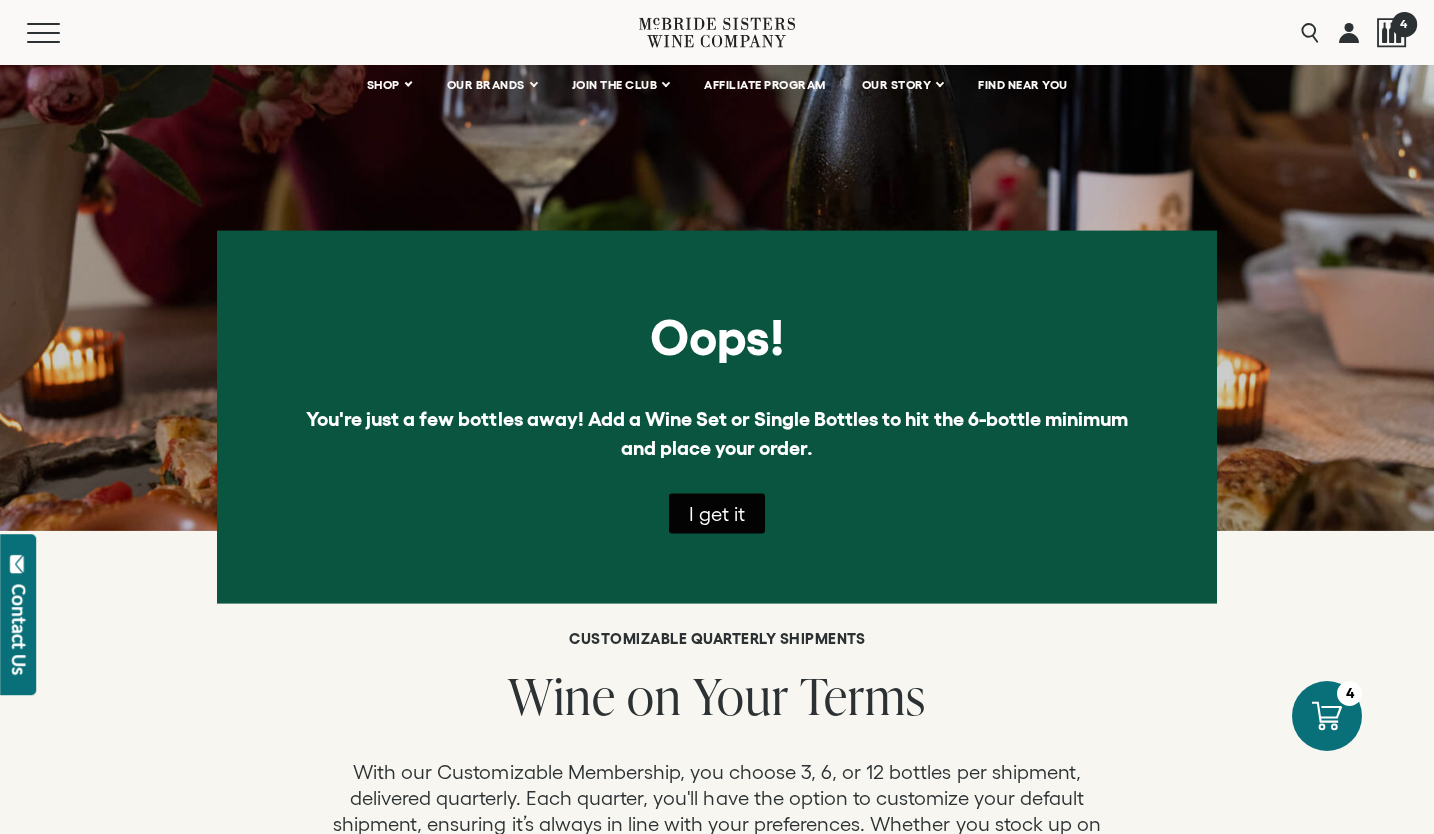click on "4" at bounding box center (1403, 23) 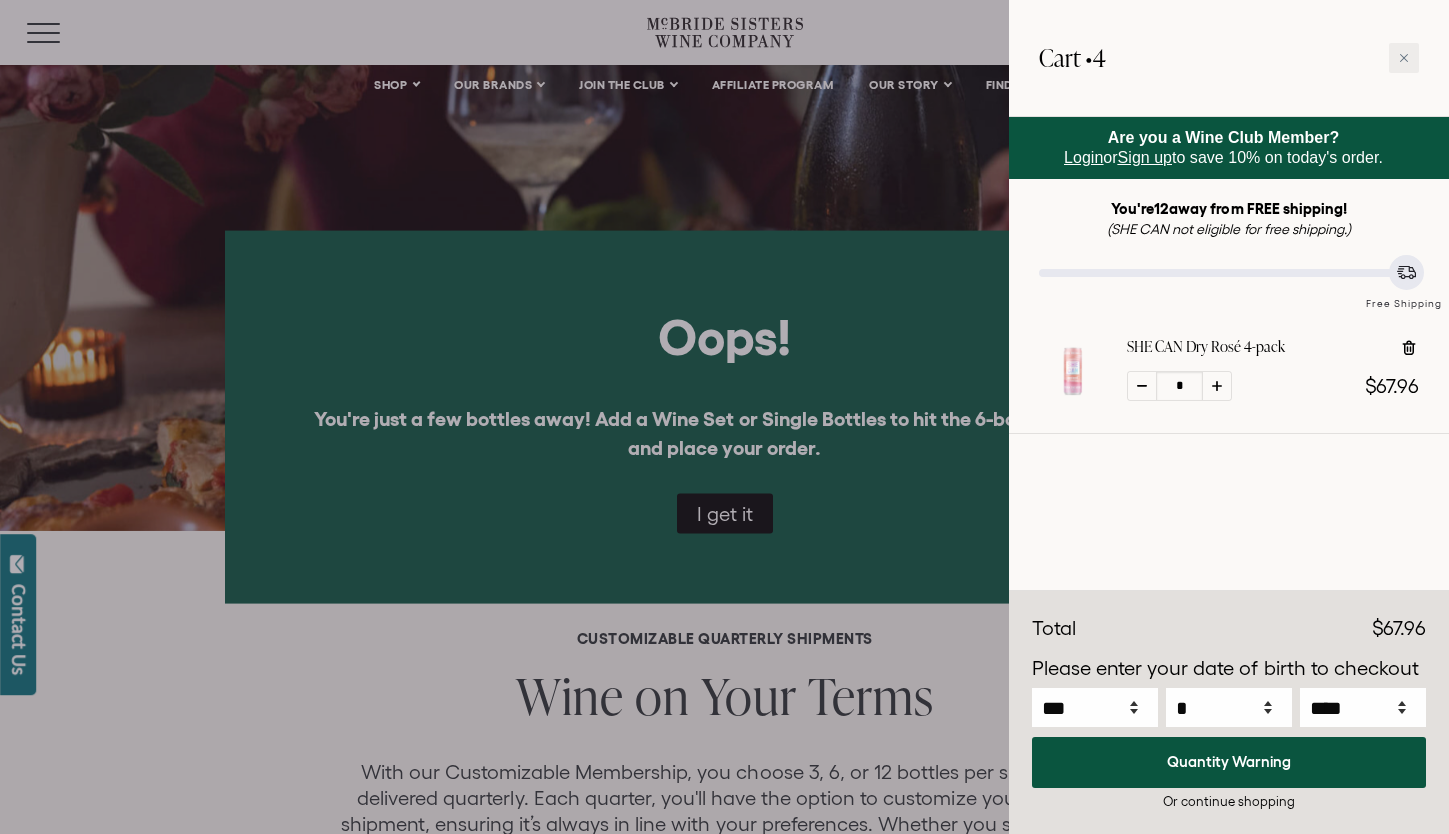 click 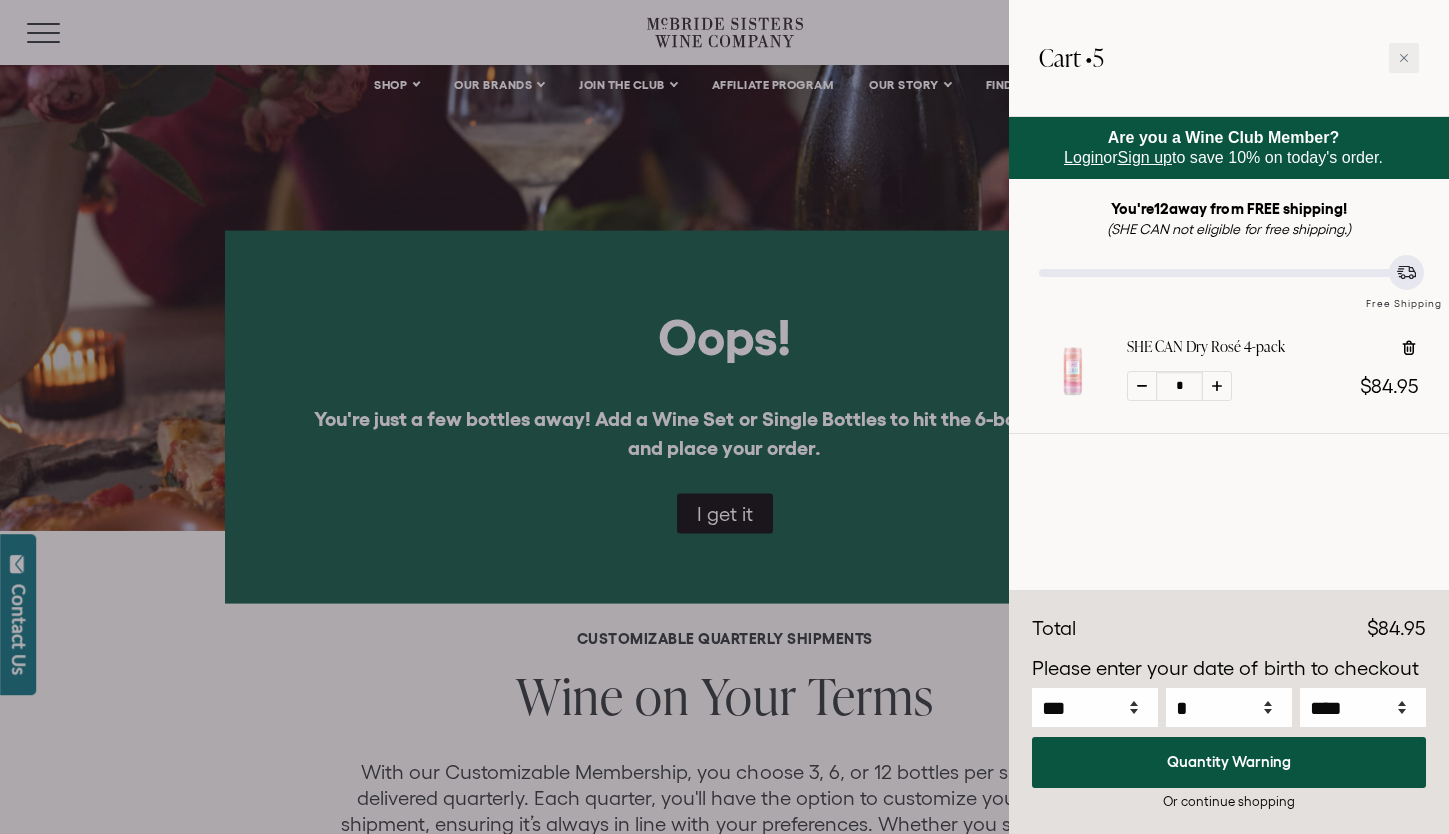 select on "****" 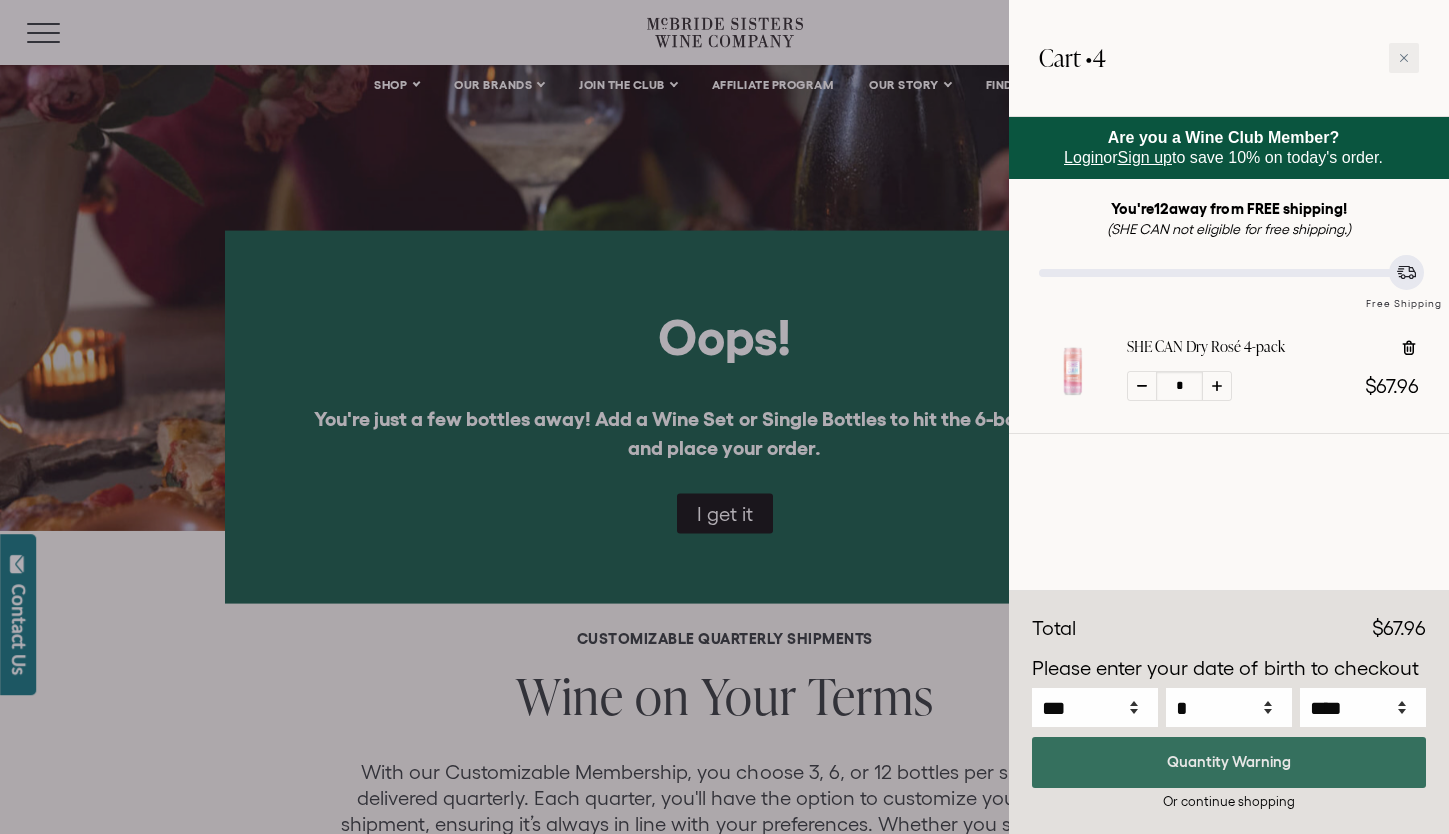 select on "****" 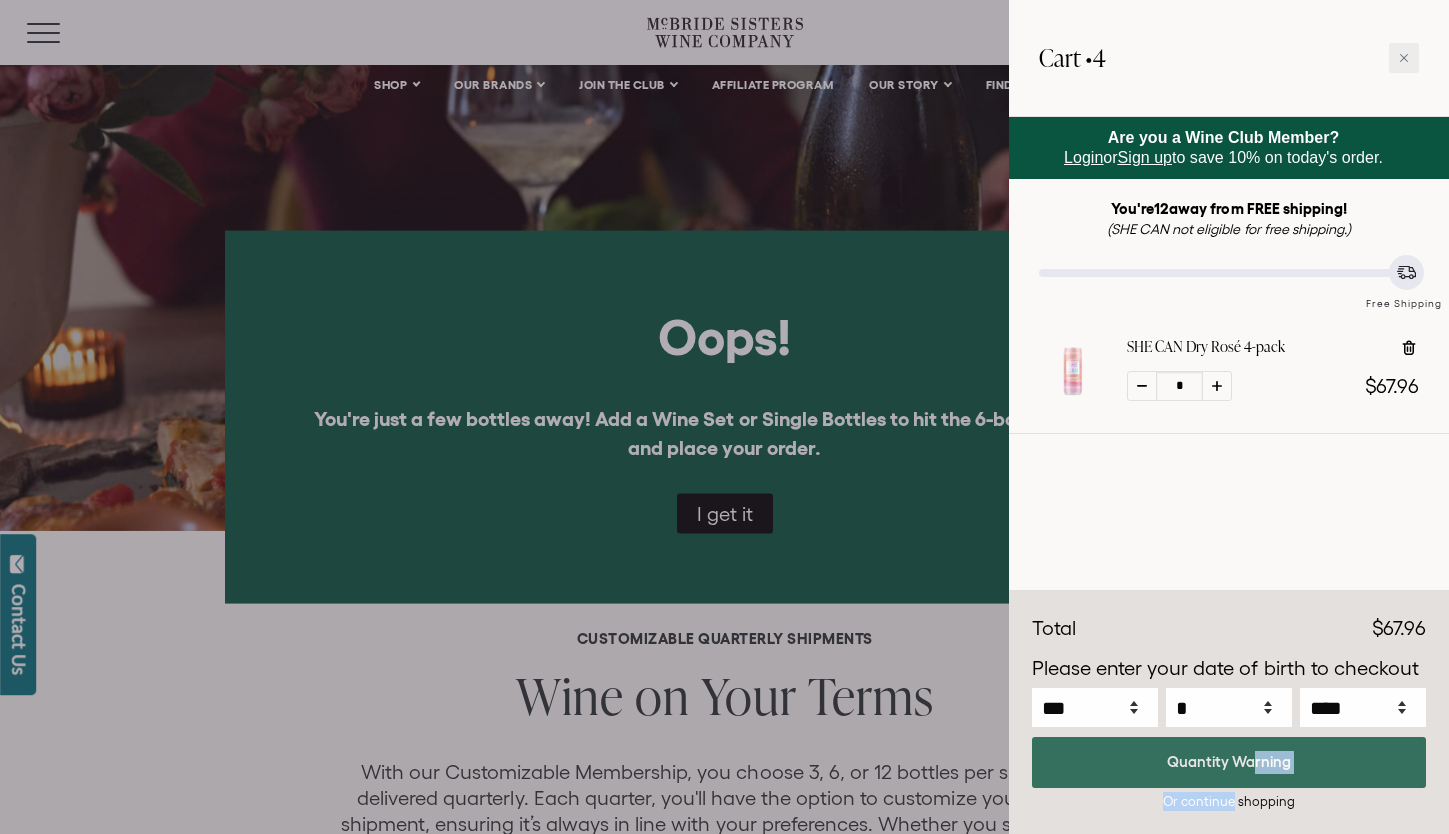 drag, startPoint x: 1235, startPoint y: 801, endPoint x: 1255, endPoint y: 757, distance: 48.332184 